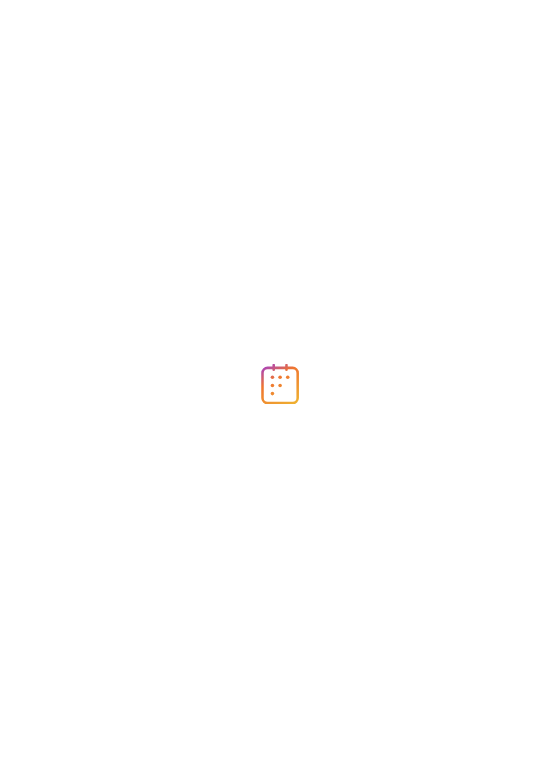scroll, scrollTop: 0, scrollLeft: 0, axis: both 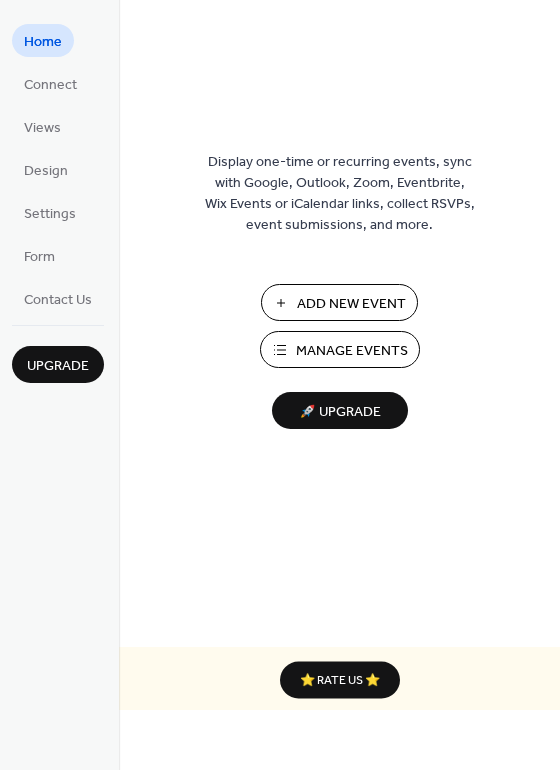click on "Manage Events" at bounding box center (352, 351) 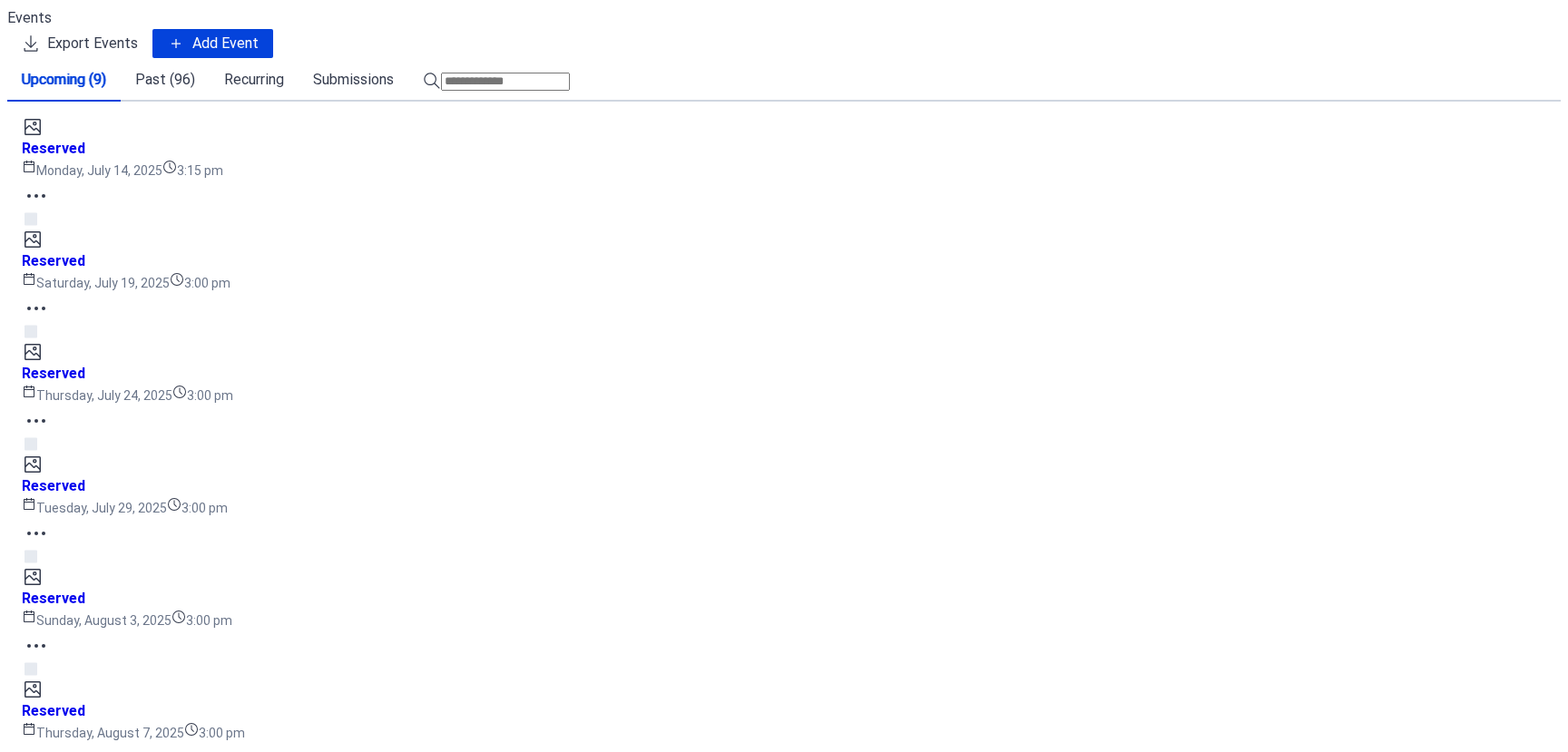 scroll, scrollTop: 0, scrollLeft: 0, axis: both 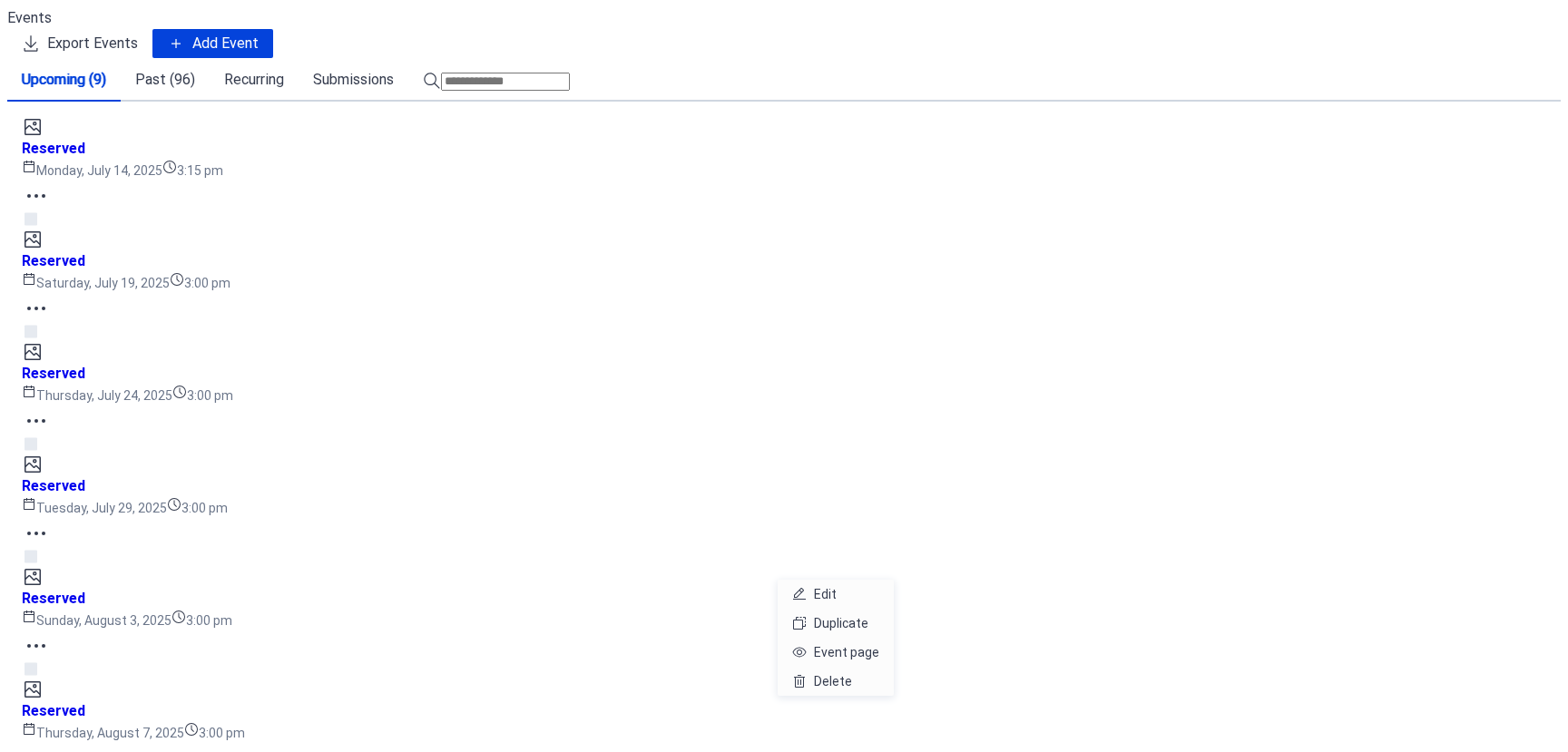 click 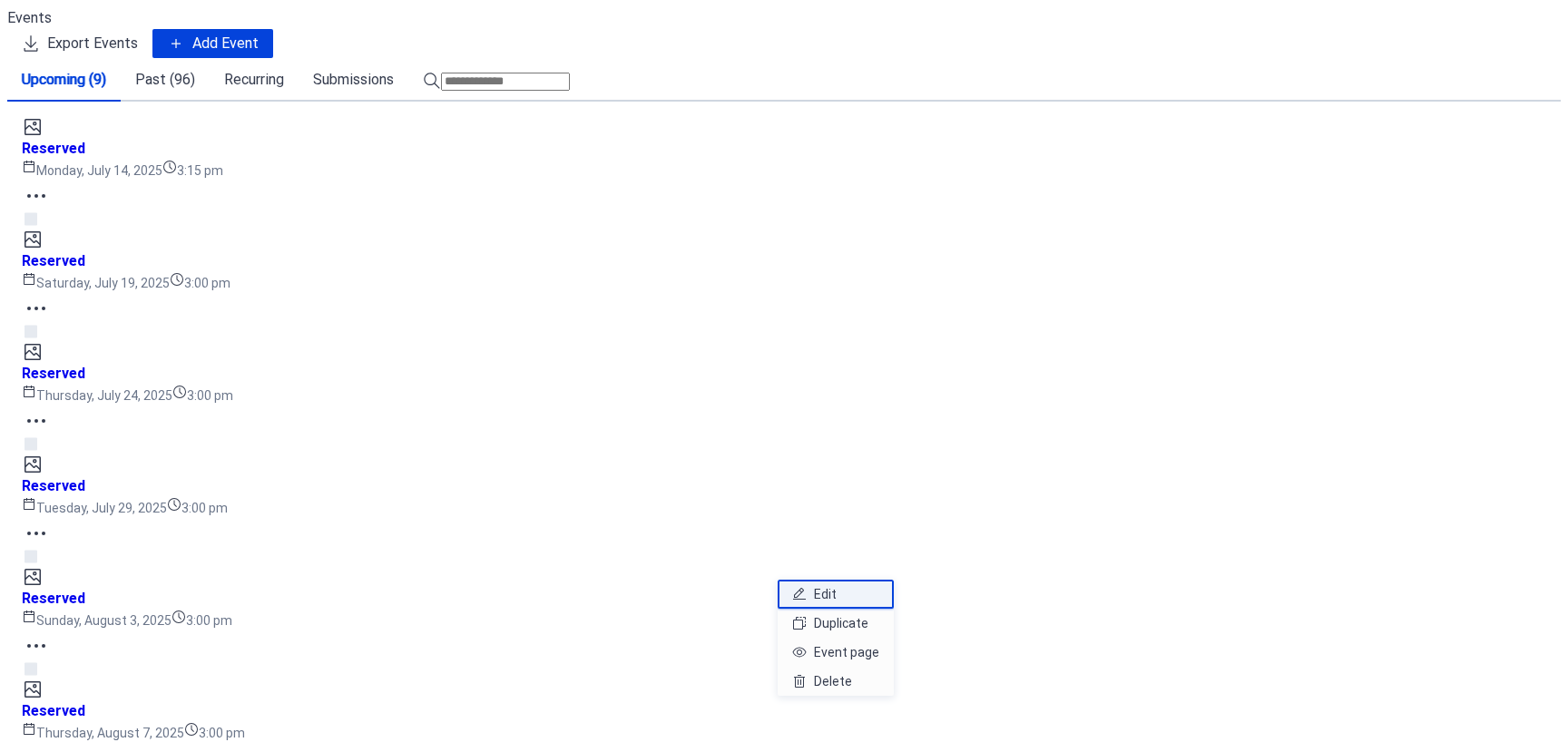 click on "Edit" at bounding box center [825, 594] 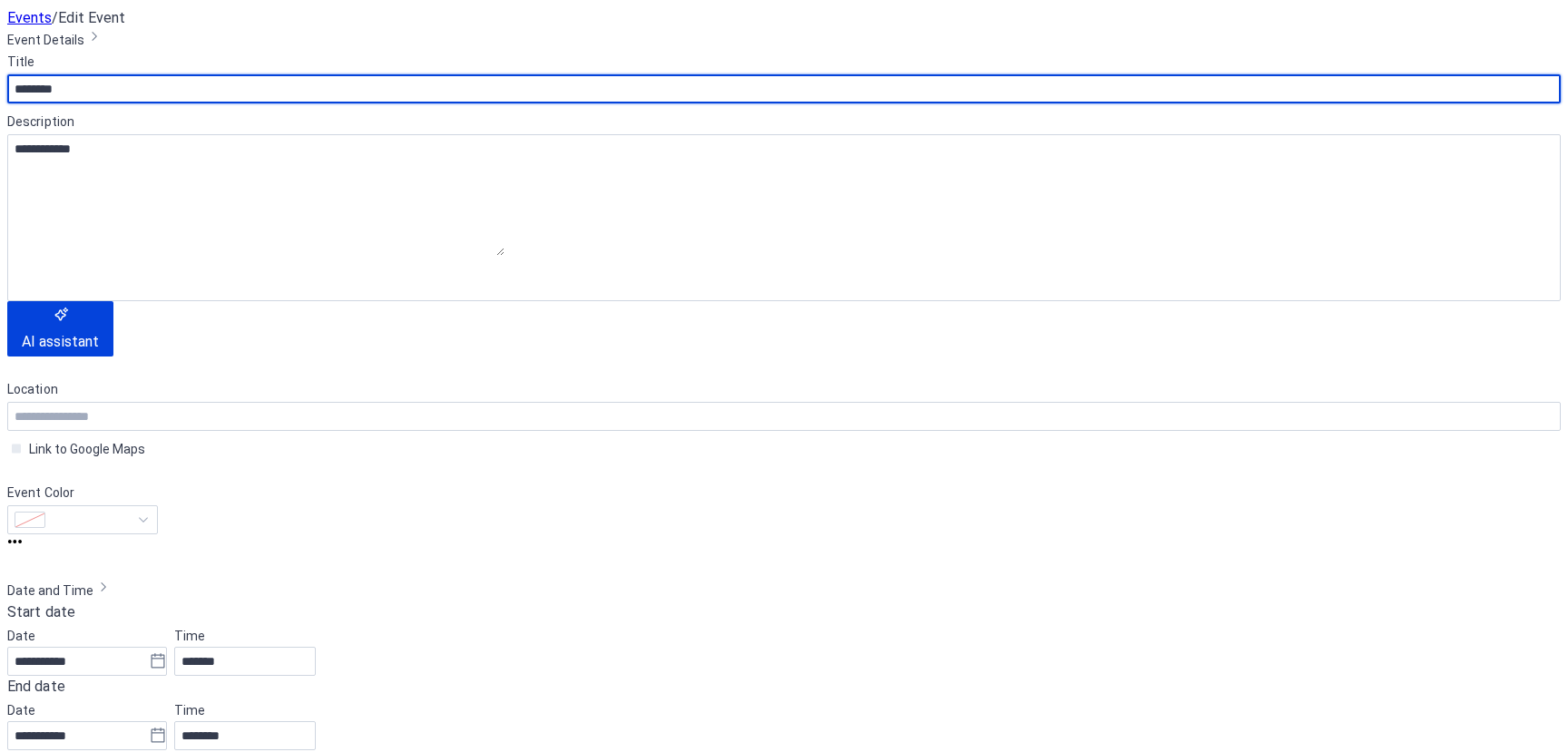 scroll, scrollTop: 1, scrollLeft: 0, axis: vertical 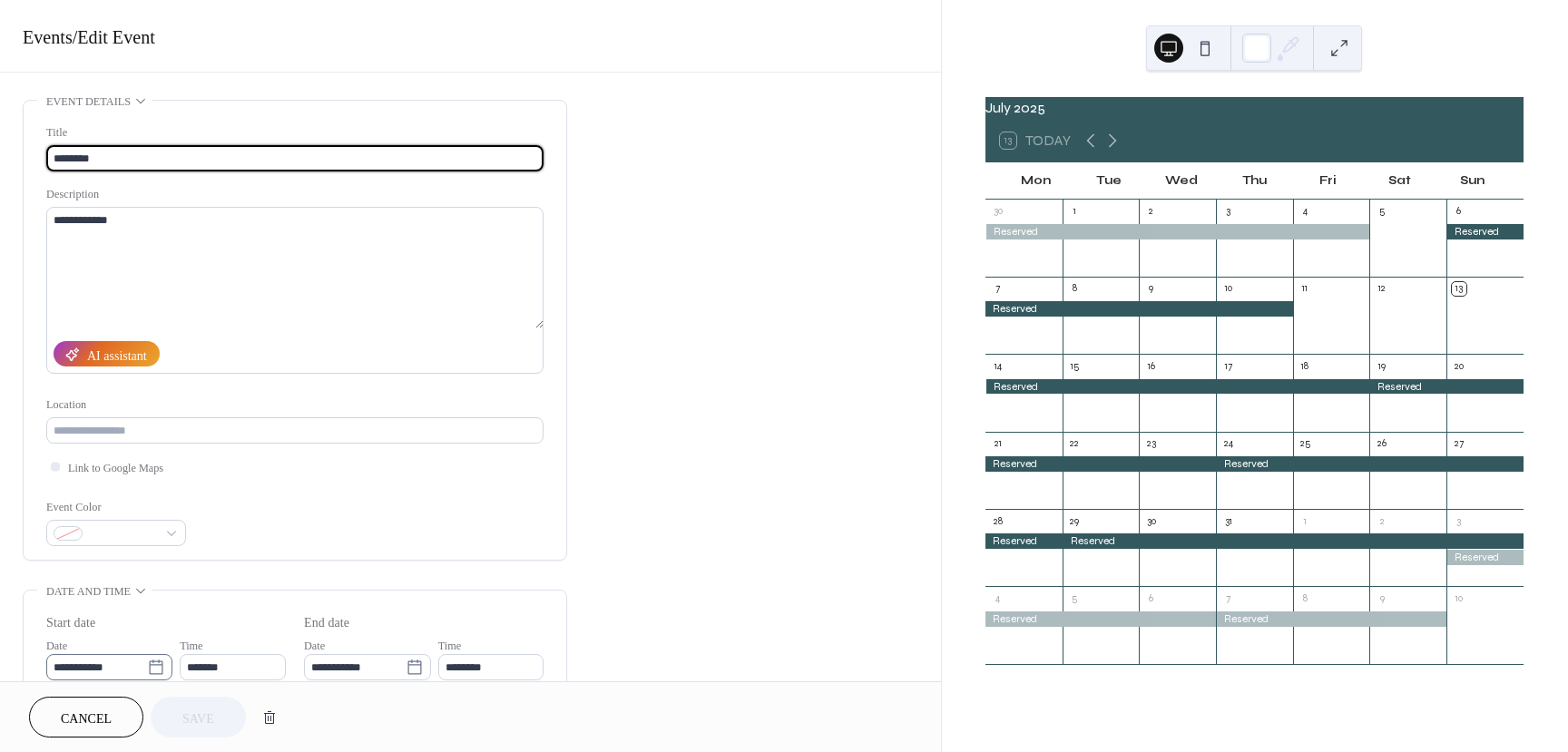 click 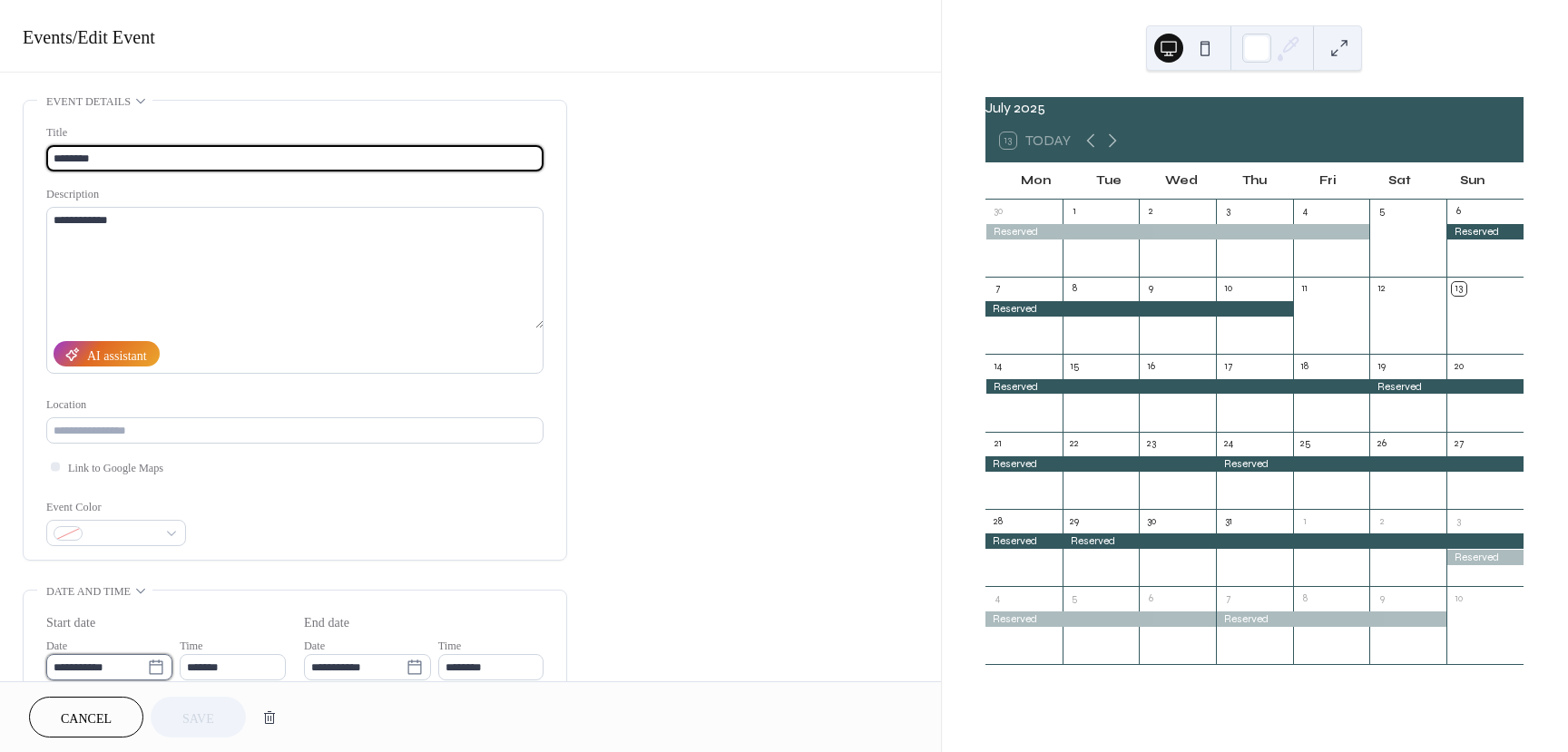 click on "**********" at bounding box center (96, 667) 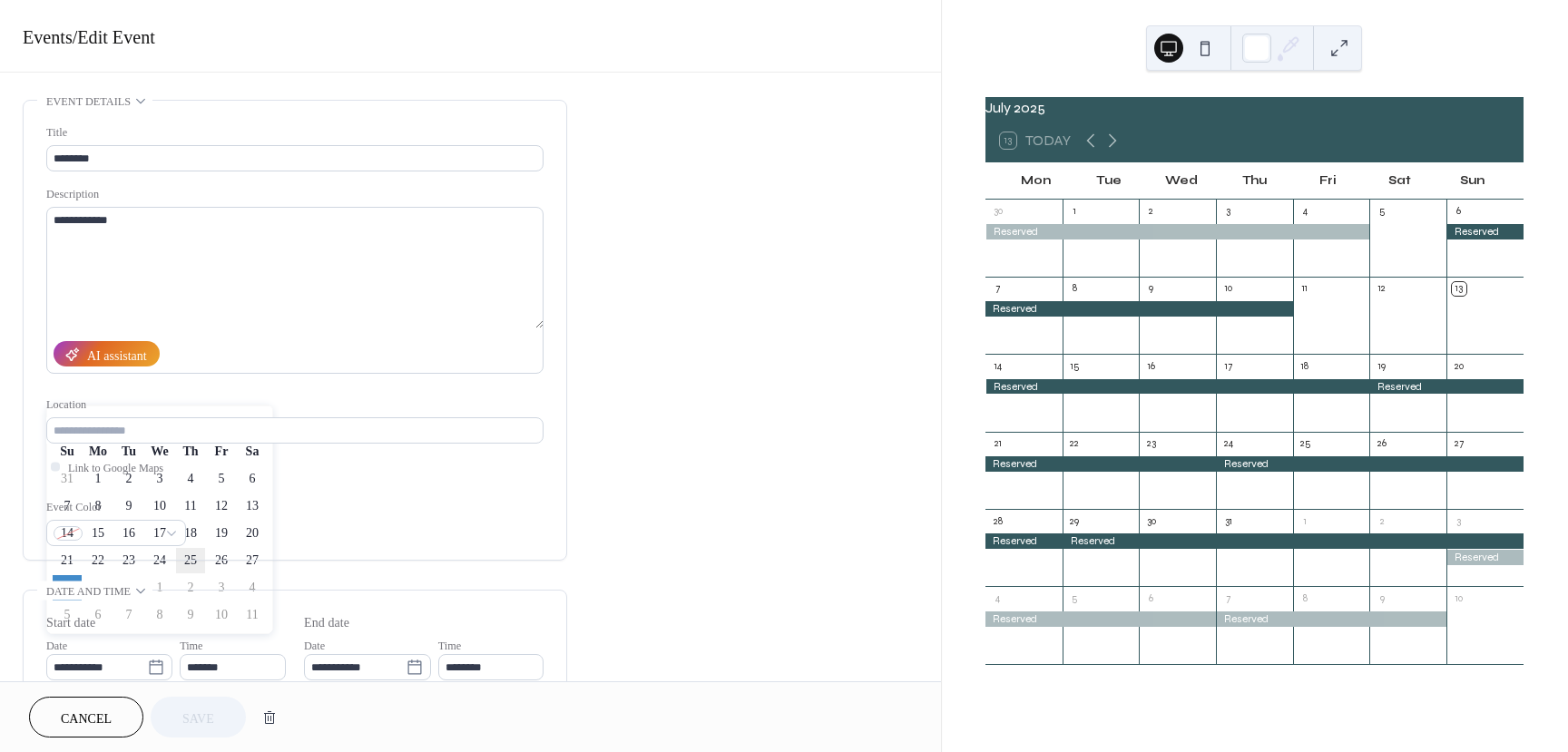 click on "25" at bounding box center (191, 561) 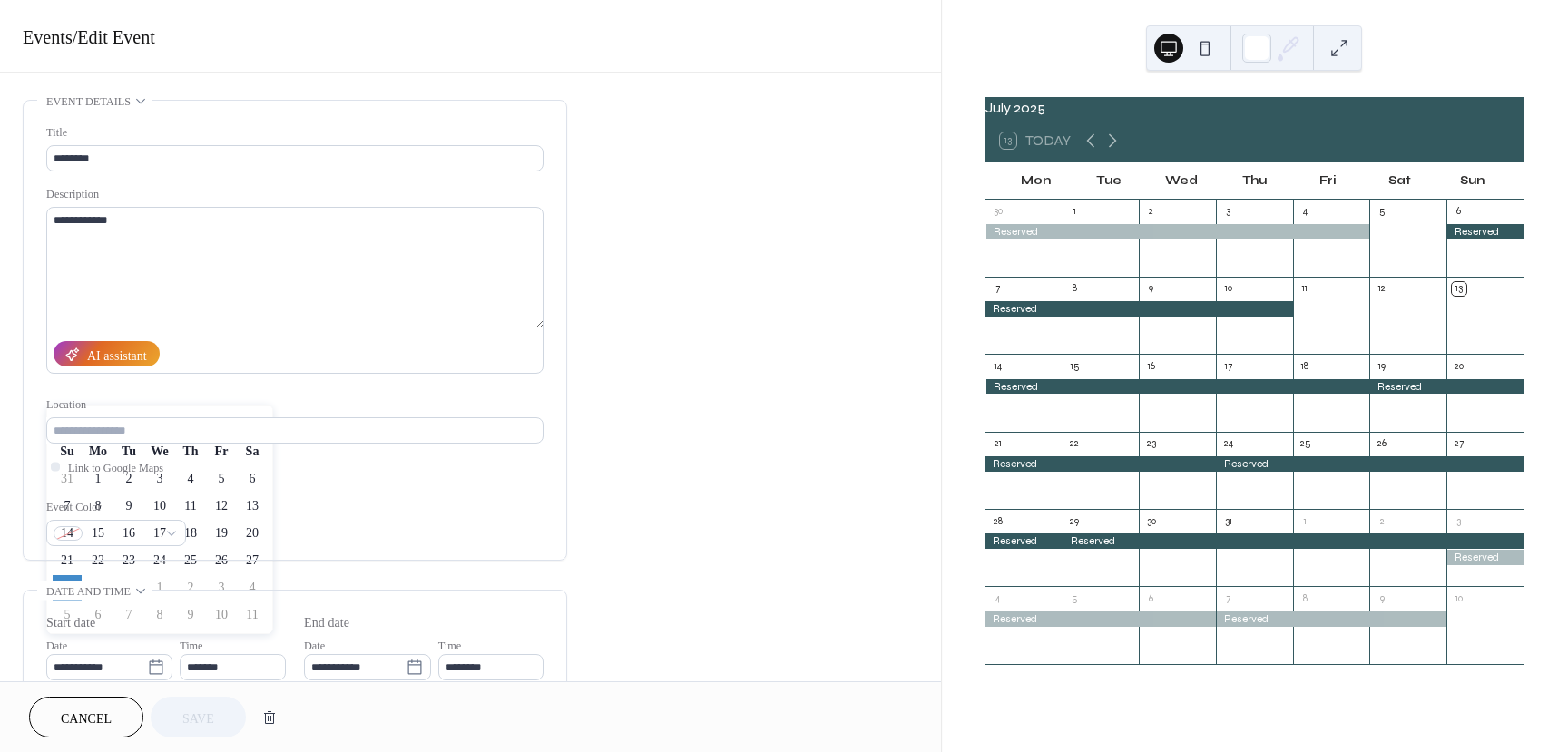 type on "**********" 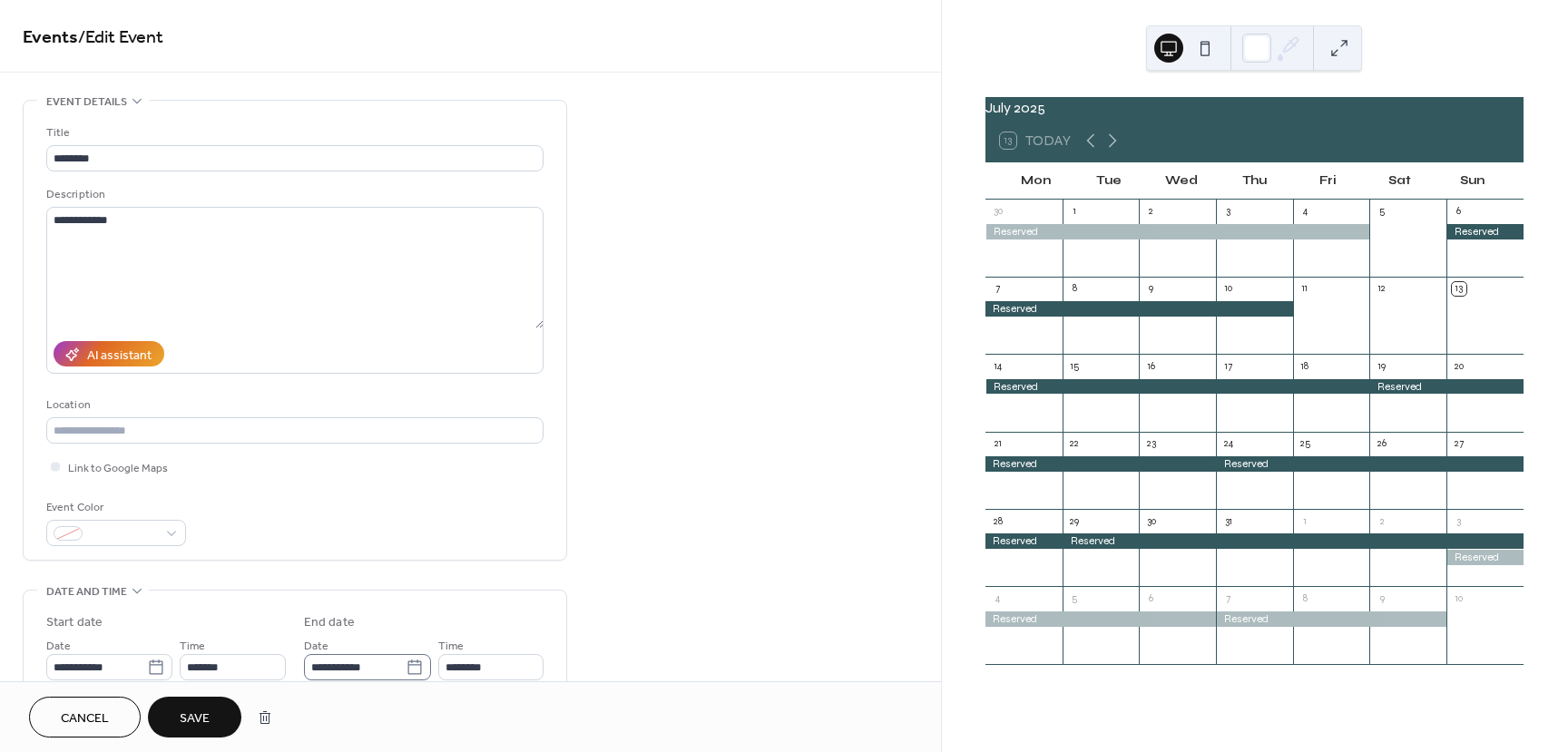 click 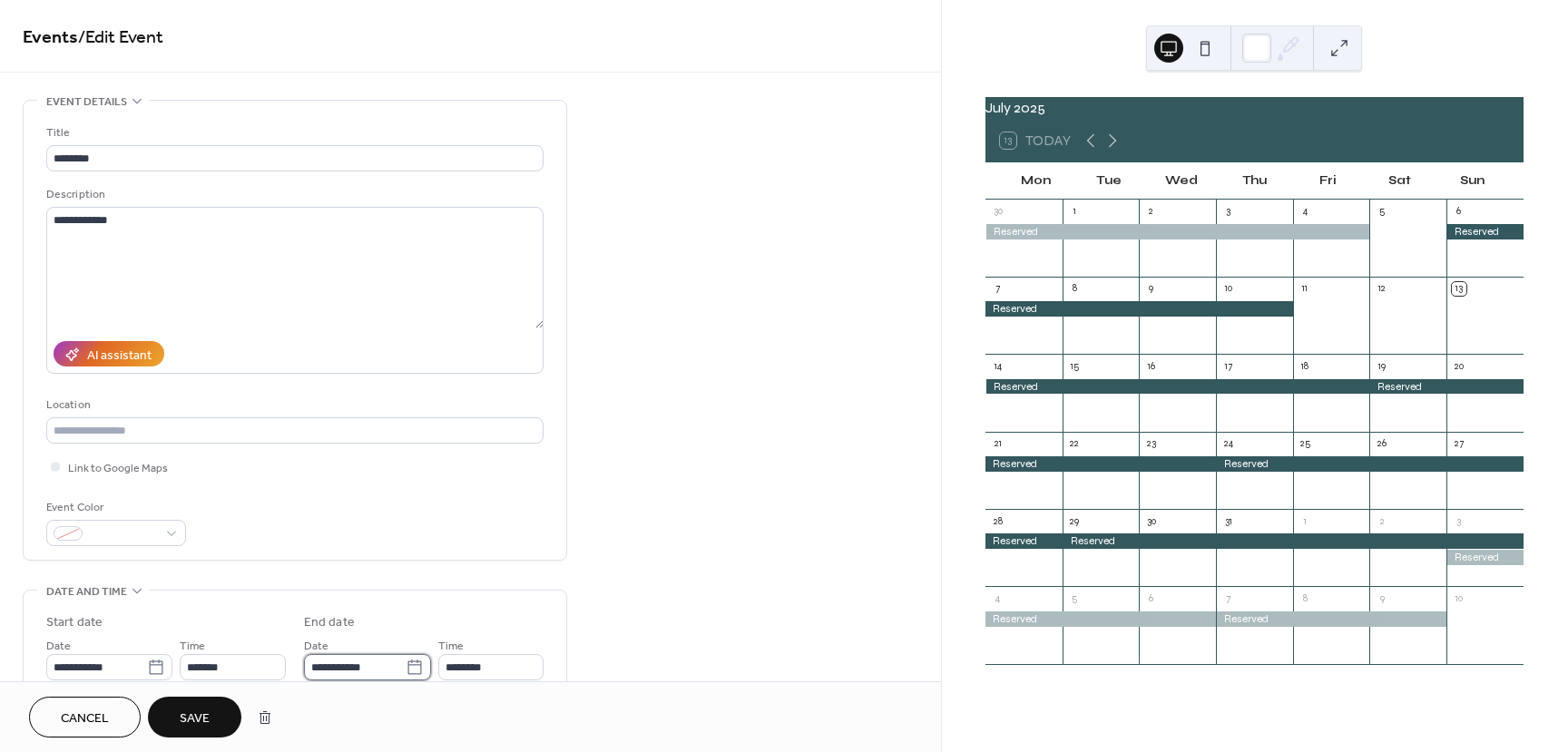 click on "**********" at bounding box center [355, 667] 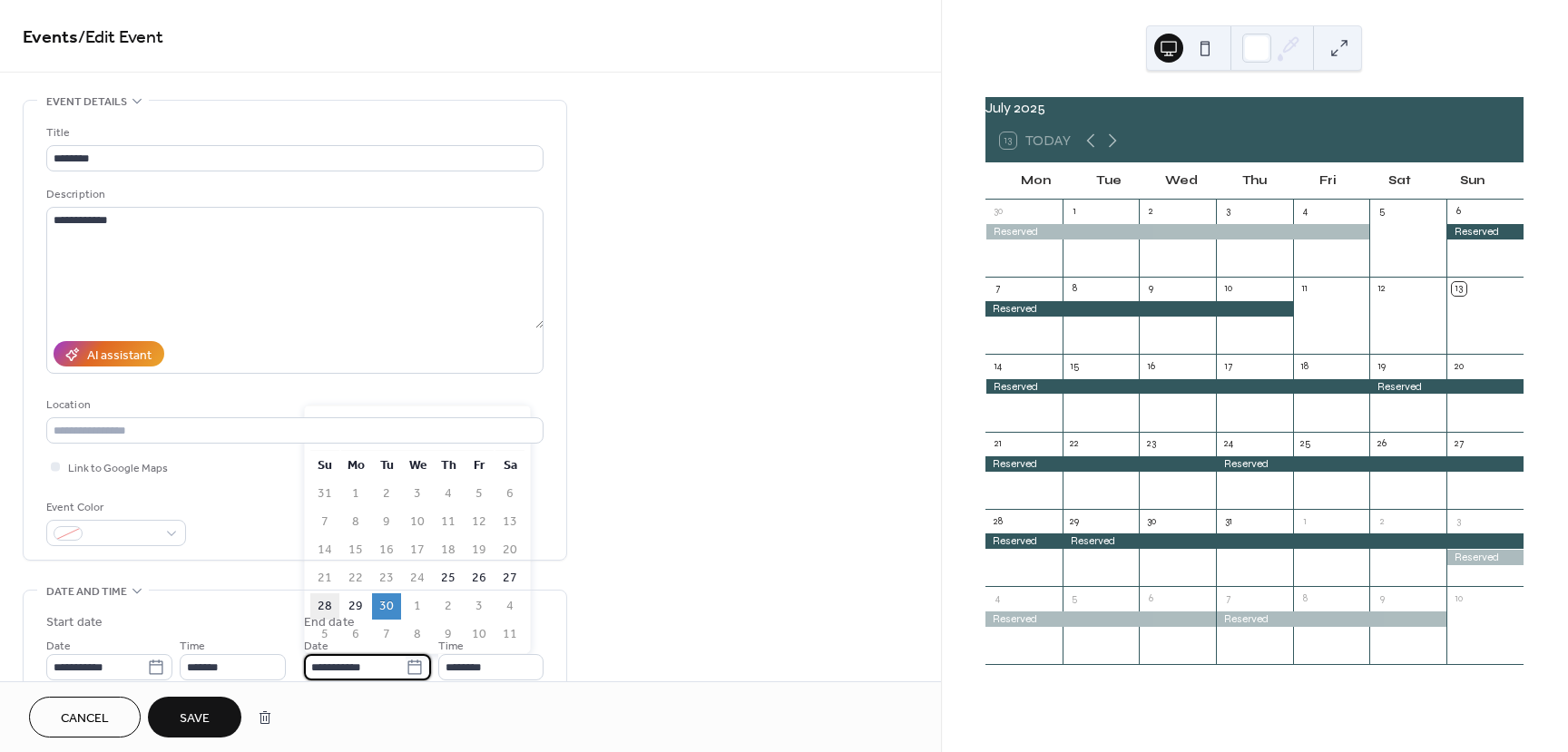 click on "28" at bounding box center (325, 606) 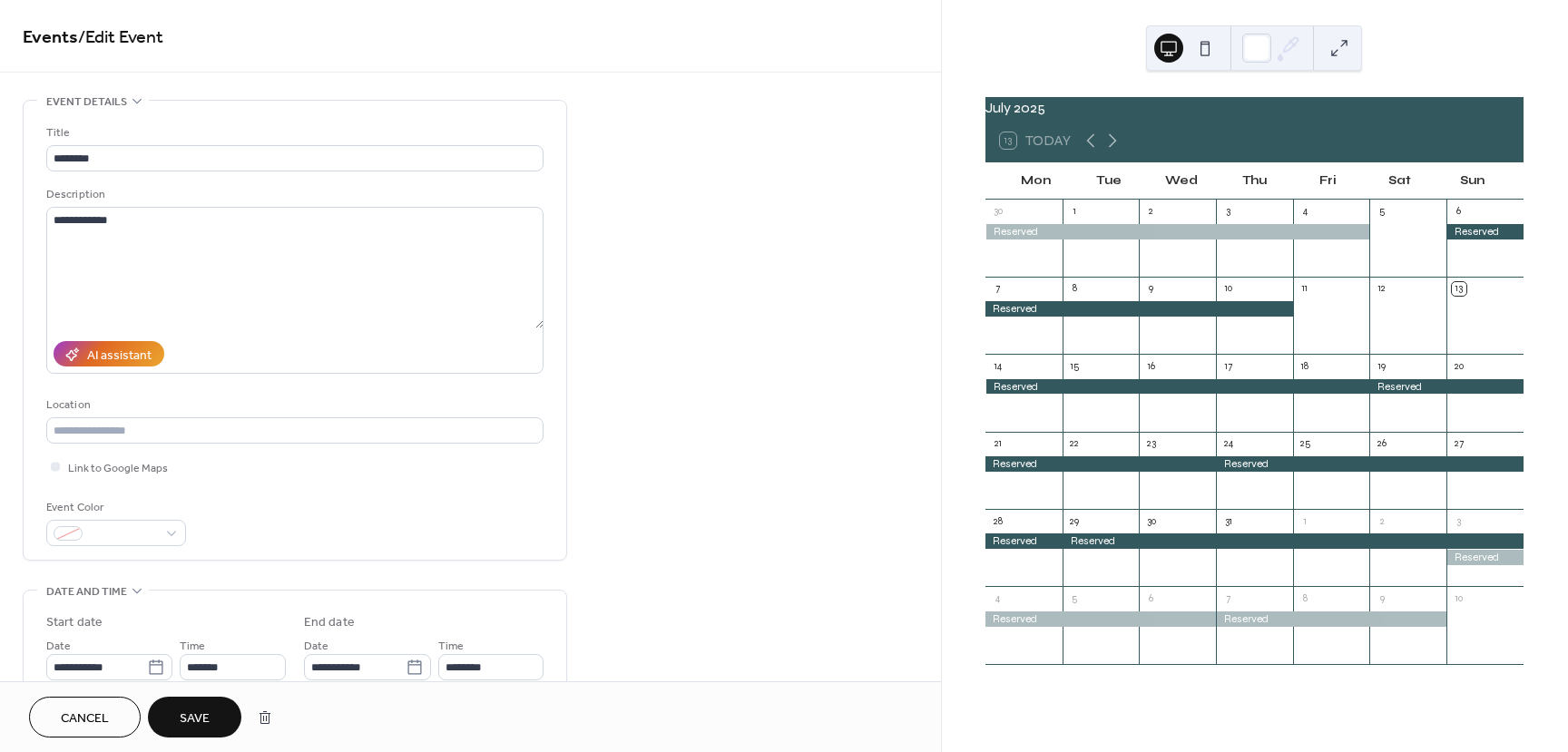 type on "**********" 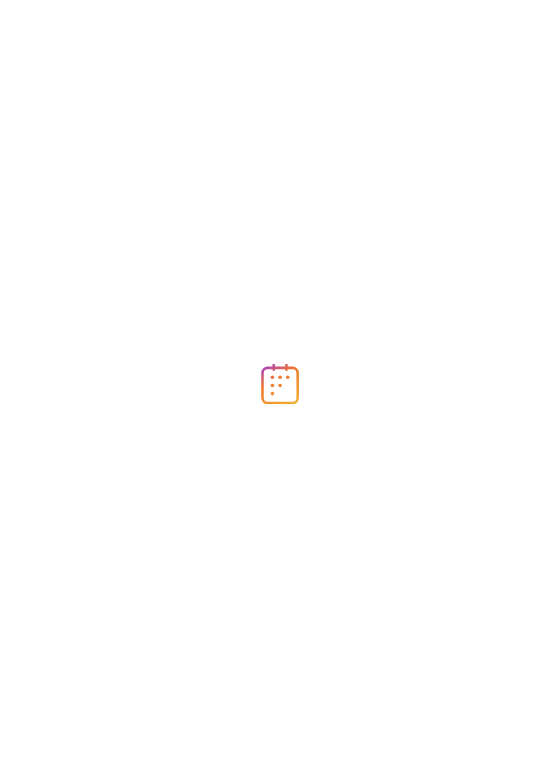 scroll, scrollTop: 0, scrollLeft: 0, axis: both 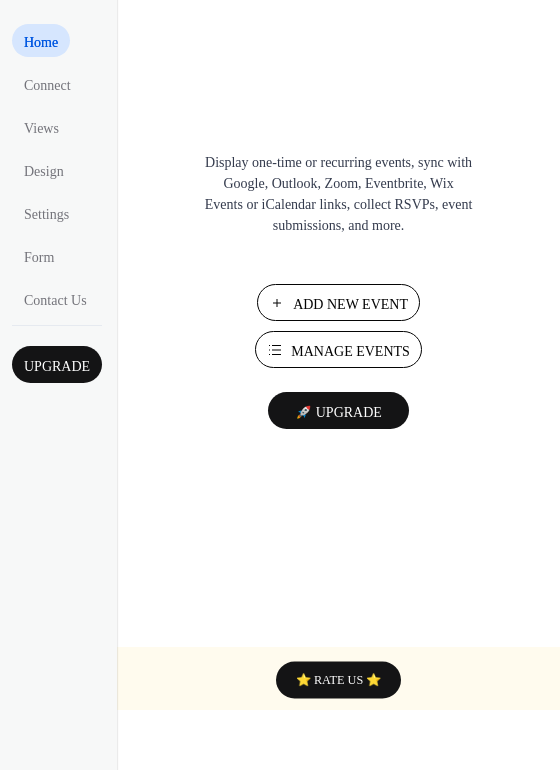 click on "Manage Events" at bounding box center (350, 351) 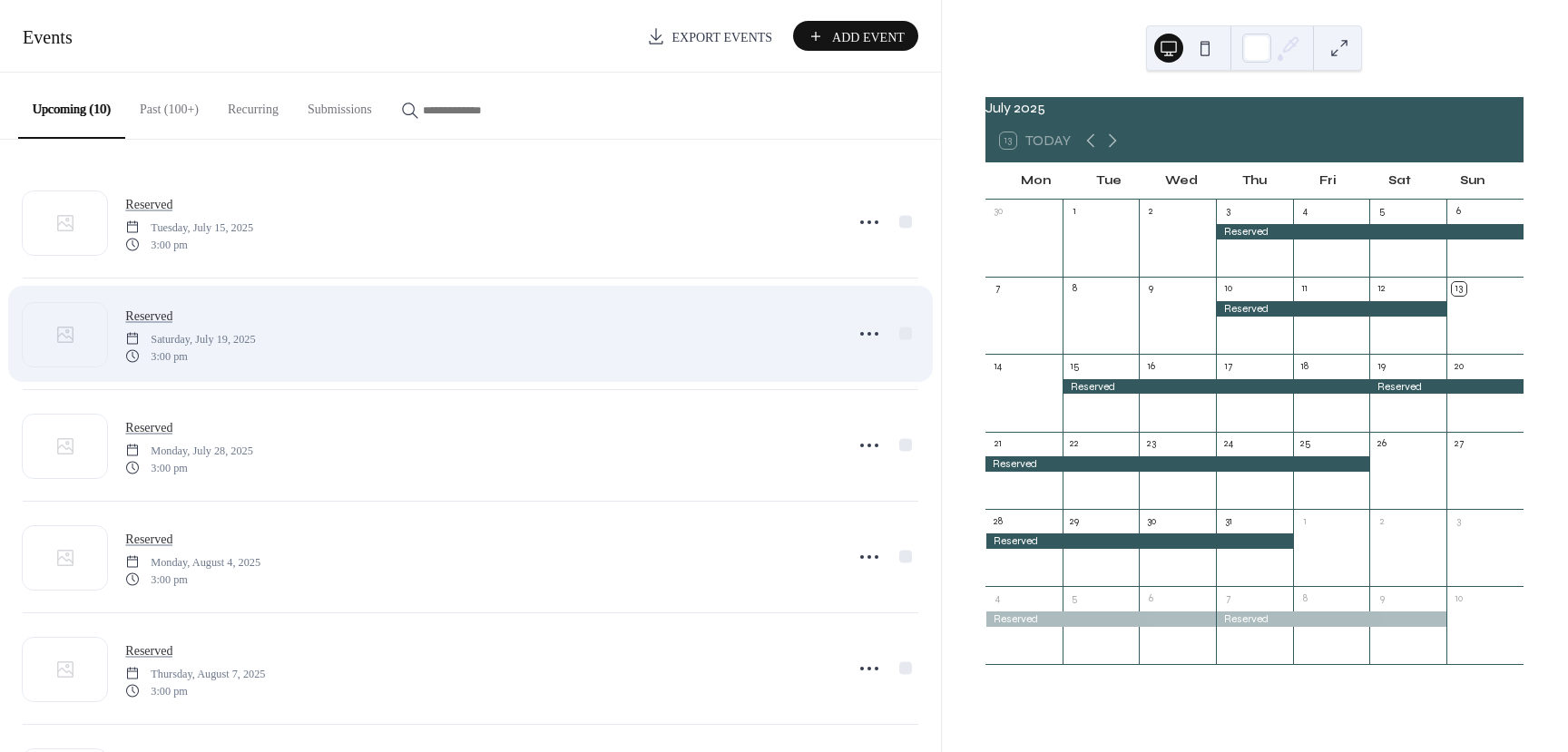 scroll, scrollTop: 0, scrollLeft: 0, axis: both 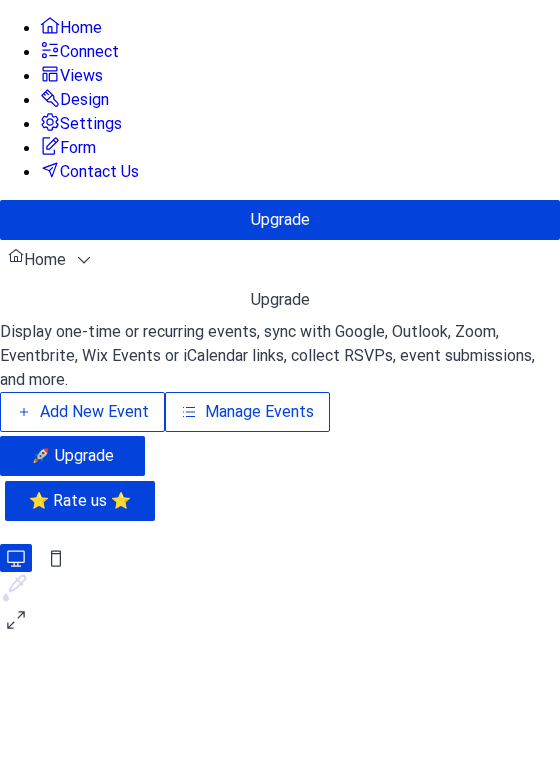 click on "Manage Events" at bounding box center (259, 412) 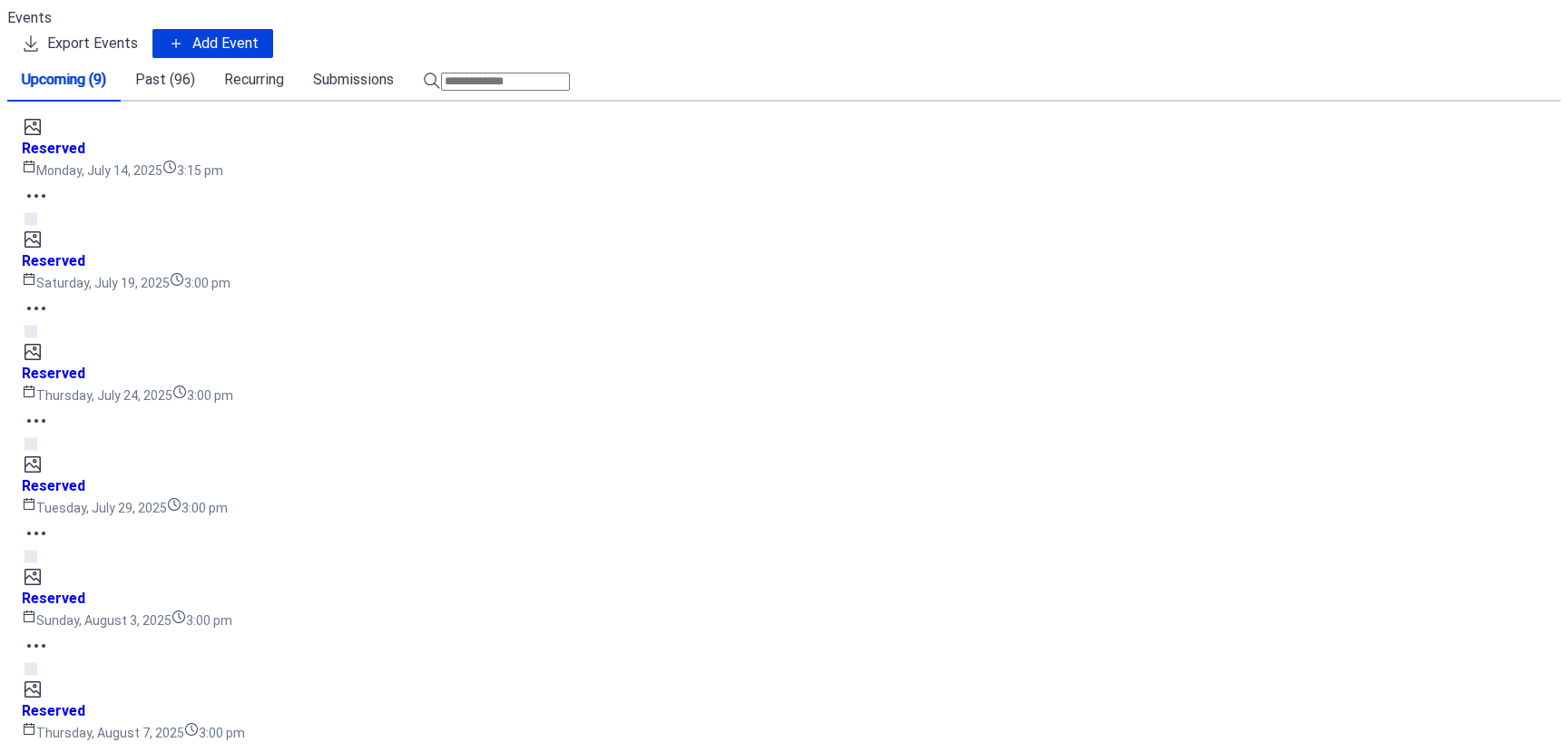 scroll, scrollTop: 0, scrollLeft: 0, axis: both 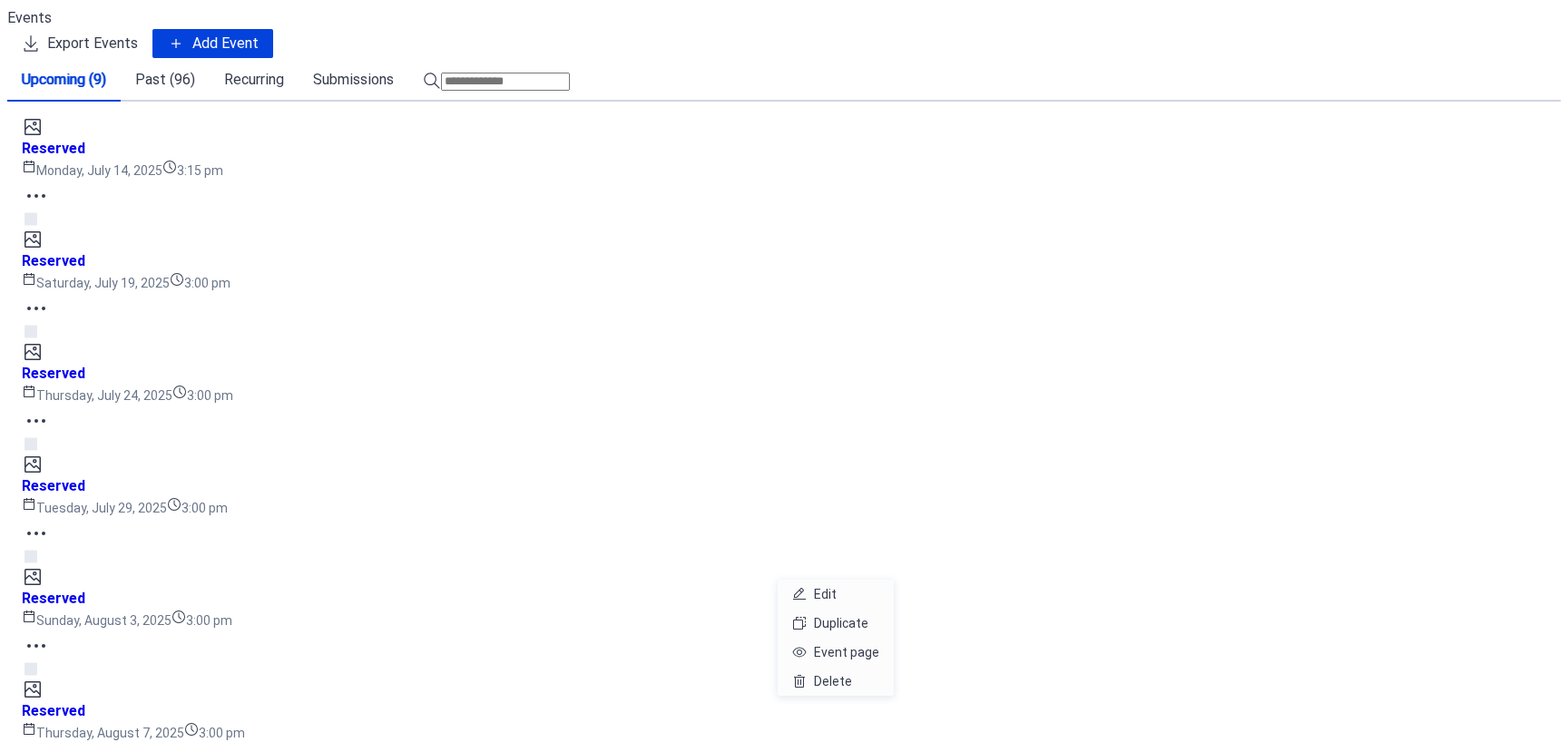 click on "Reserved Thursday, September 25, 2025 3:00 pm" at bounding box center [784, 947] 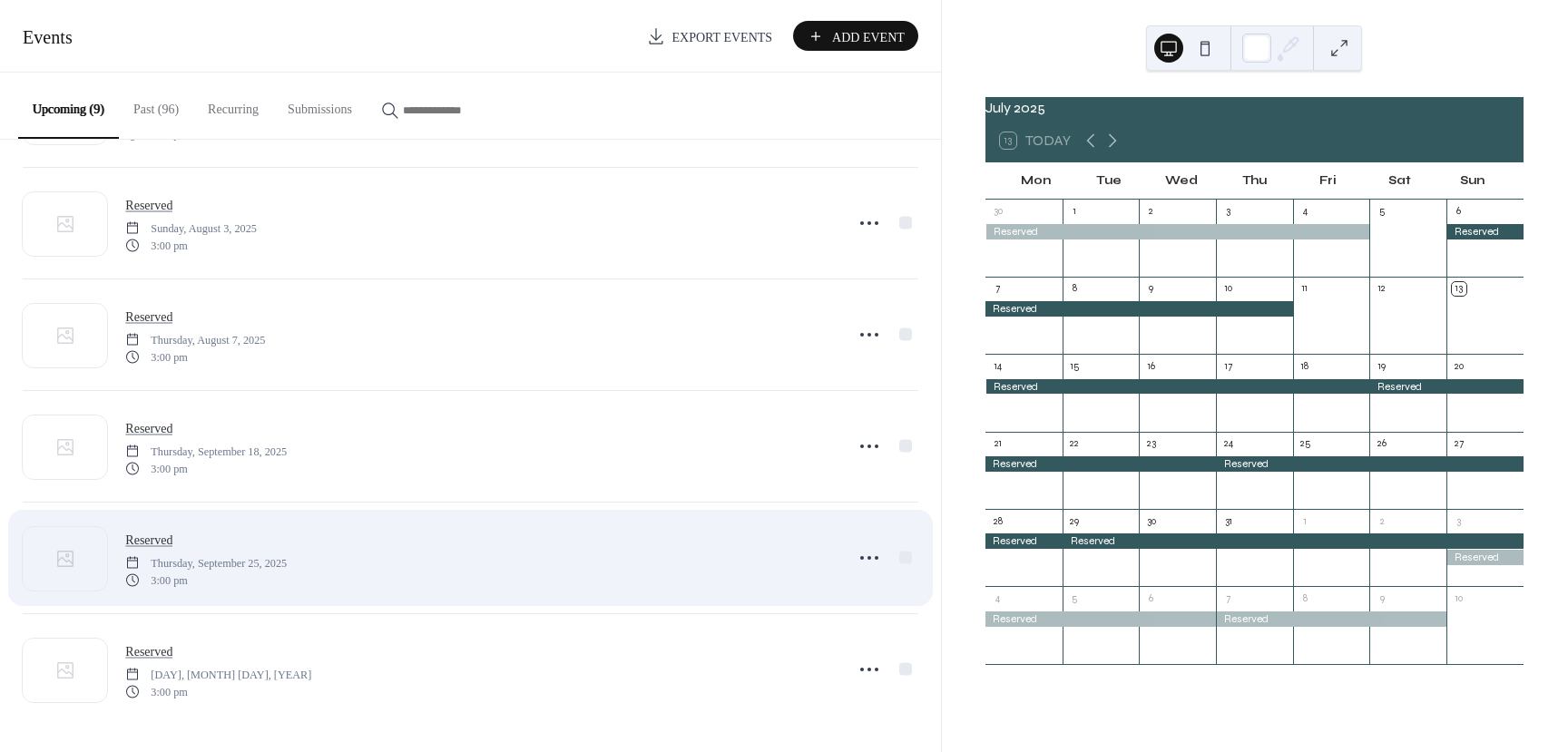 click on "Reserved Thursday, September 25, 2025 3:00 pm" at bounding box center [478, 558] 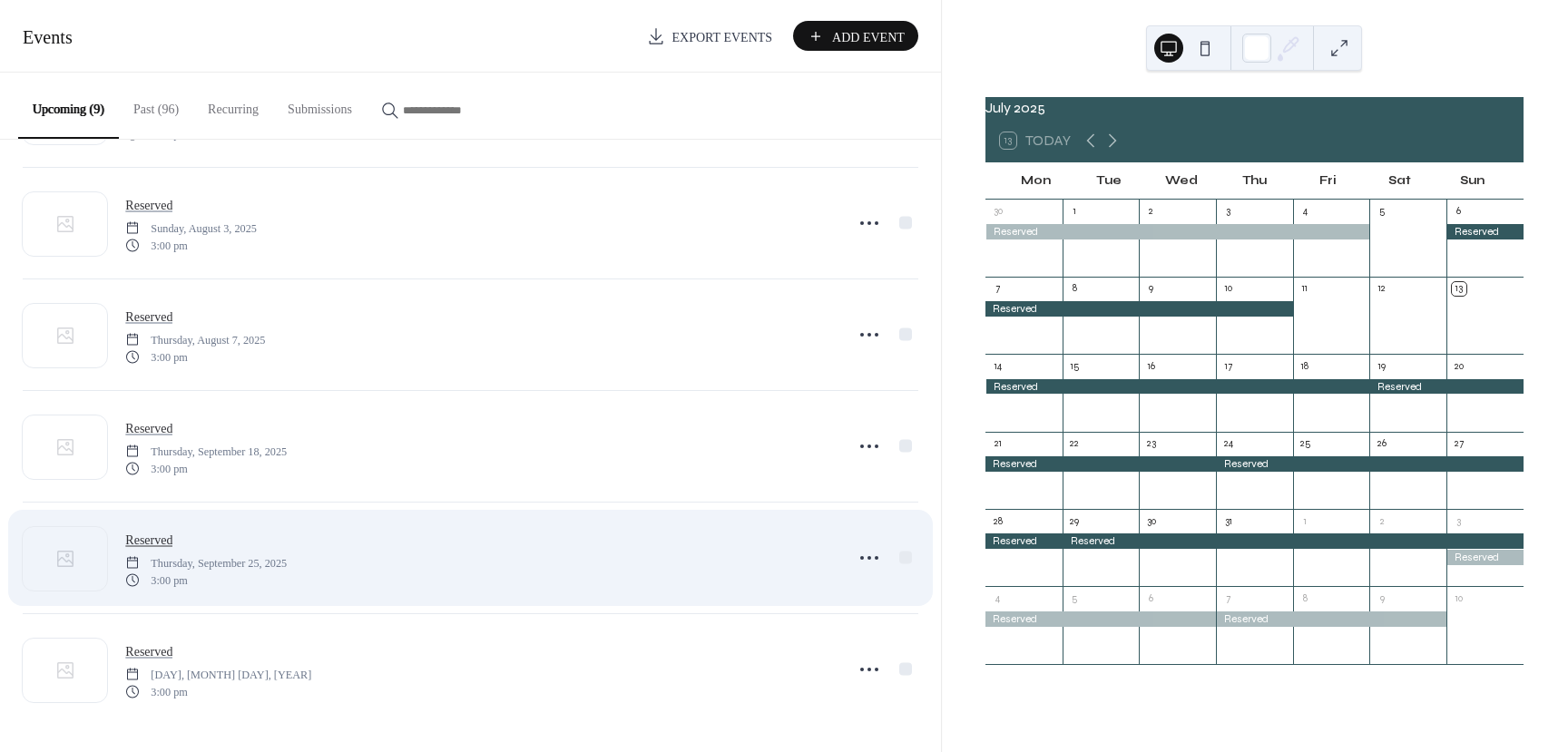 click on "Reserved" at bounding box center [149, 540] 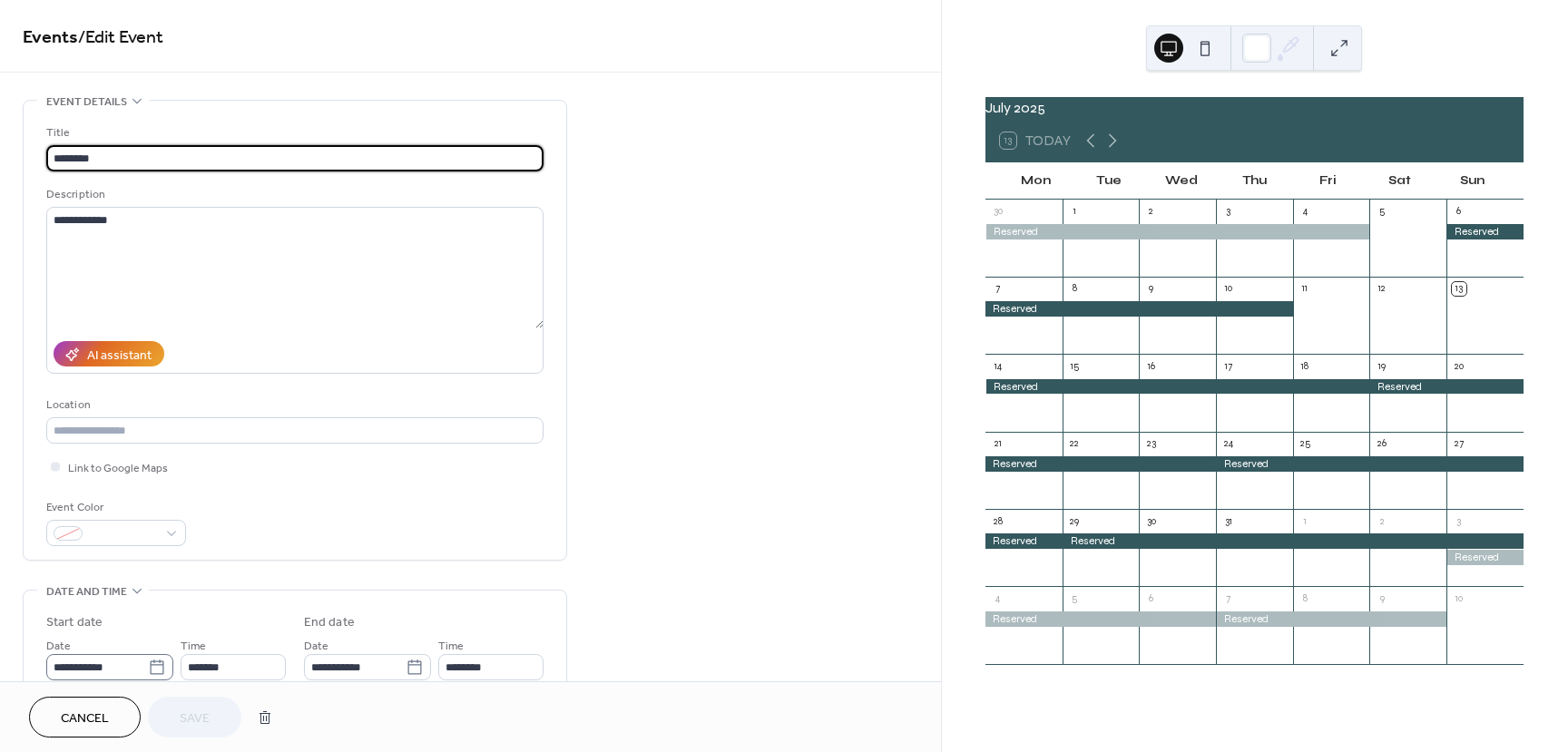 click 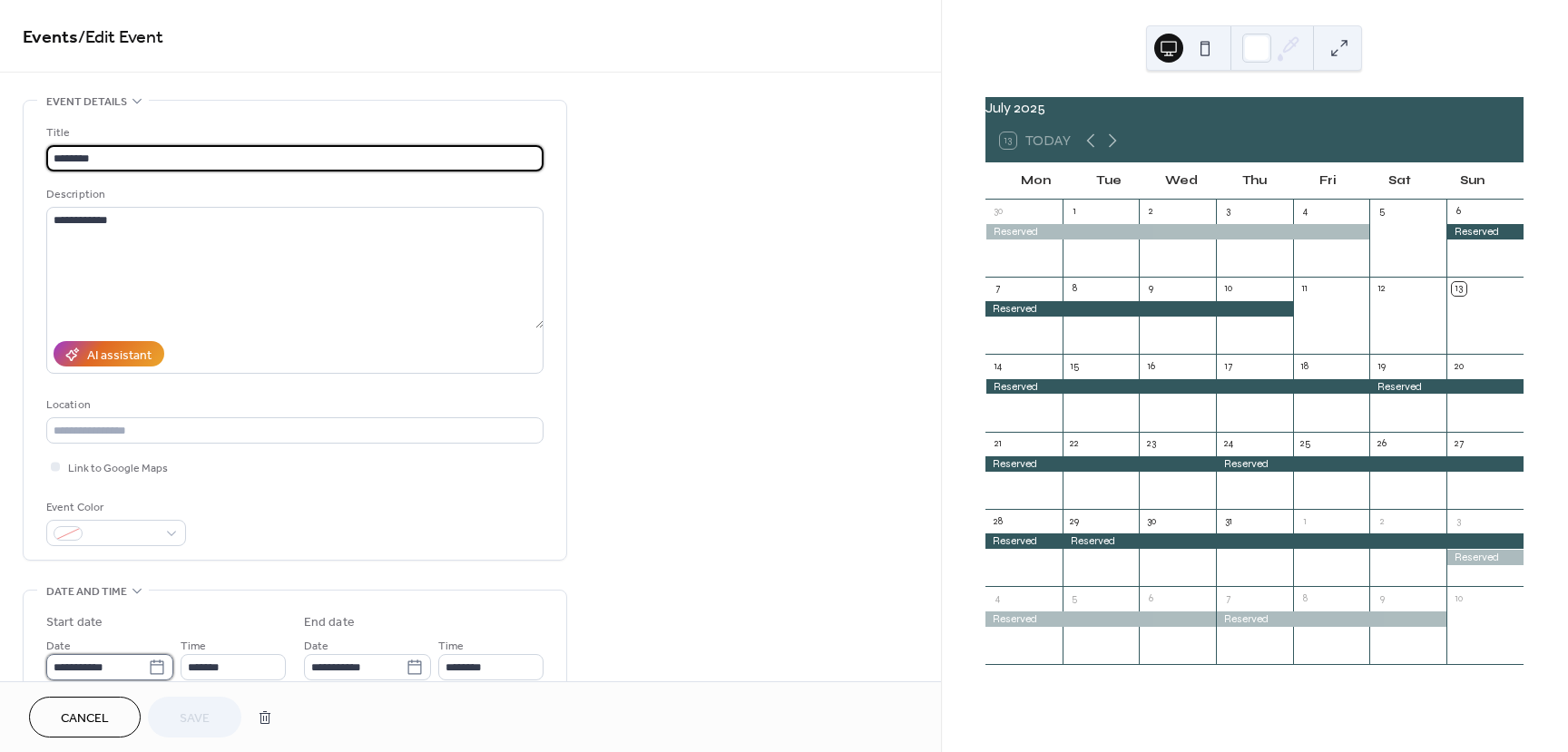 click on "**********" at bounding box center (97, 667) 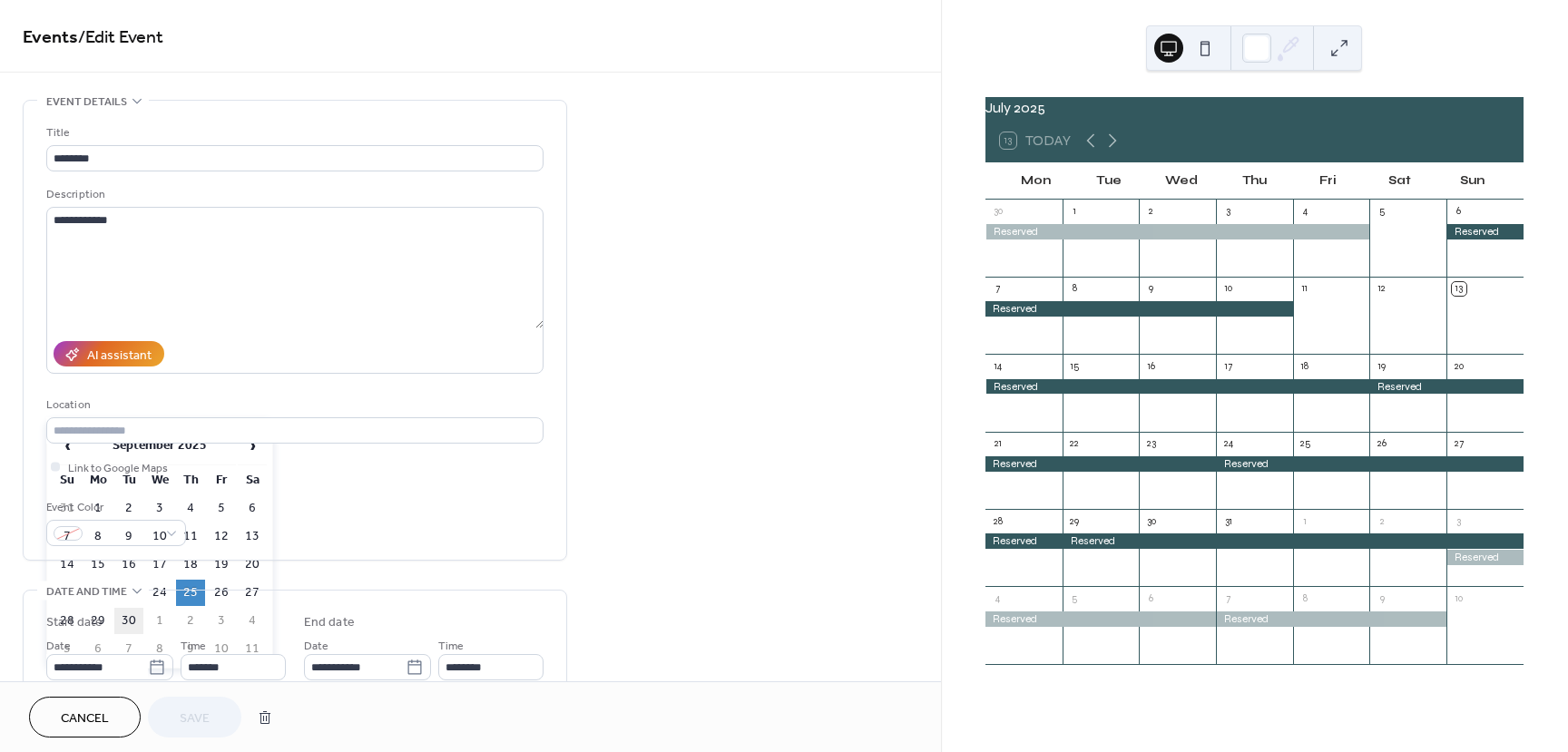 click on "30" at bounding box center [129, 620] 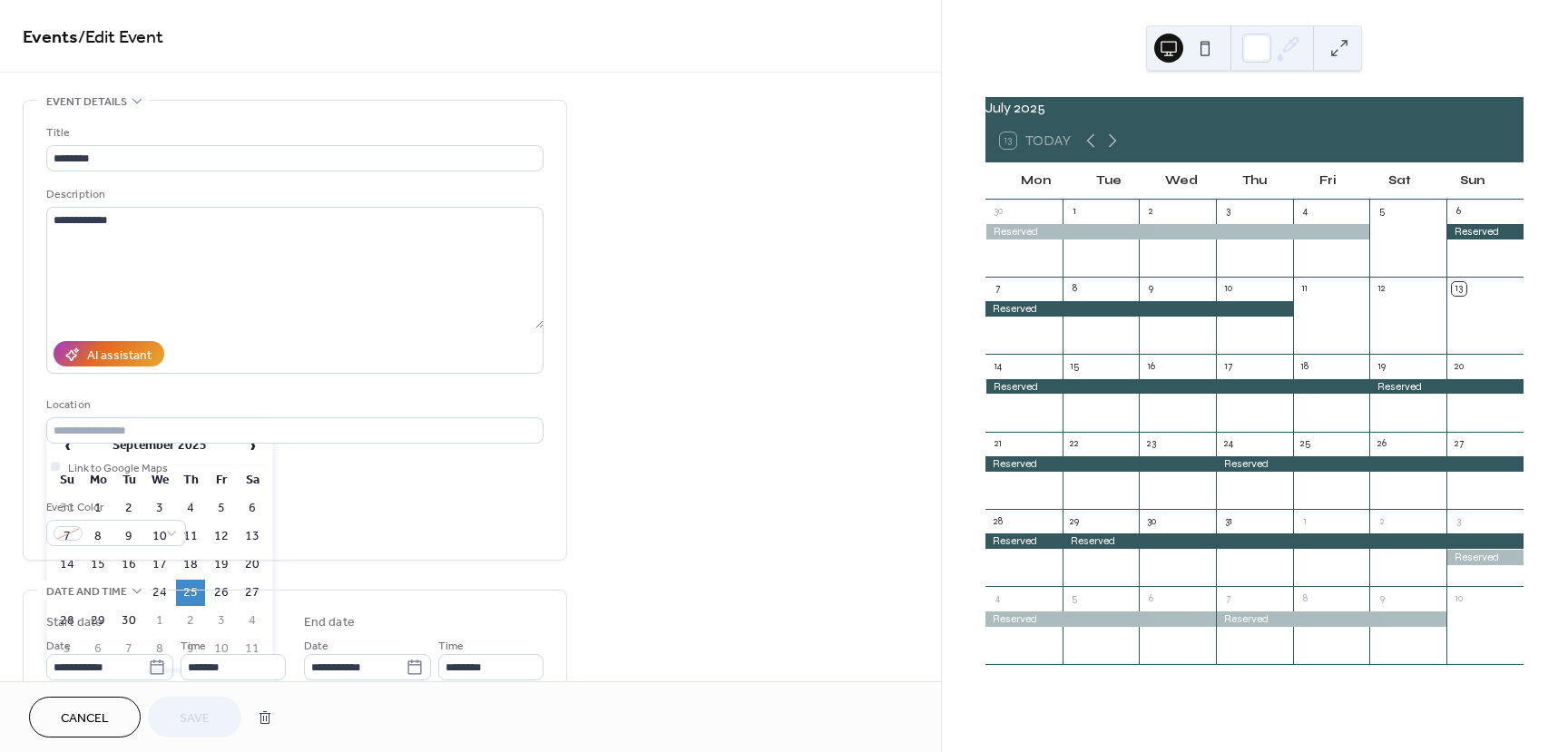 type on "**********" 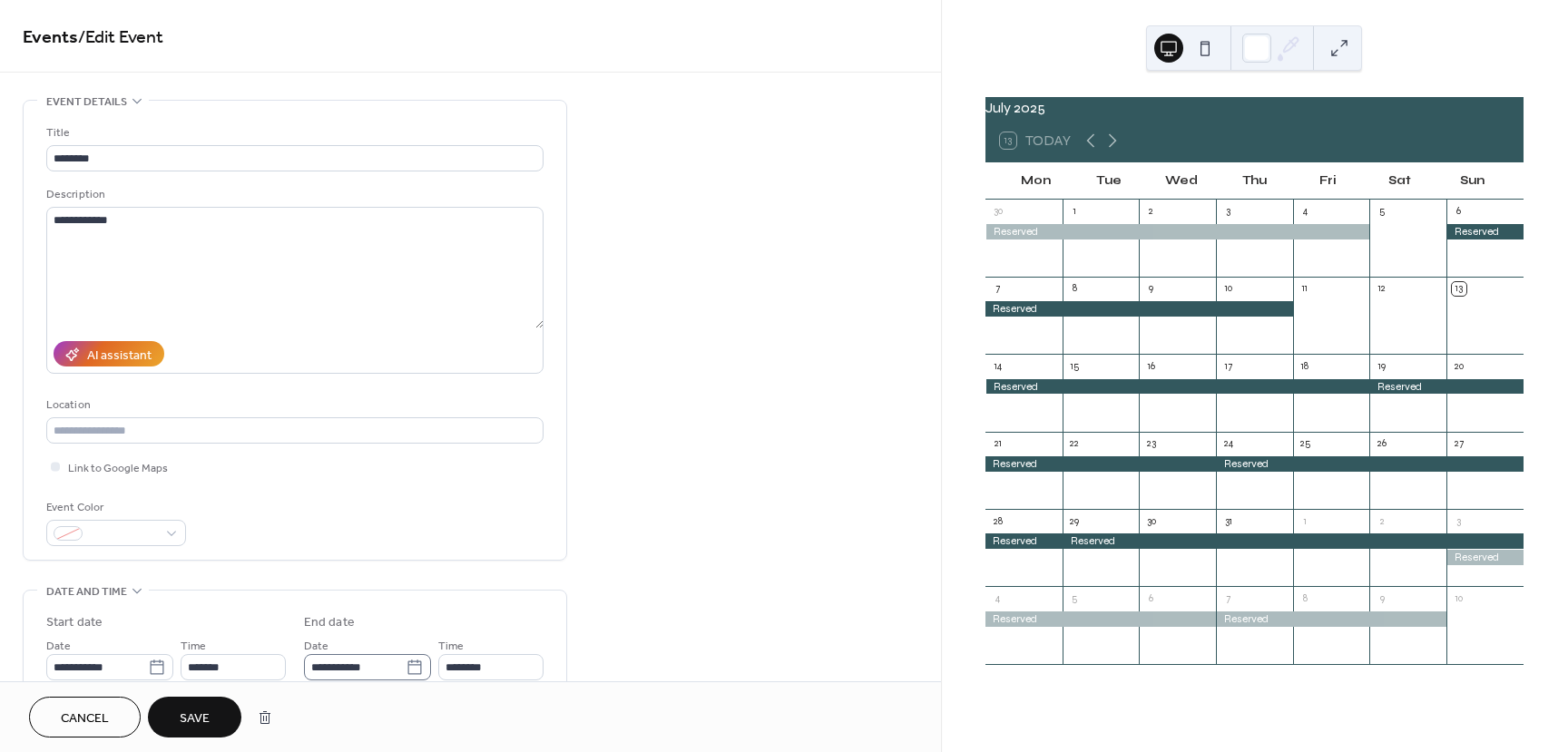 click 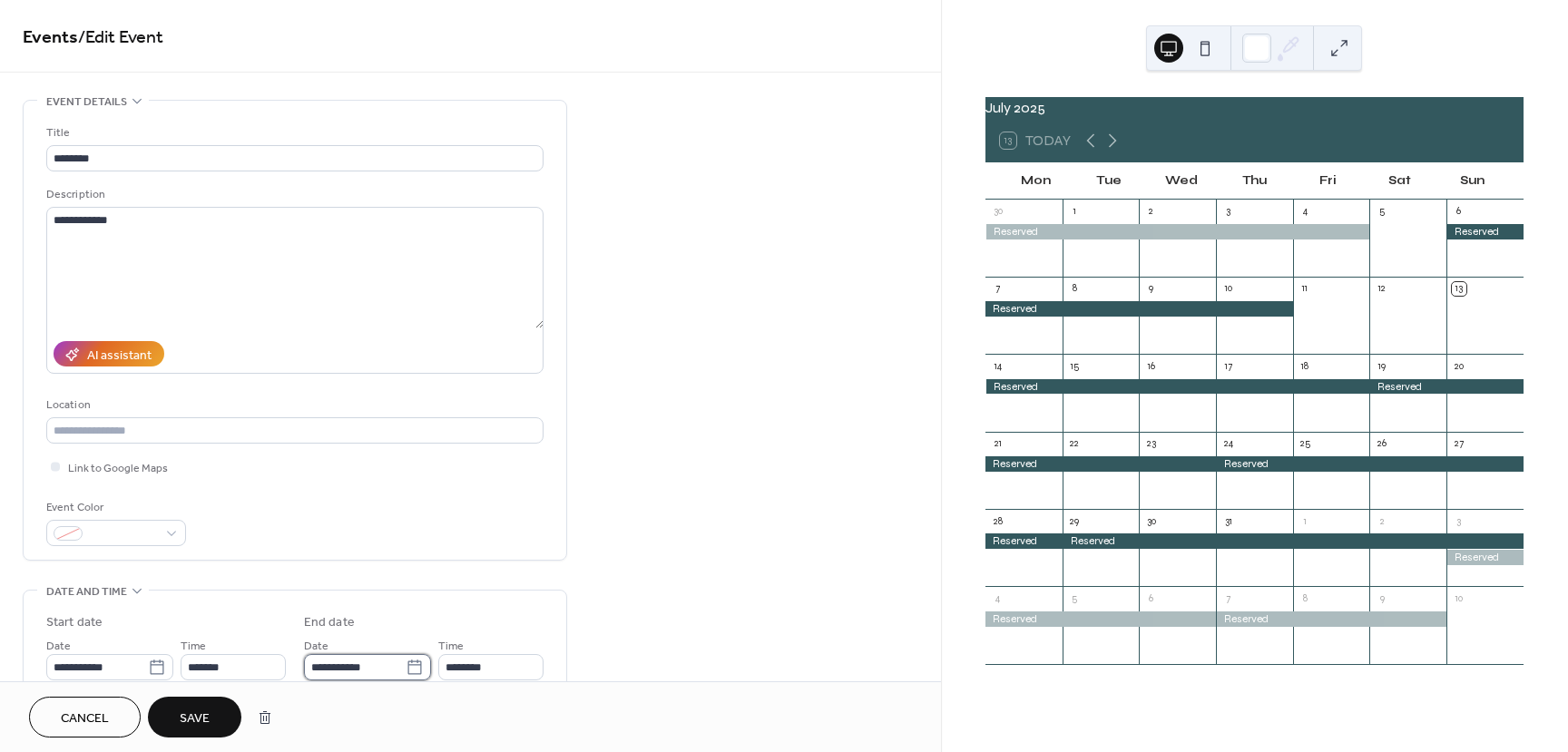 click on "**********" at bounding box center [355, 667] 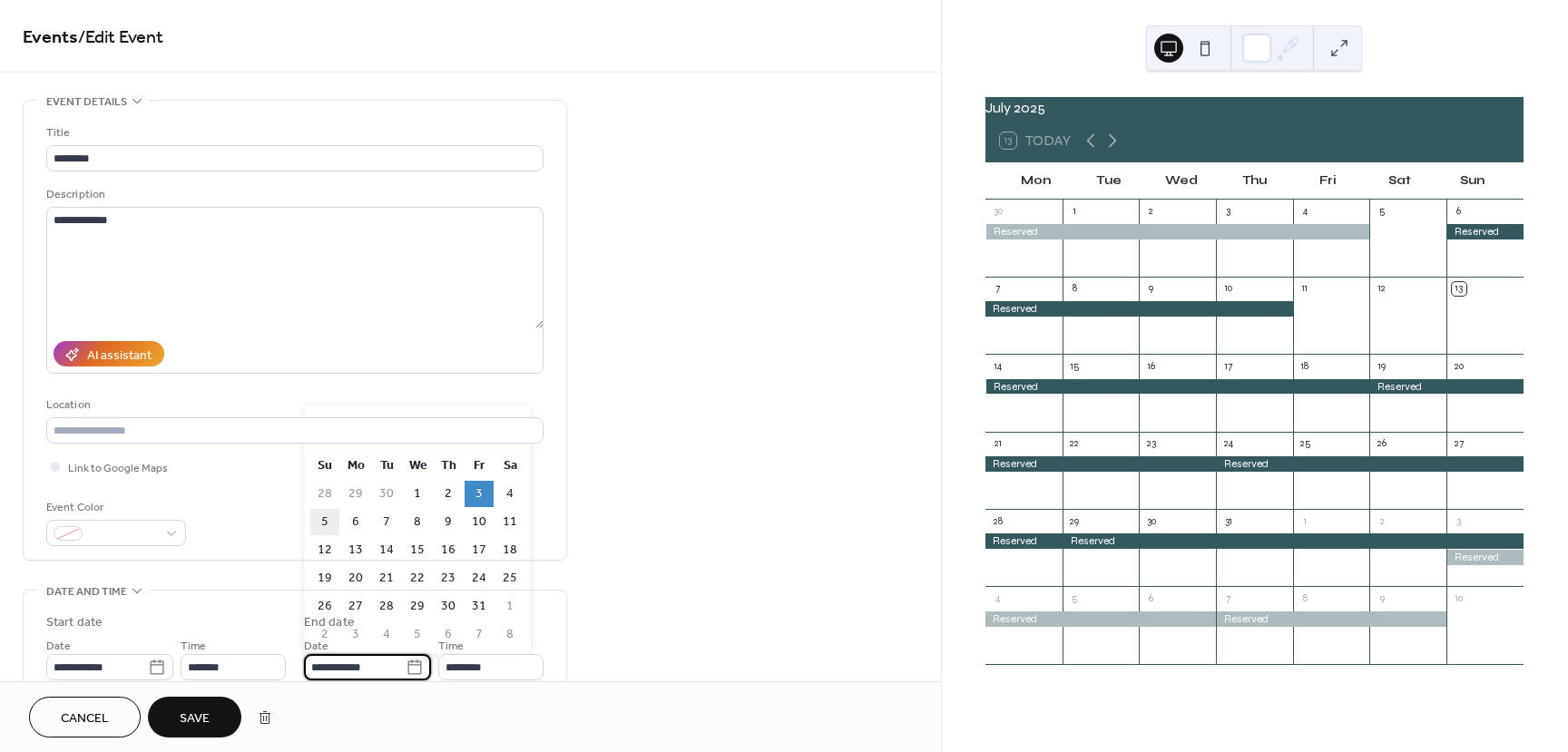 click on "5" at bounding box center [325, 522] 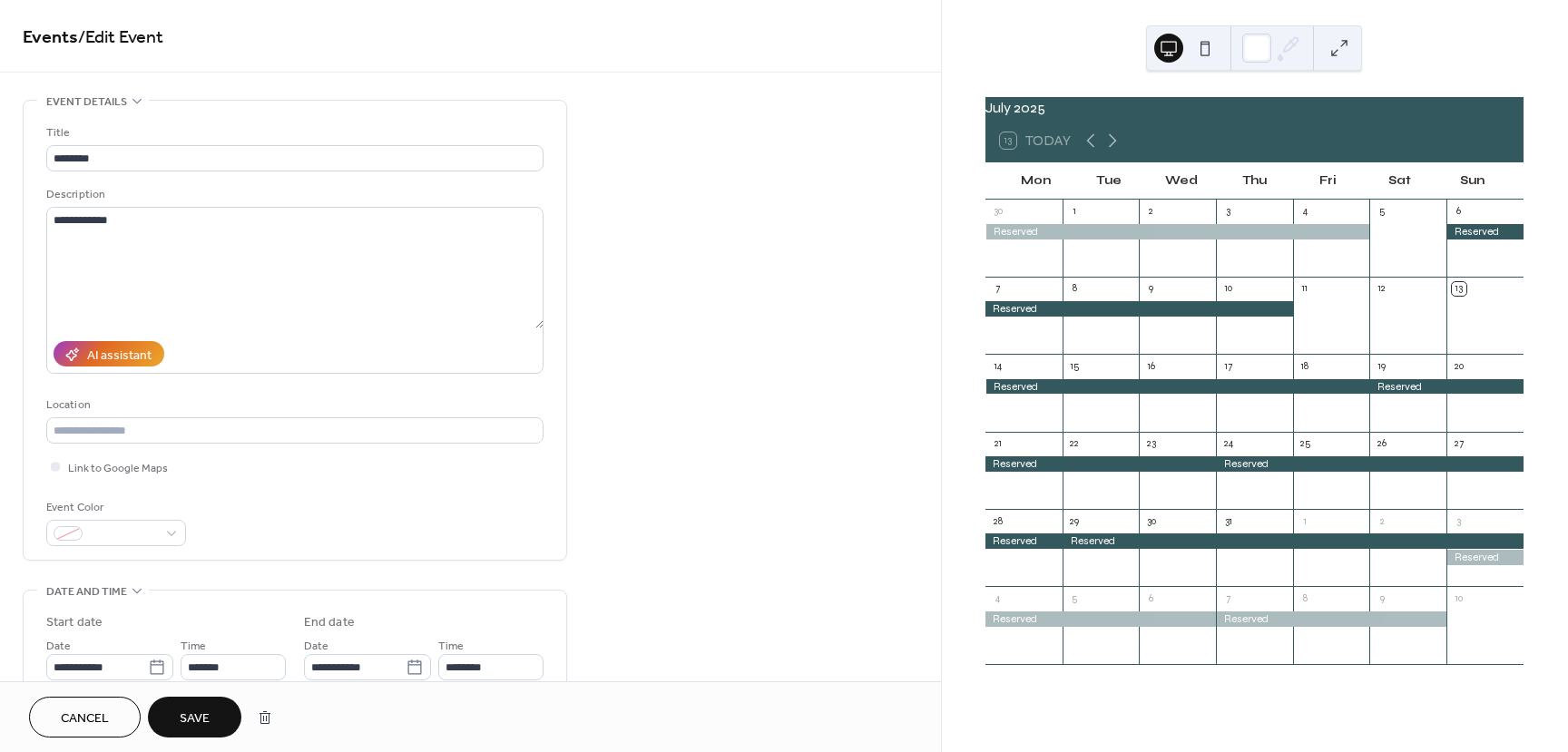 type on "**********" 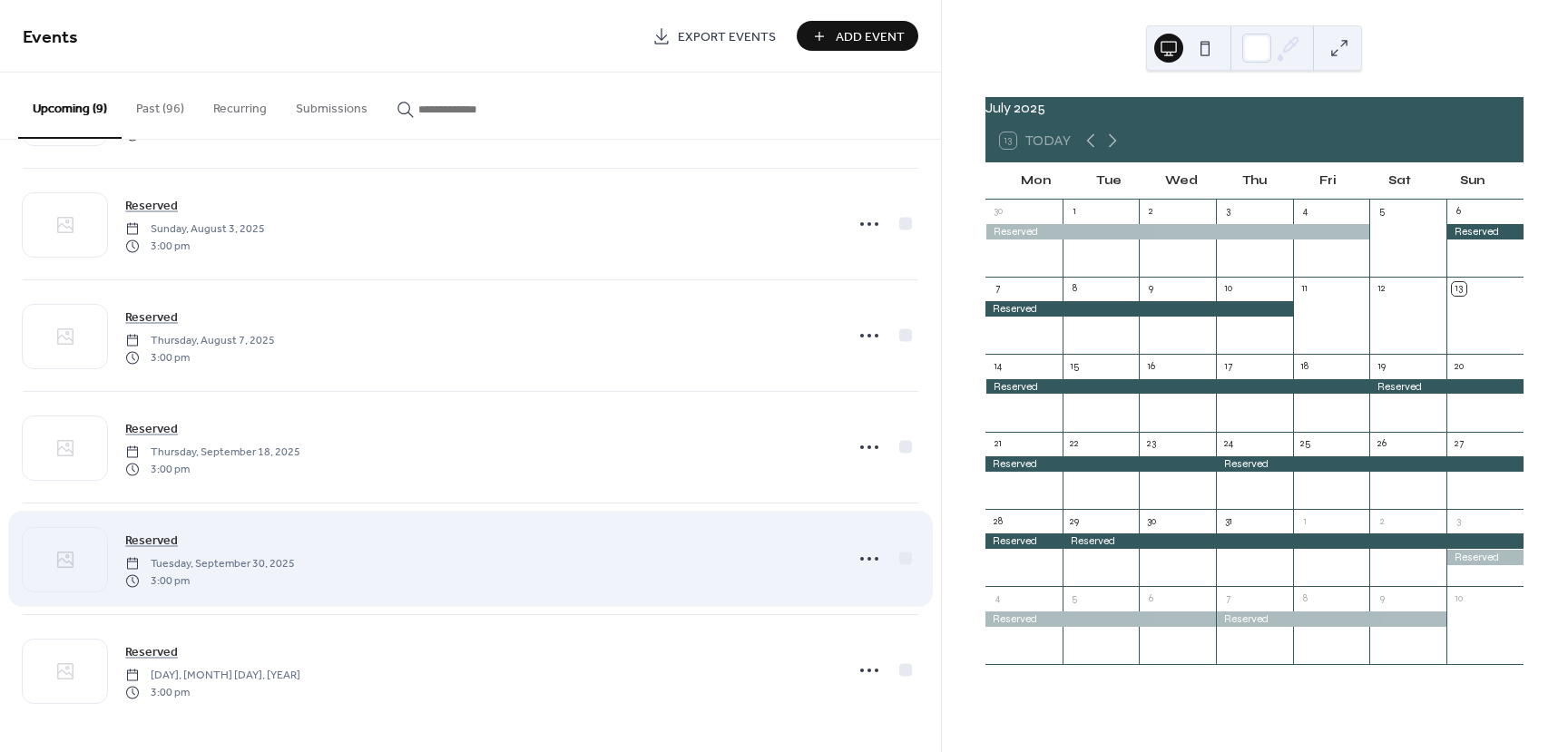 scroll, scrollTop: 445, scrollLeft: 0, axis: vertical 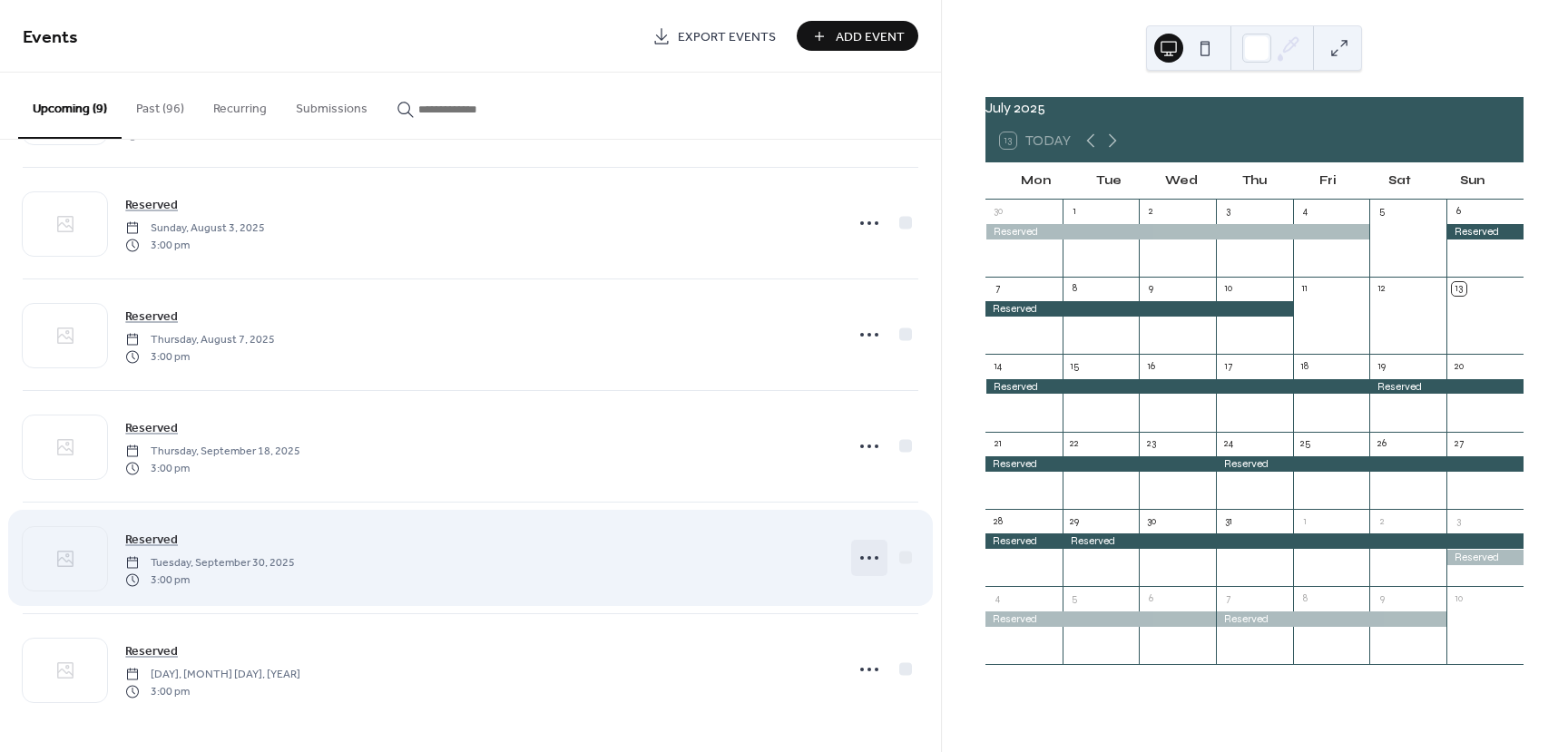 click 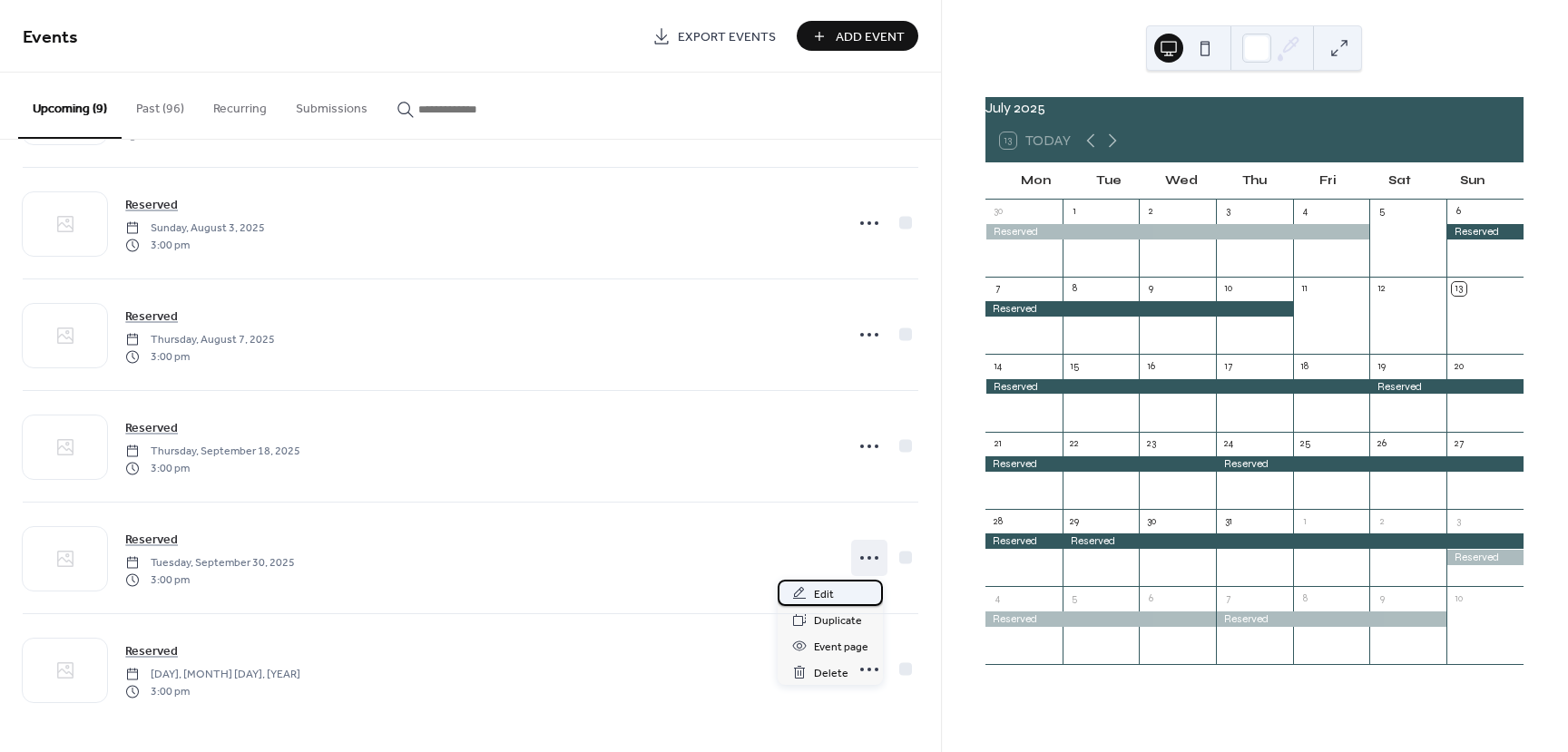 click on "Edit" at bounding box center (824, 594) 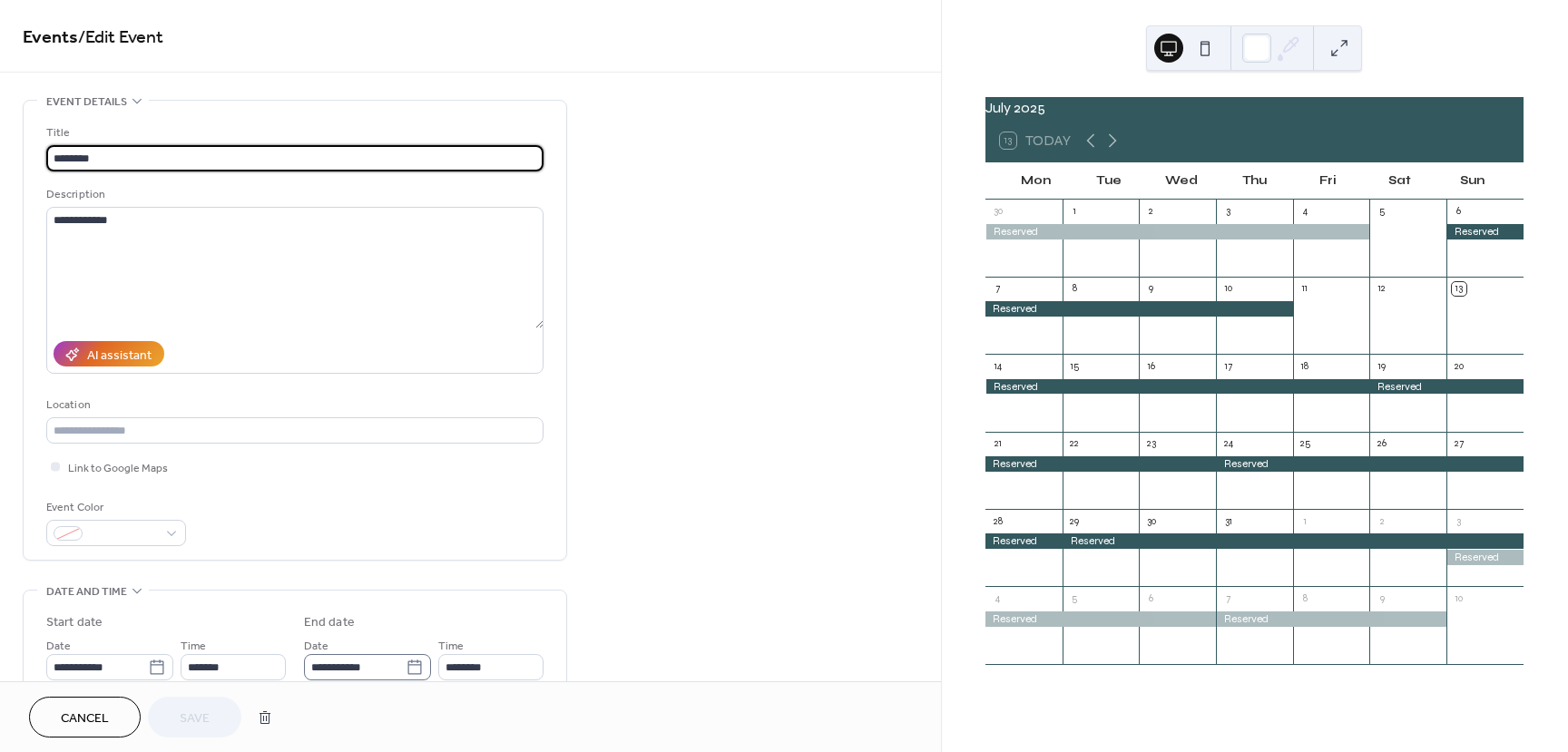 click 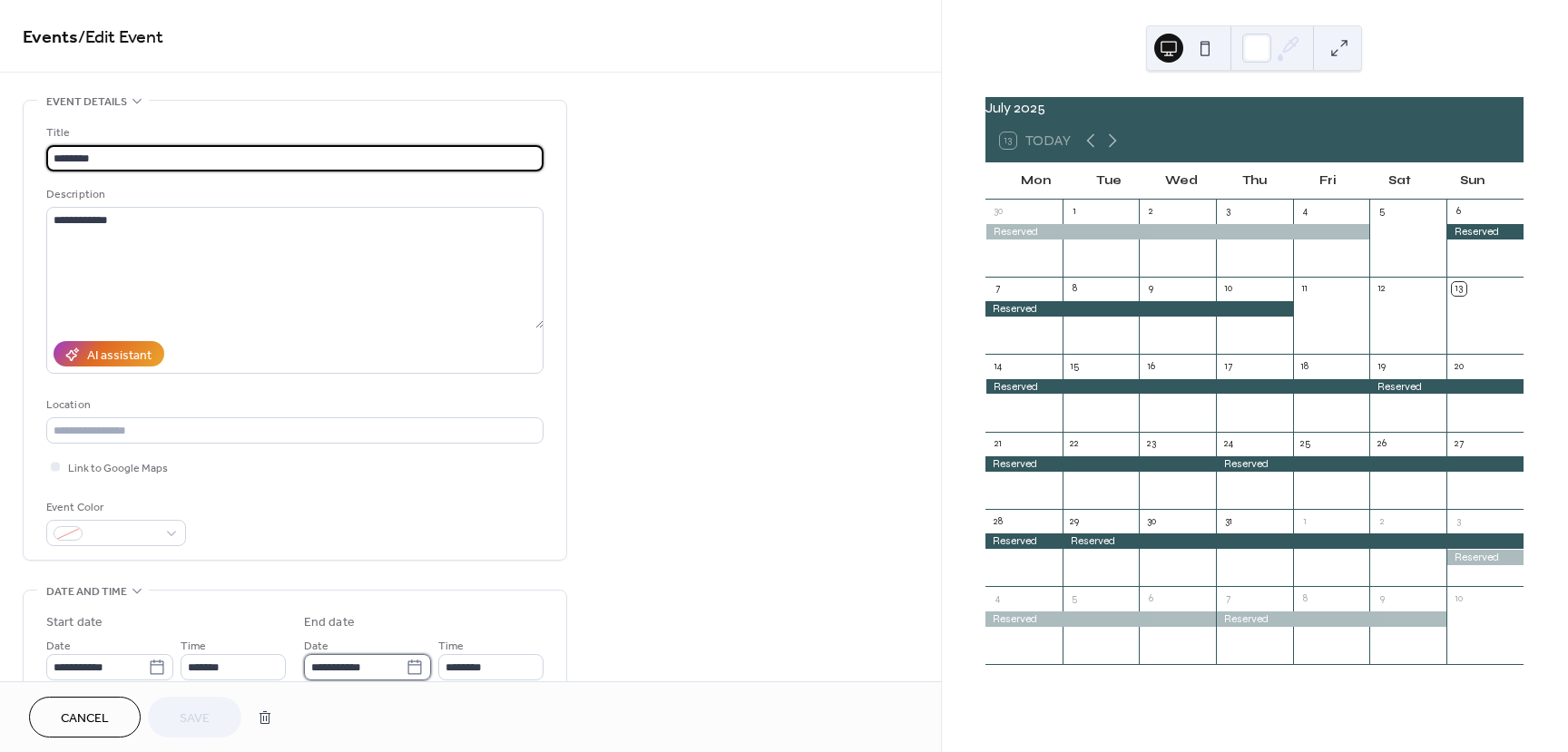 click on "**********" at bounding box center [355, 667] 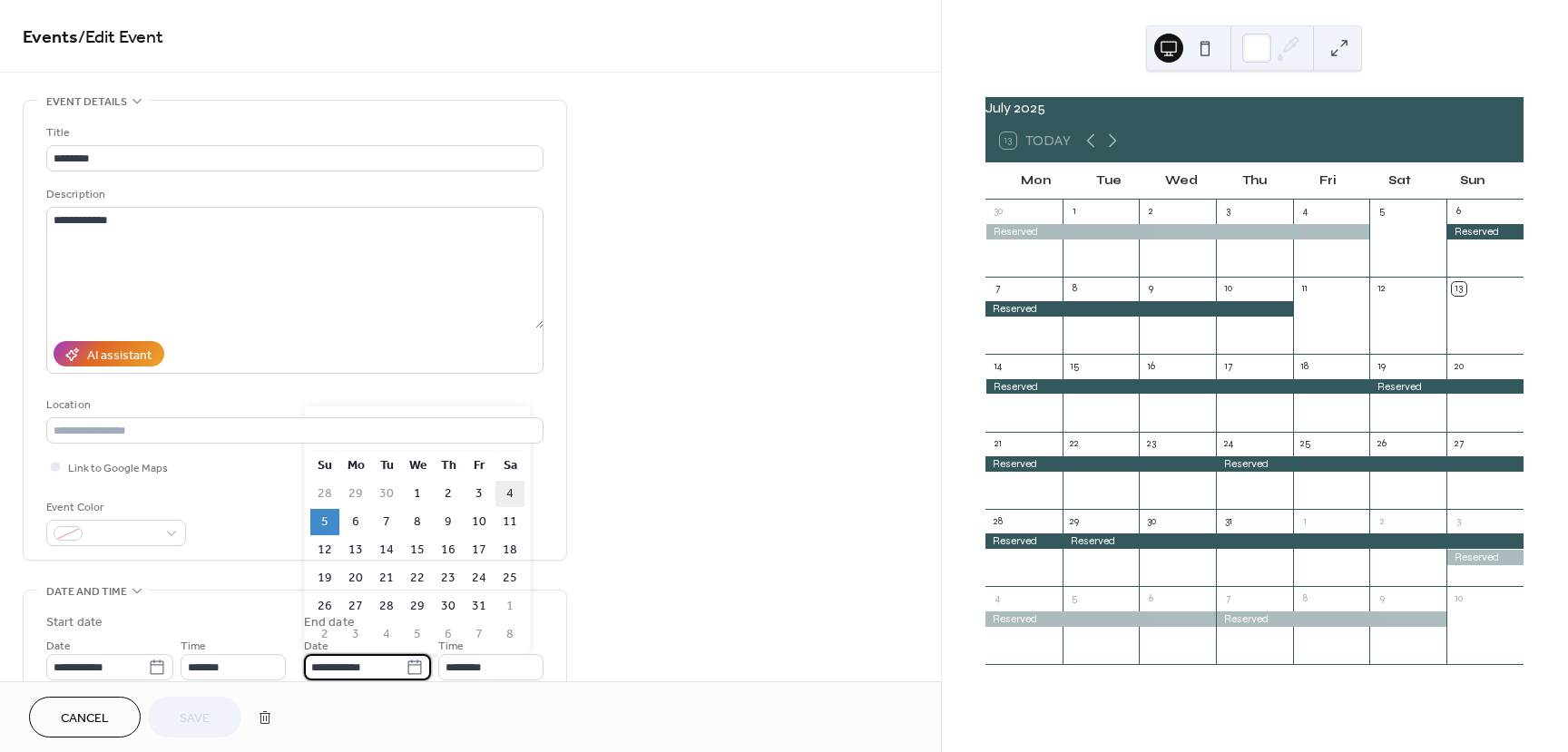 click on "4" at bounding box center [510, 493] 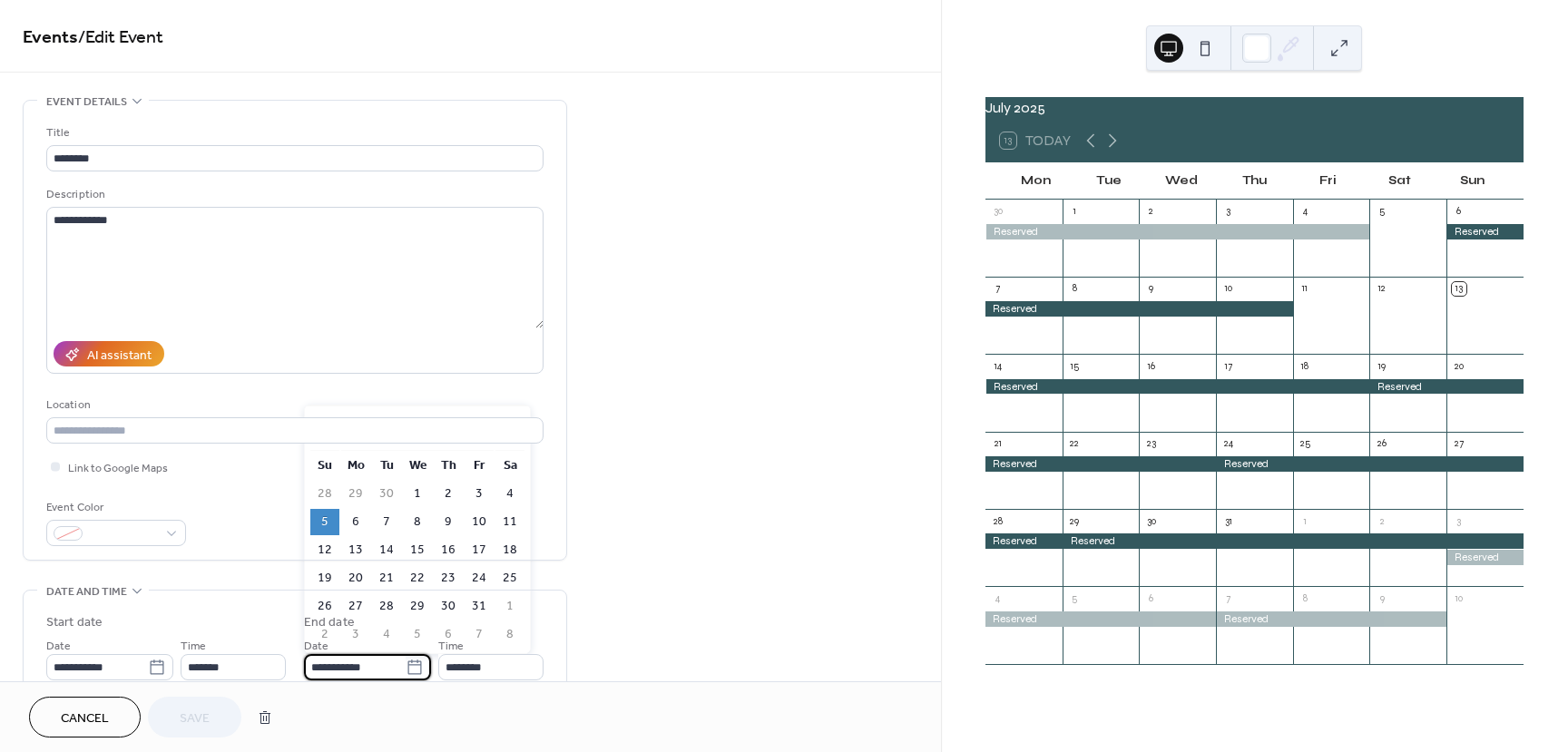 type on "**********" 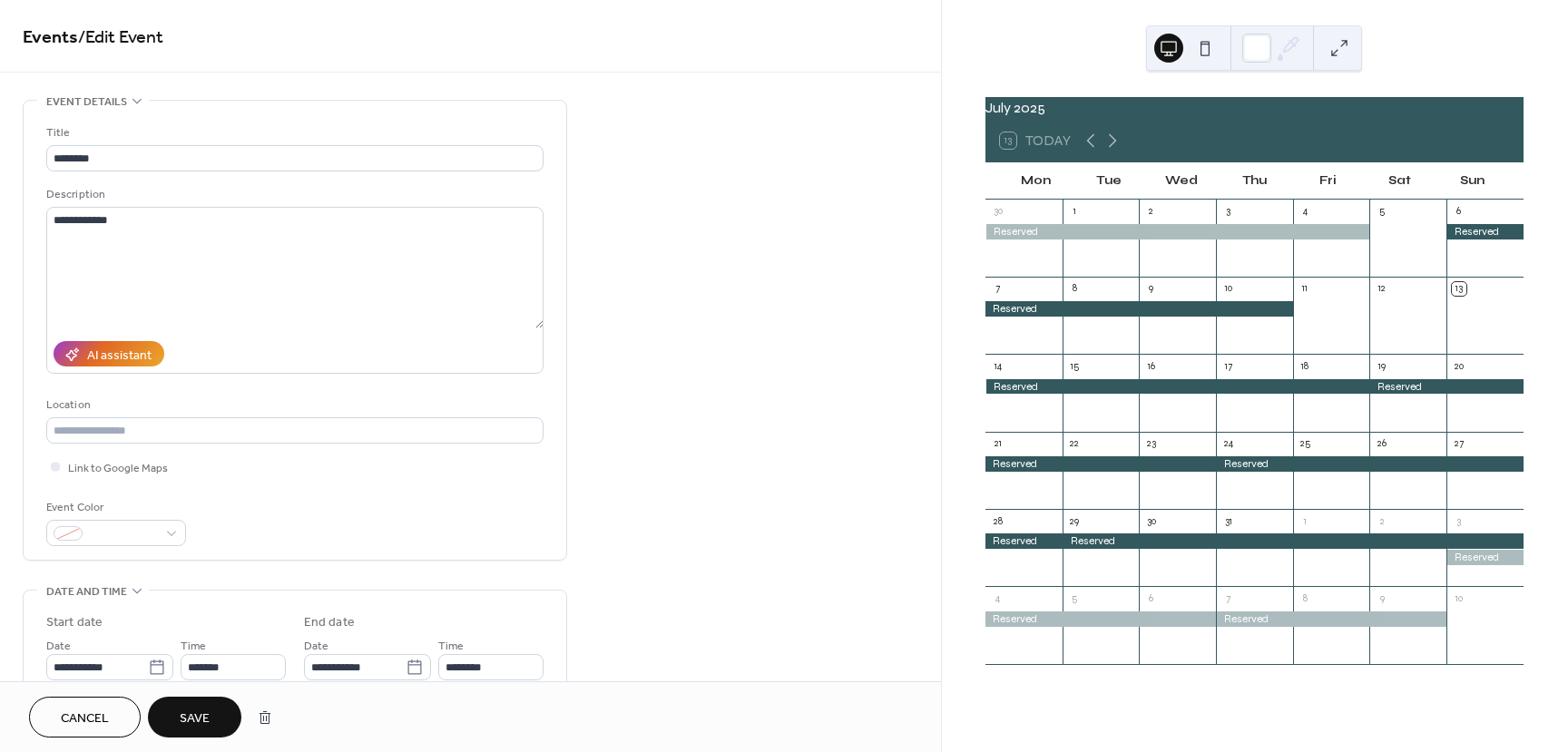 click on "Save" at bounding box center [194, 718] 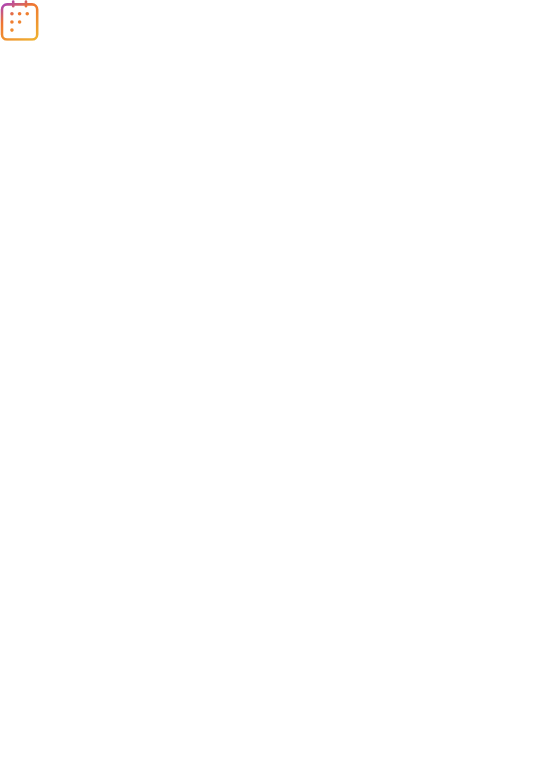 scroll, scrollTop: 0, scrollLeft: 0, axis: both 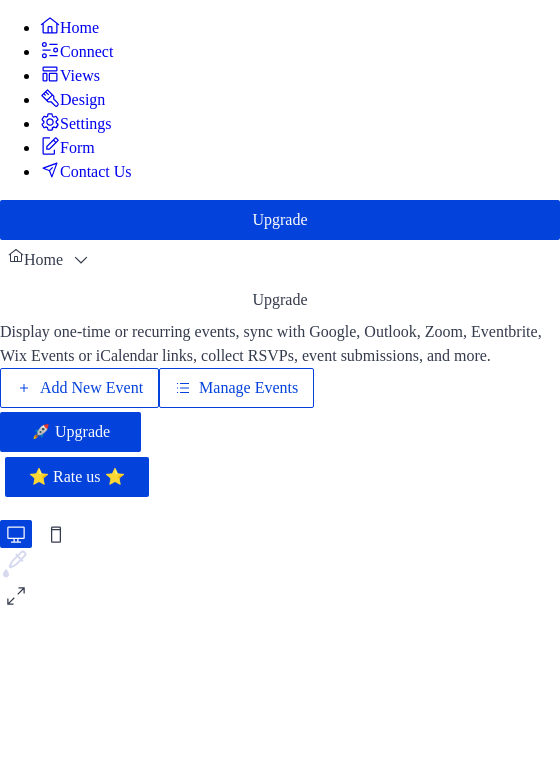 click on "Manage Events" at bounding box center [248, 388] 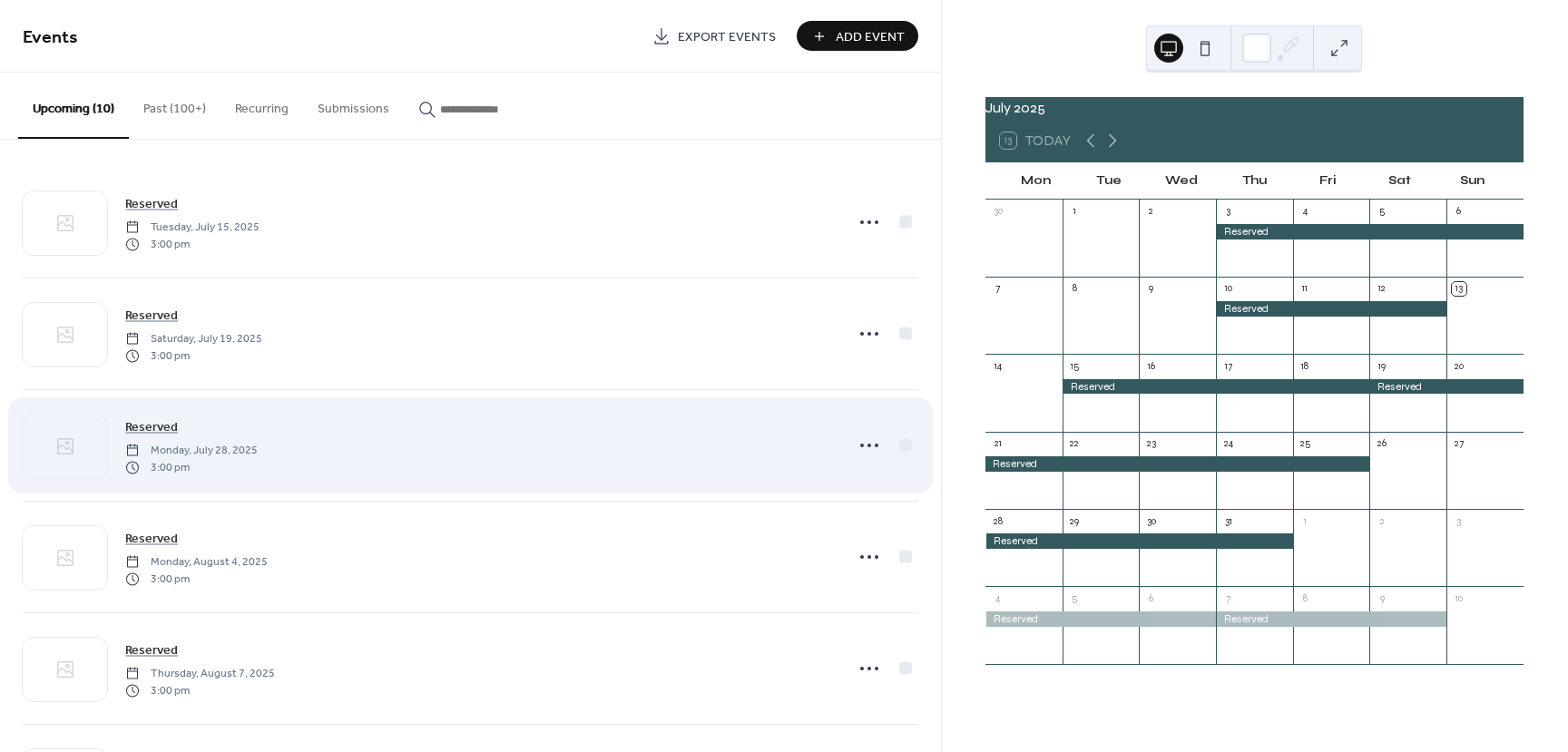 scroll, scrollTop: 0, scrollLeft: 0, axis: both 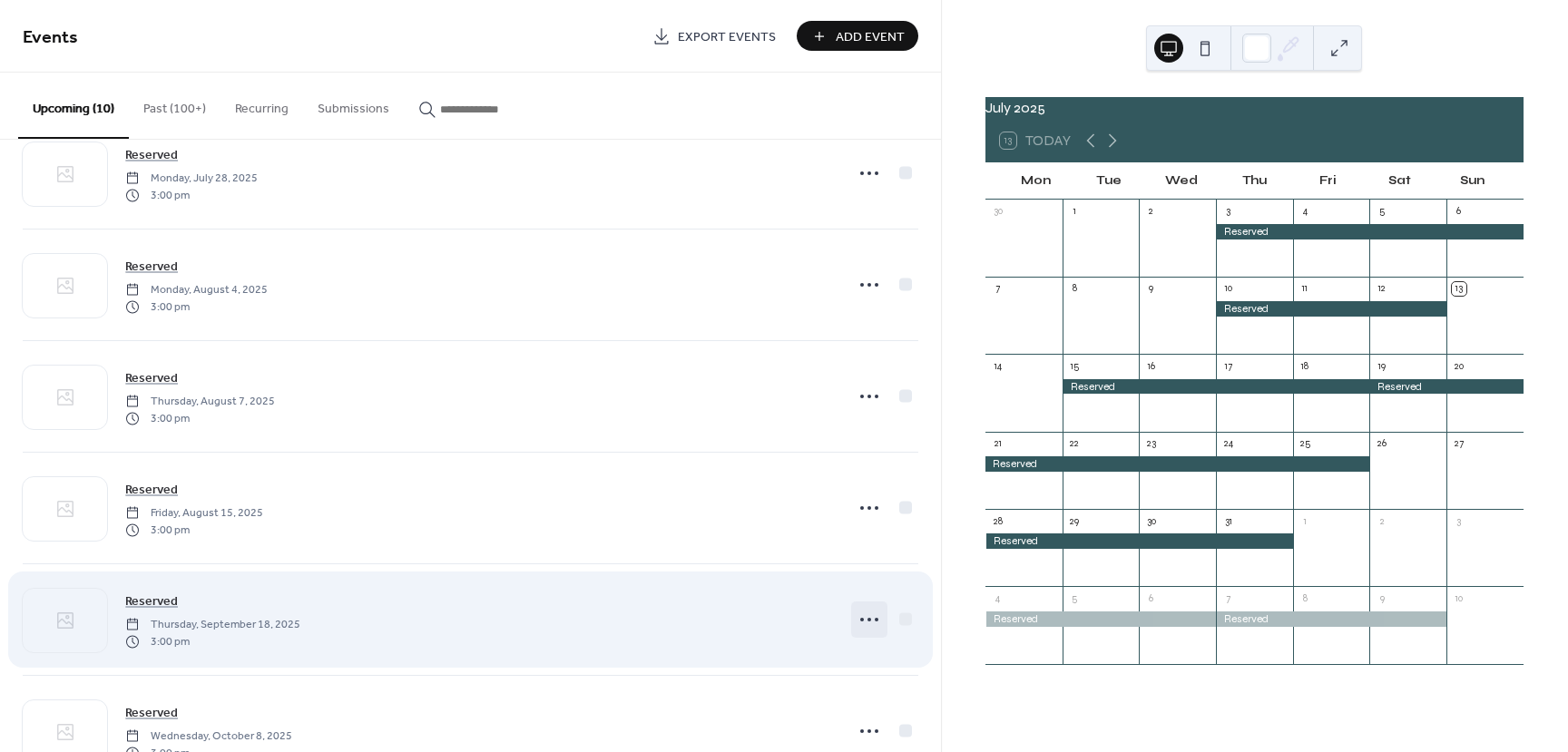 click 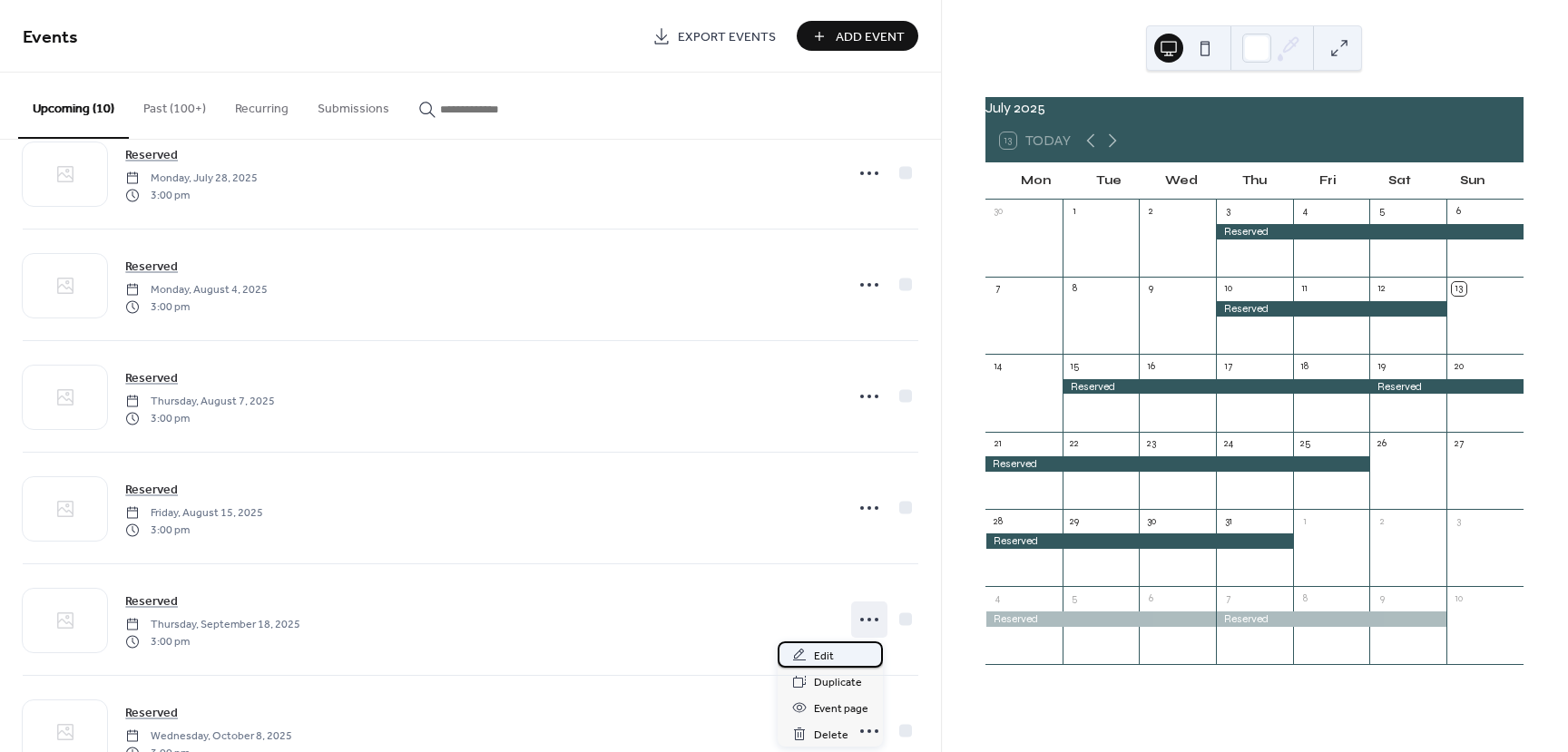 click on "Edit" at bounding box center [824, 656] 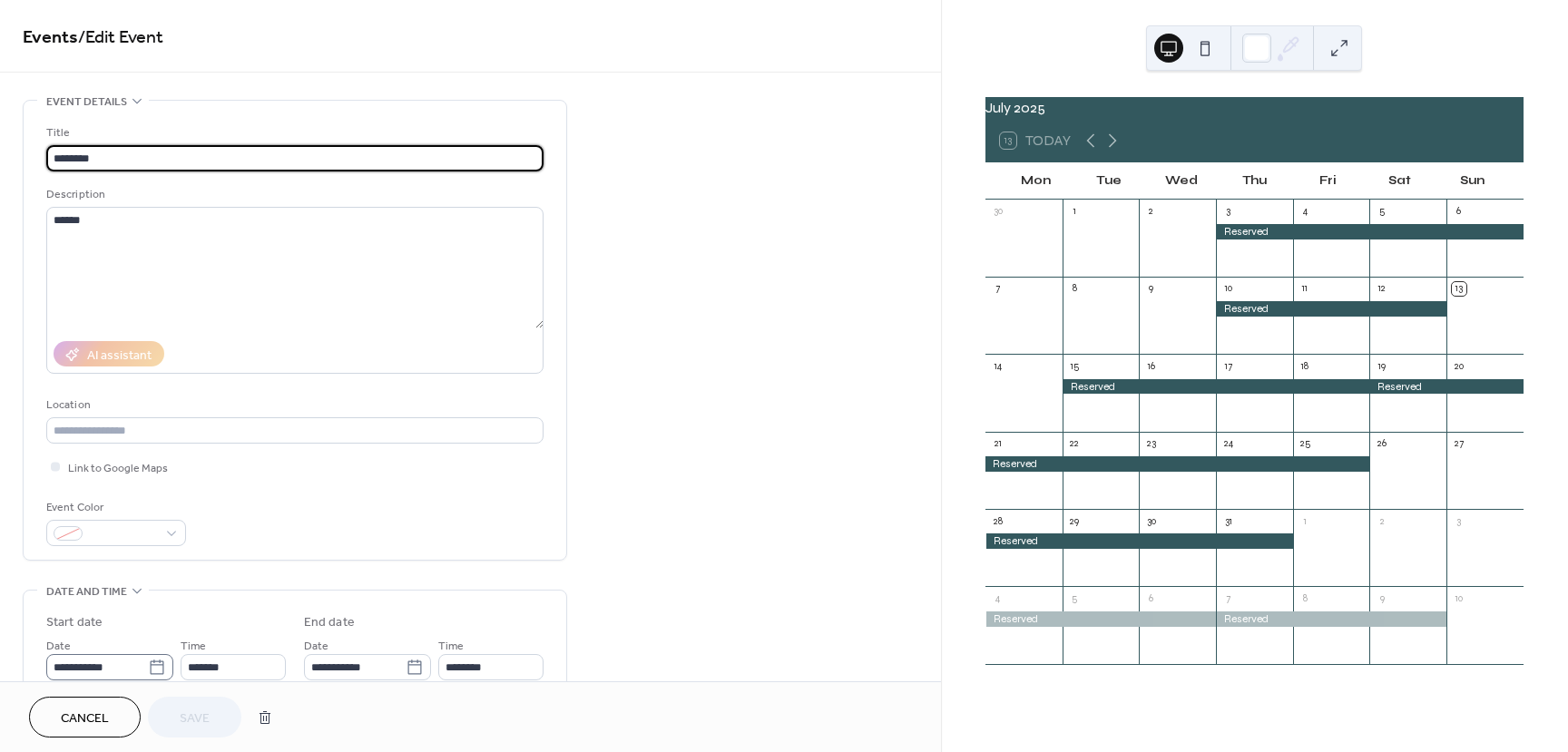 click 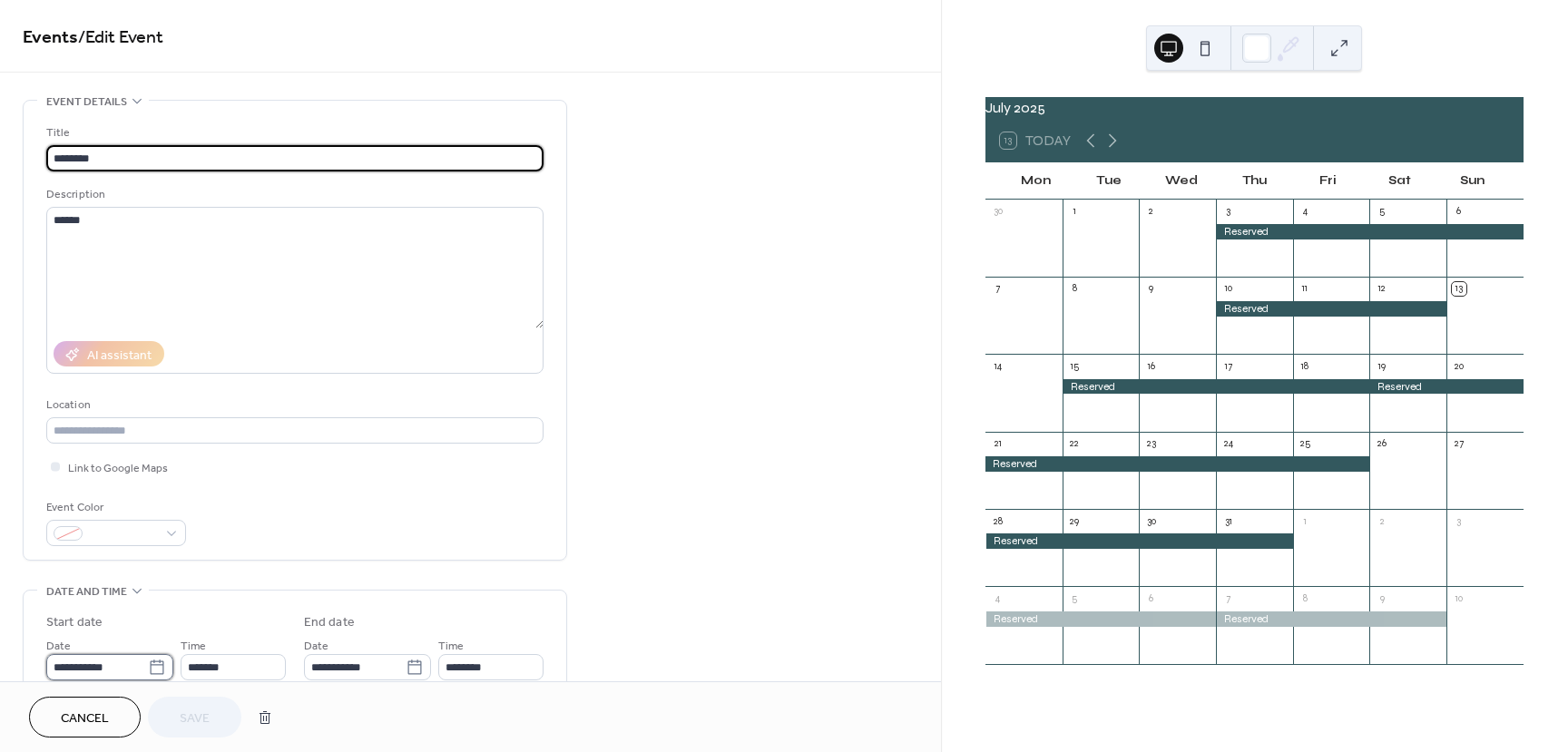 click on "**********" at bounding box center (97, 667) 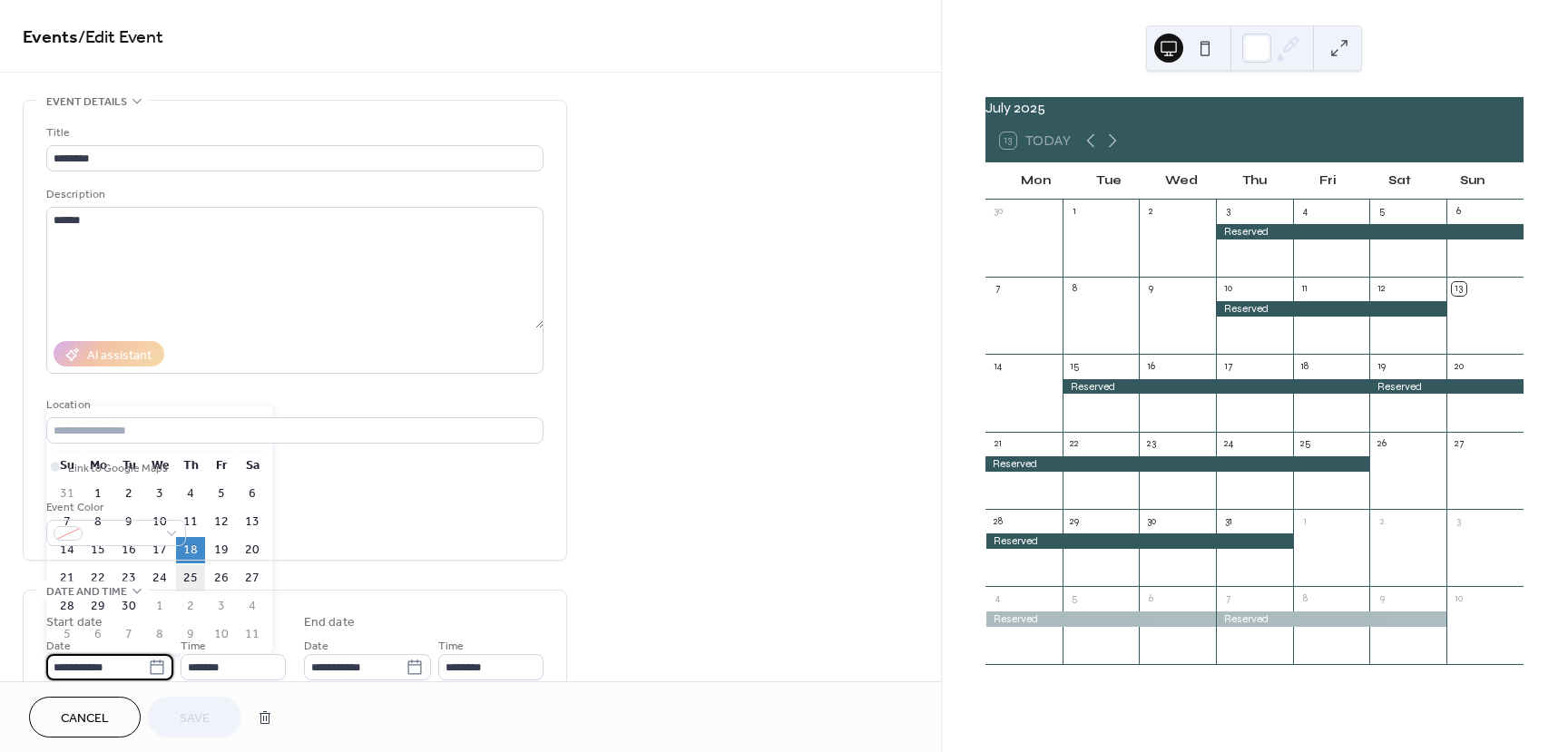 click on "25" at bounding box center (191, 578) 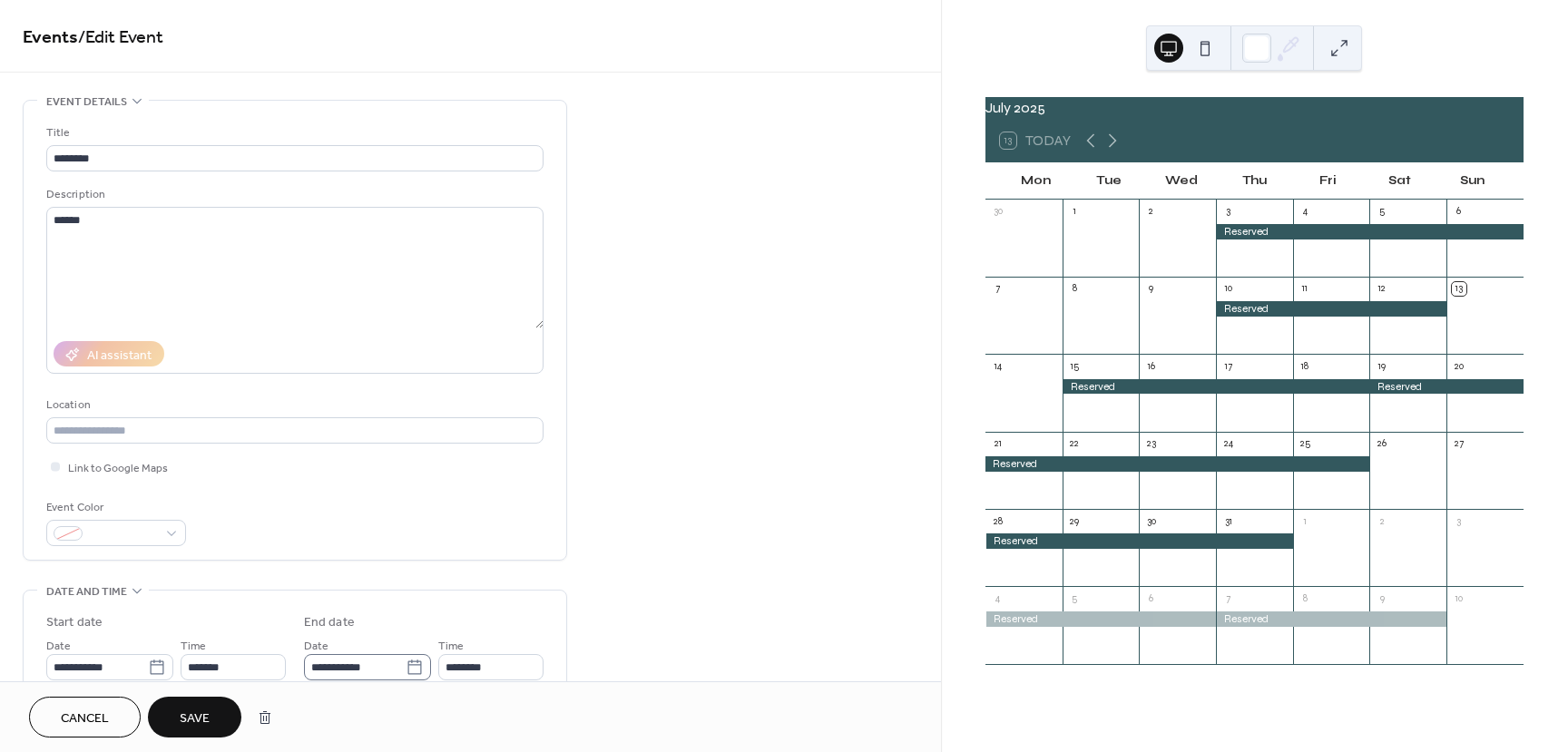 click 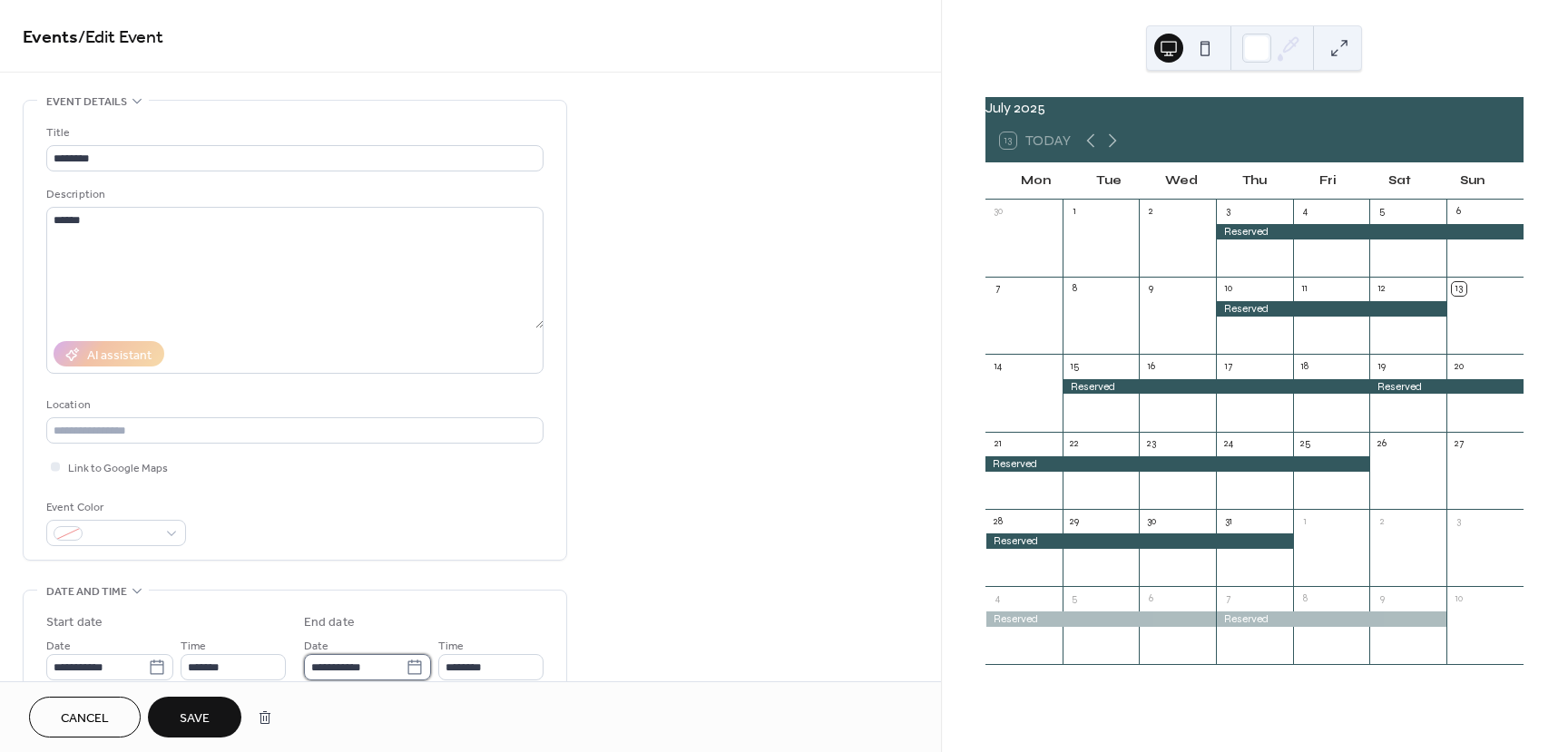 click on "**********" at bounding box center [355, 667] 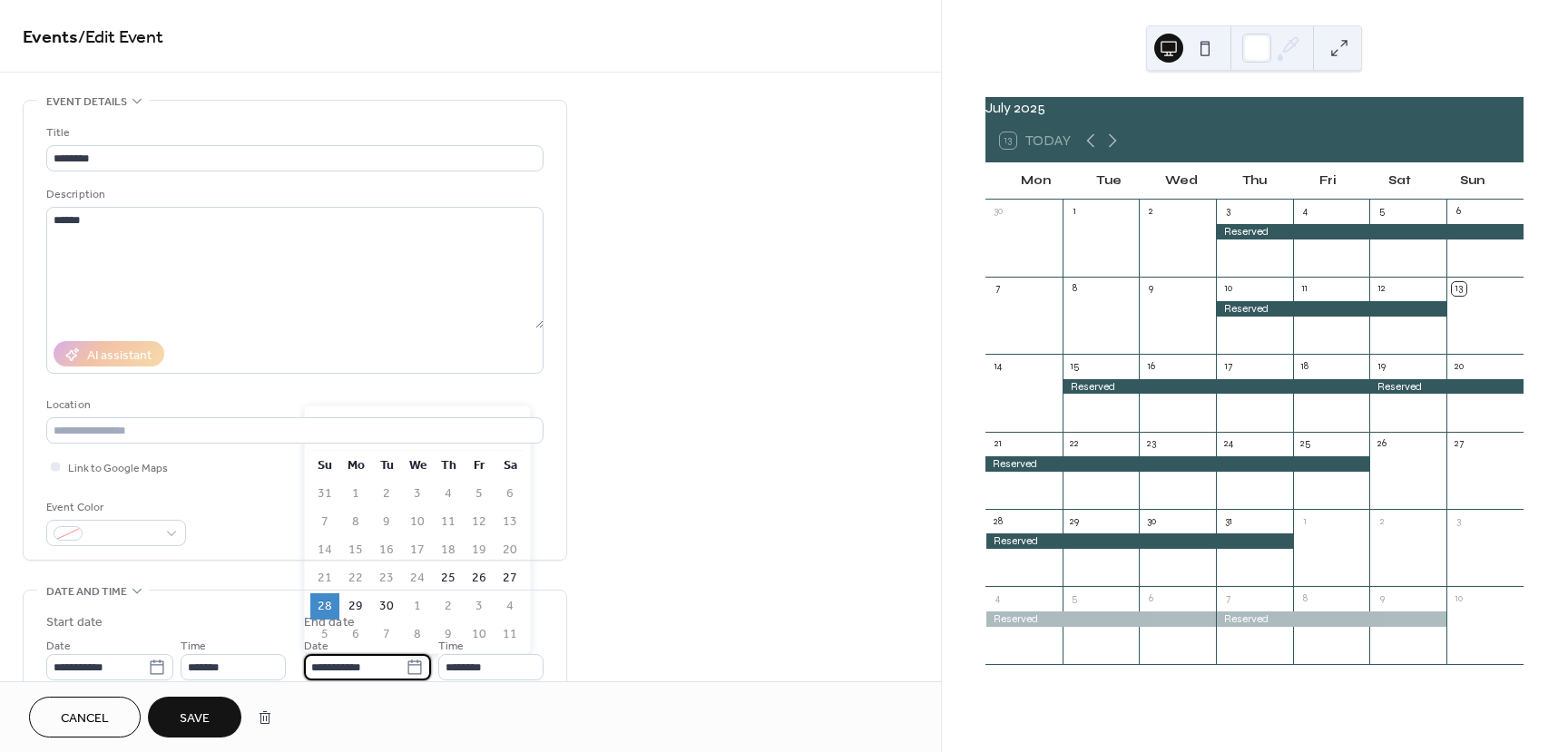 click on "28" at bounding box center [325, 606] 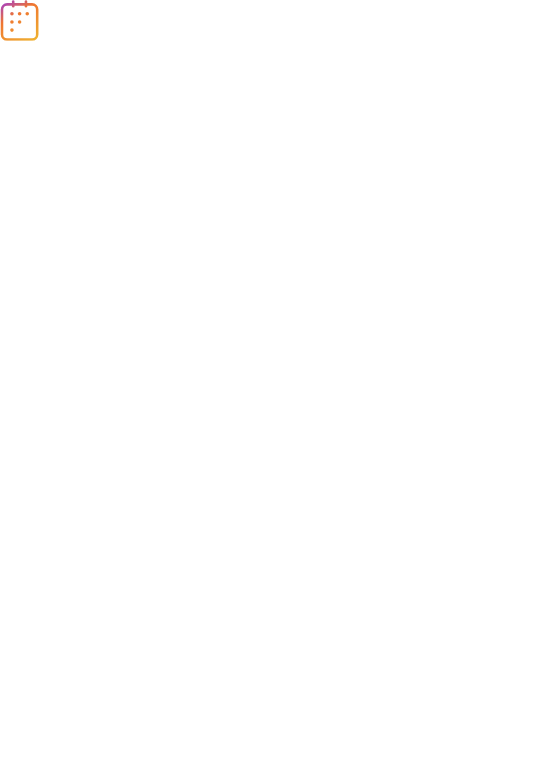 scroll, scrollTop: 0, scrollLeft: 0, axis: both 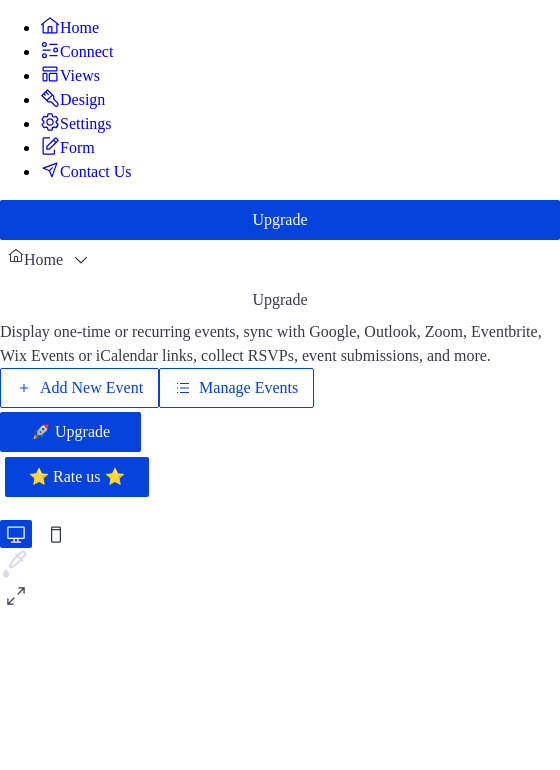 click on "Manage Events" at bounding box center [248, 388] 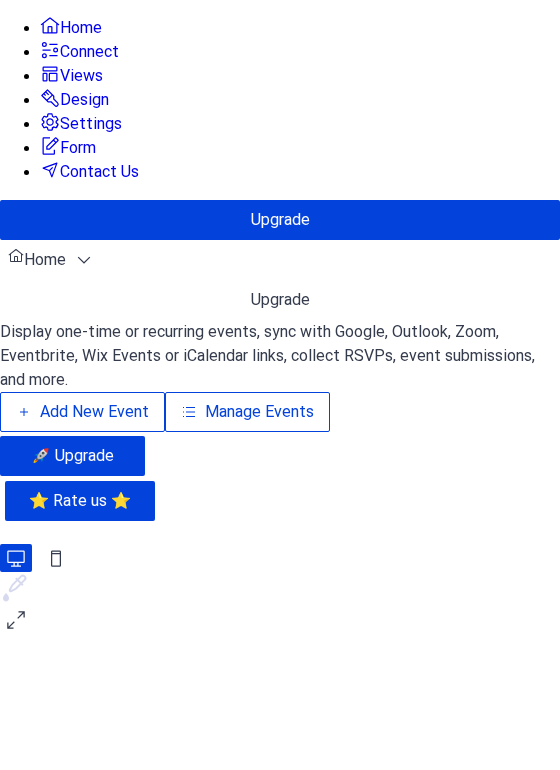 click on "Manage Events" at bounding box center [259, 412] 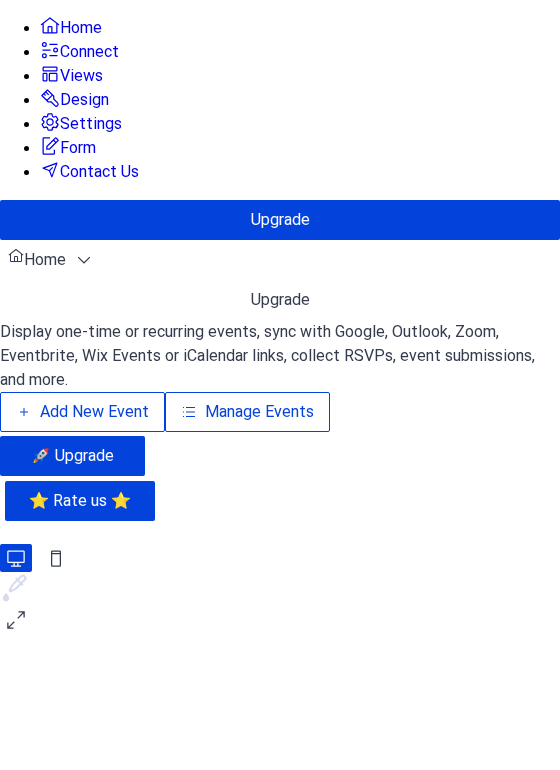 click on "Manage Events" at bounding box center (259, 412) 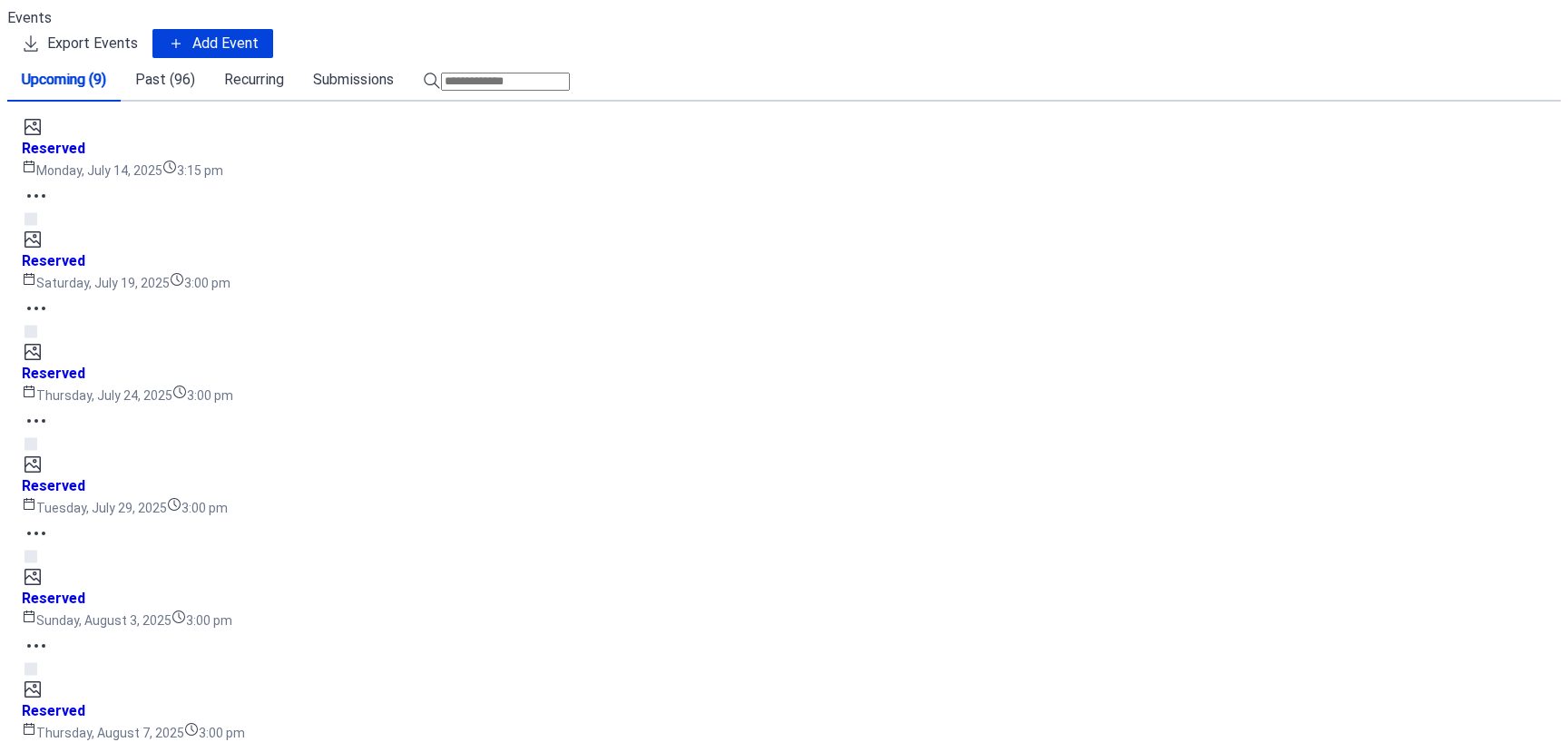 scroll, scrollTop: 0, scrollLeft: 0, axis: both 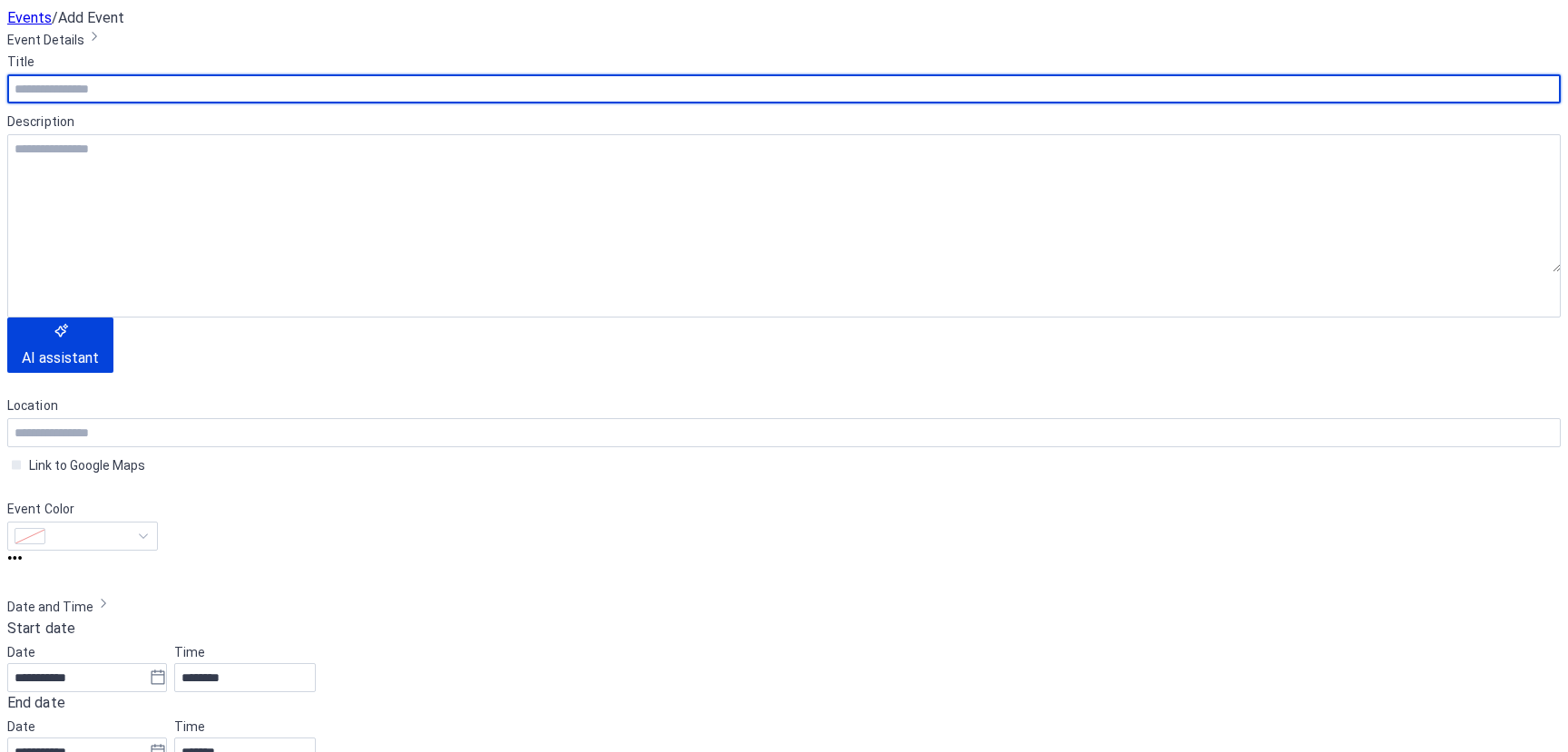 click at bounding box center [784, 89] 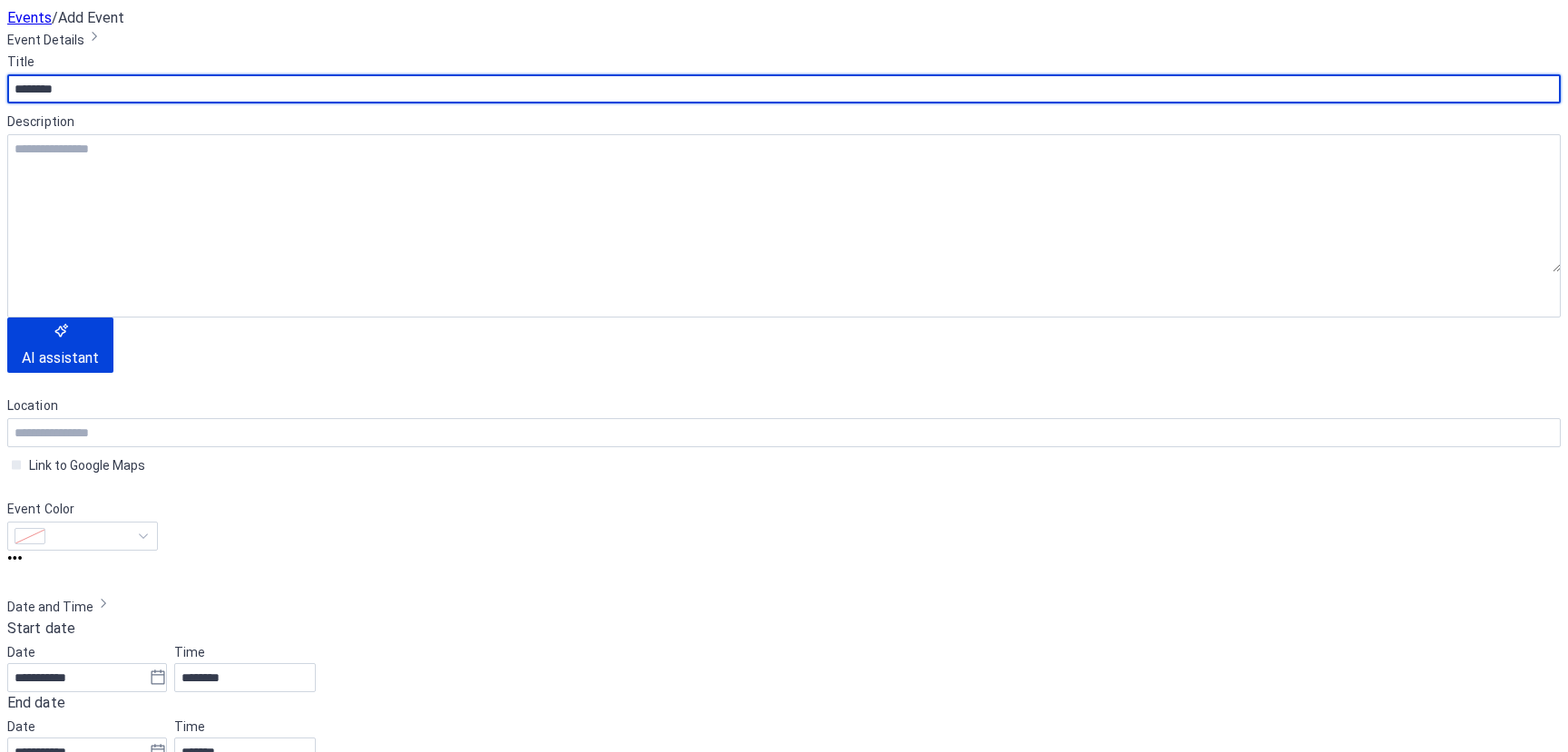 type on "********" 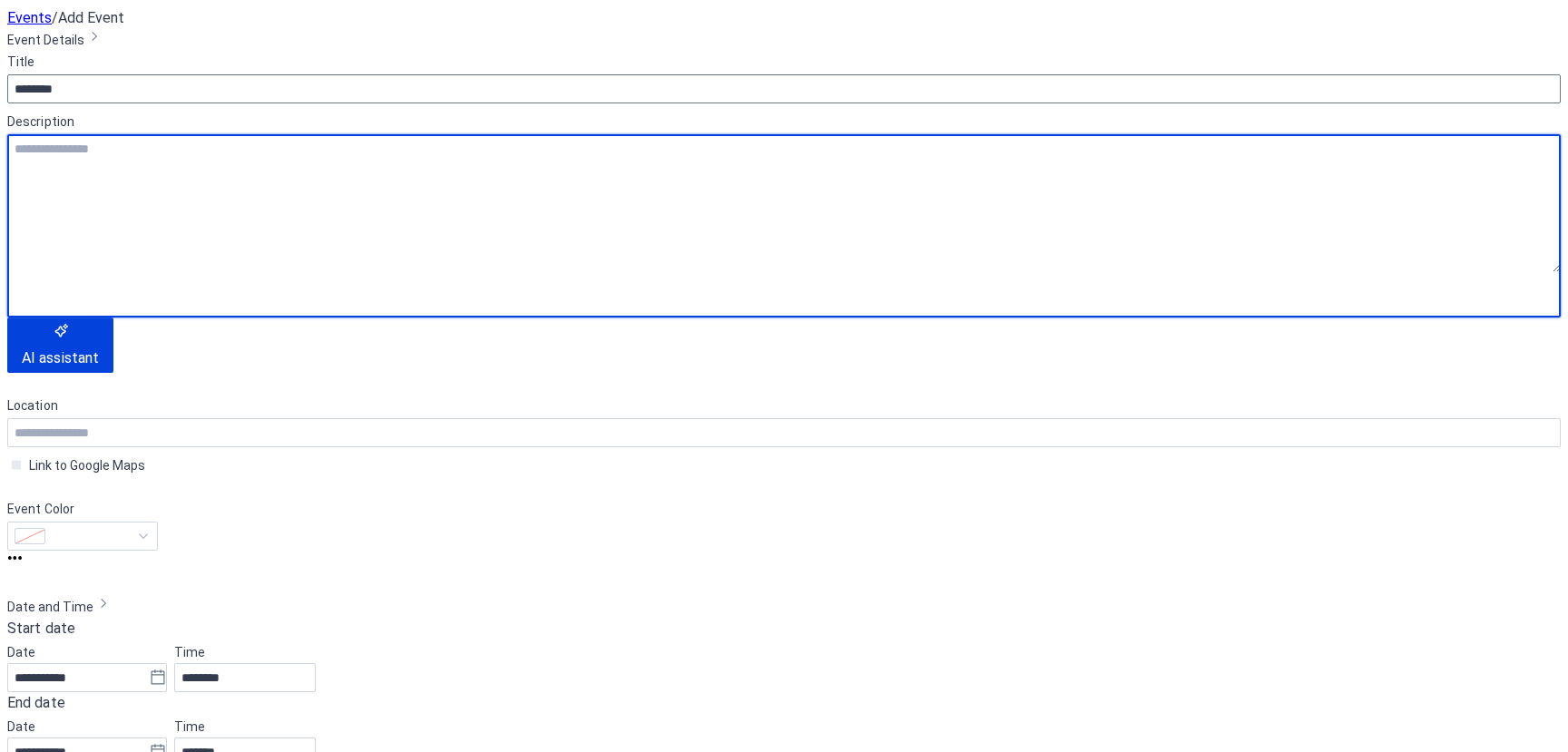 type on "*" 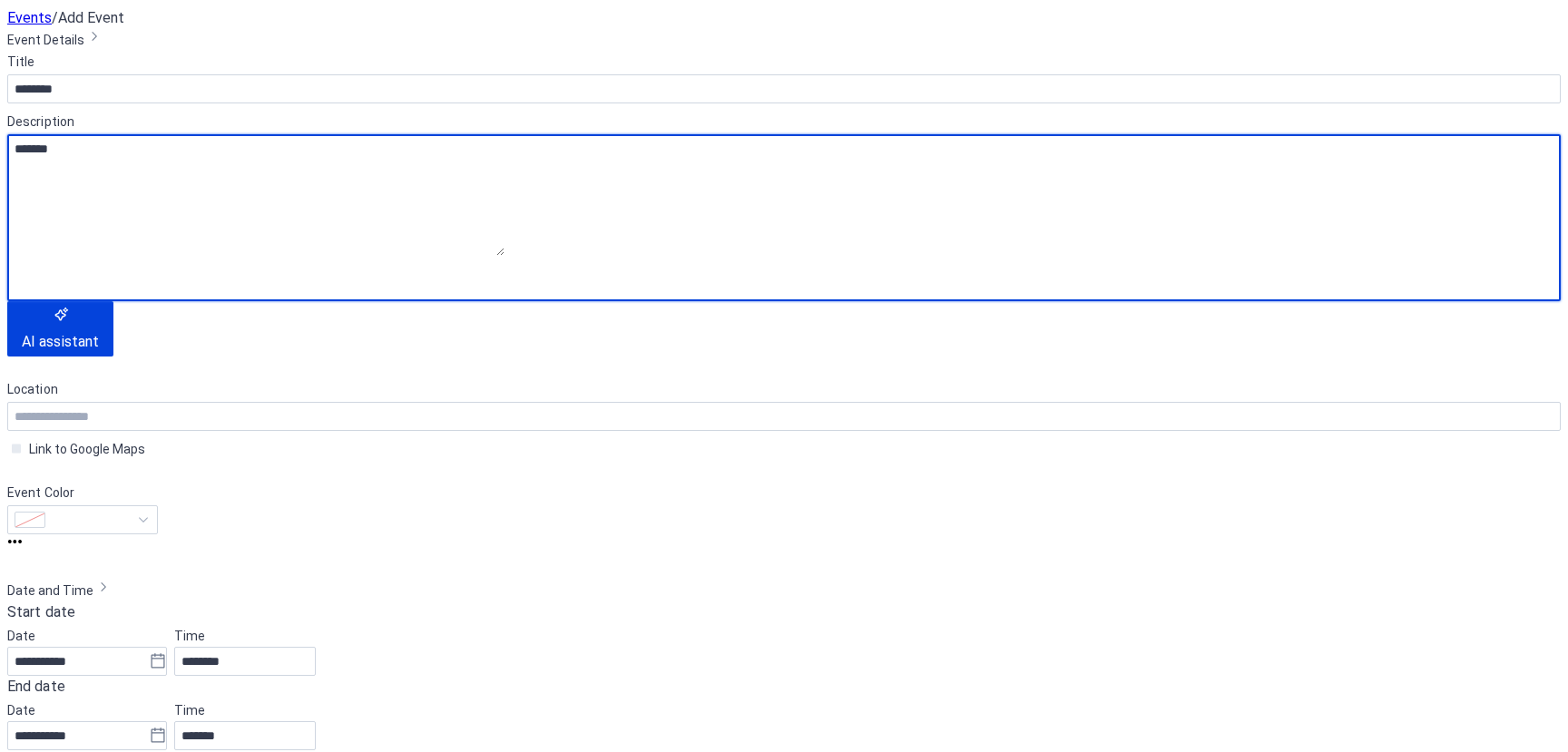 scroll, scrollTop: 181, scrollLeft: 0, axis: vertical 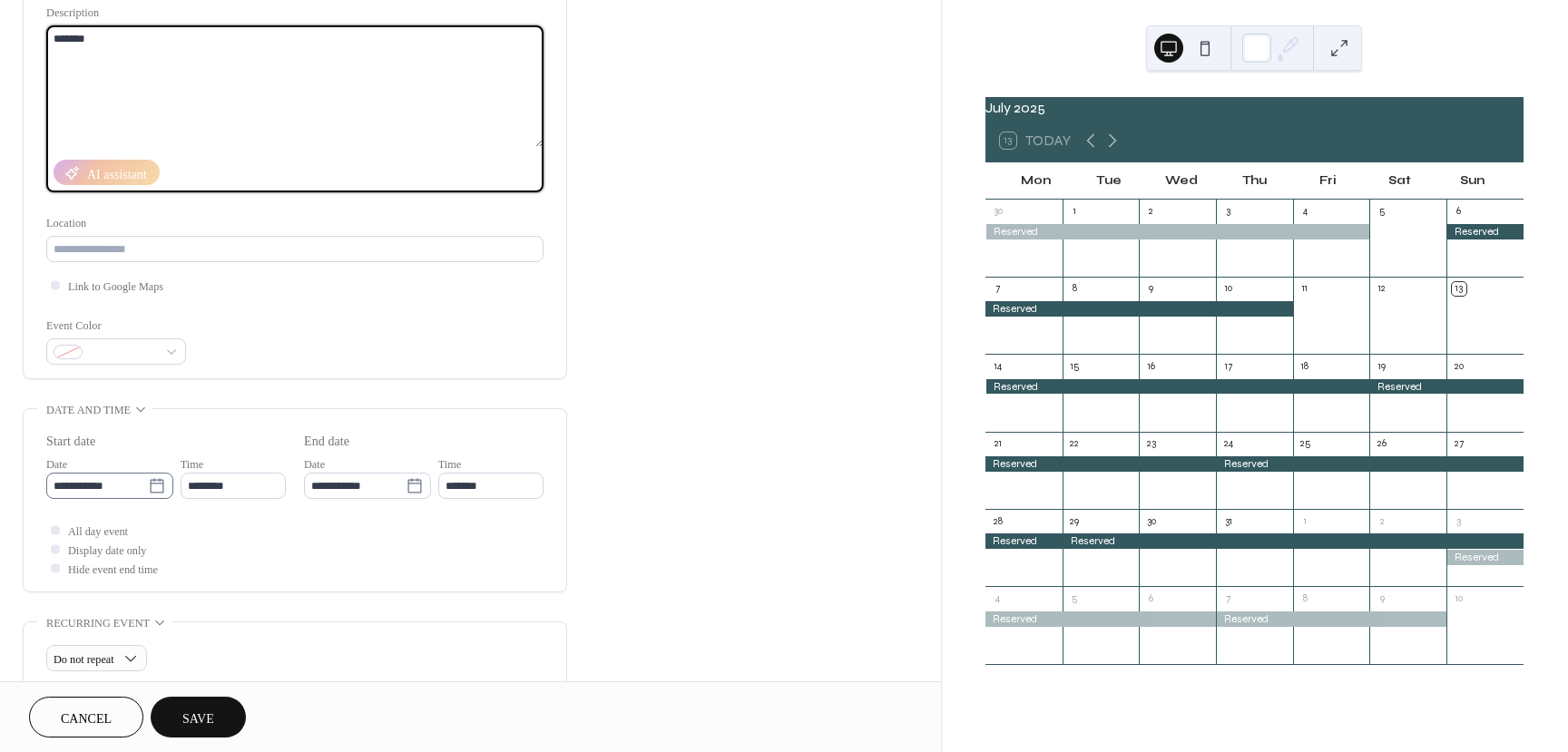 type on "*******" 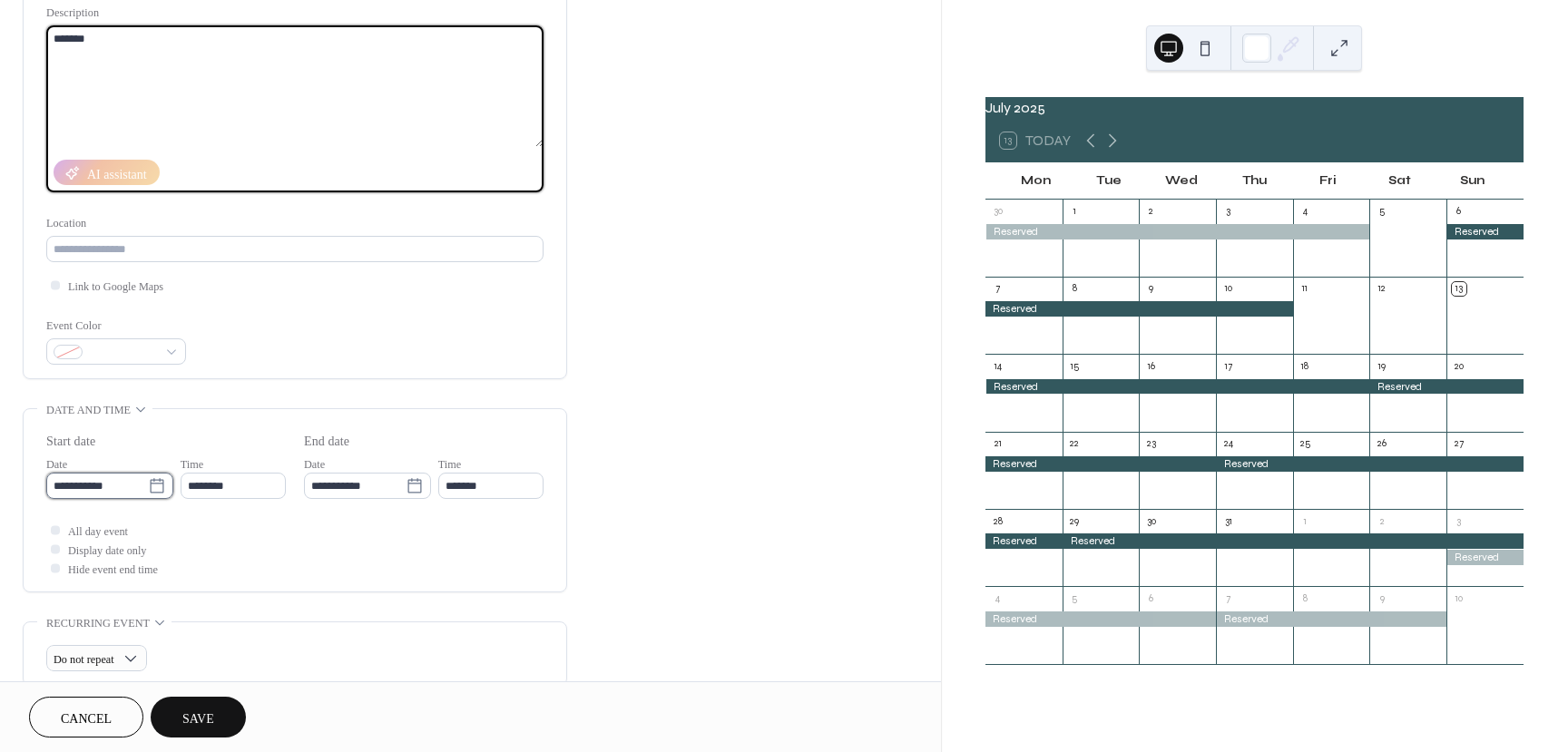 click on "**********" at bounding box center [97, 485] 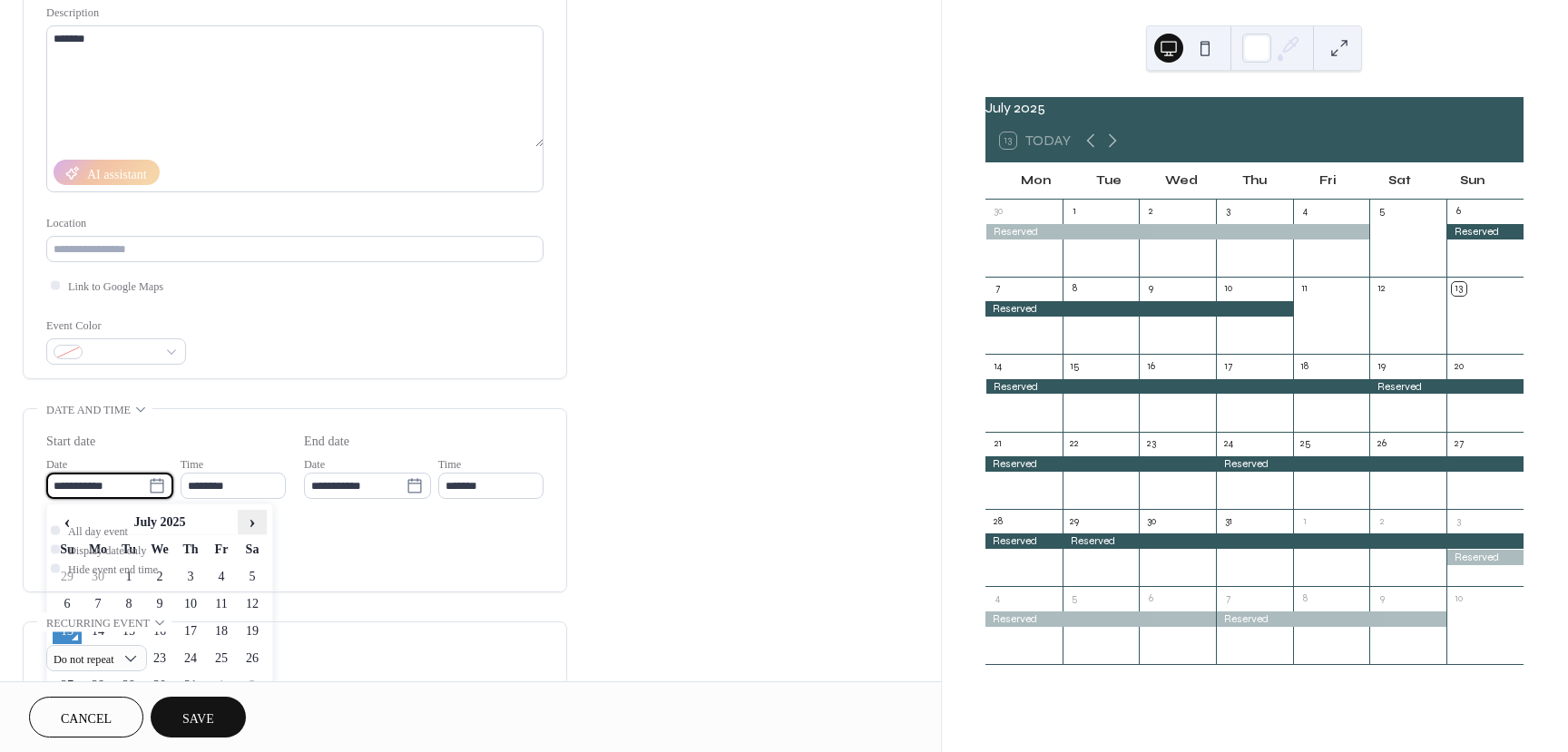 click on "›" at bounding box center [252, 522] 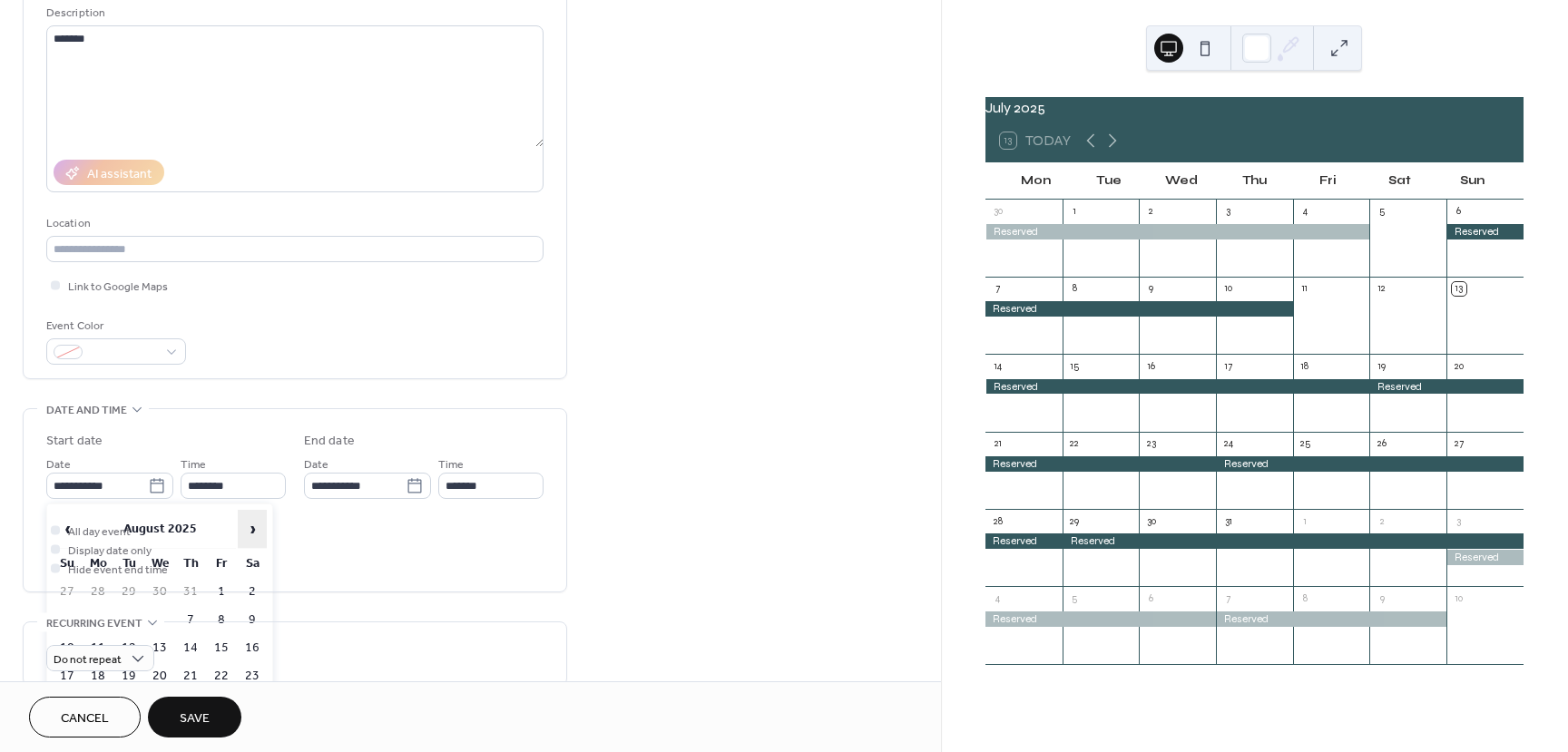 click on "›" at bounding box center (252, 529) 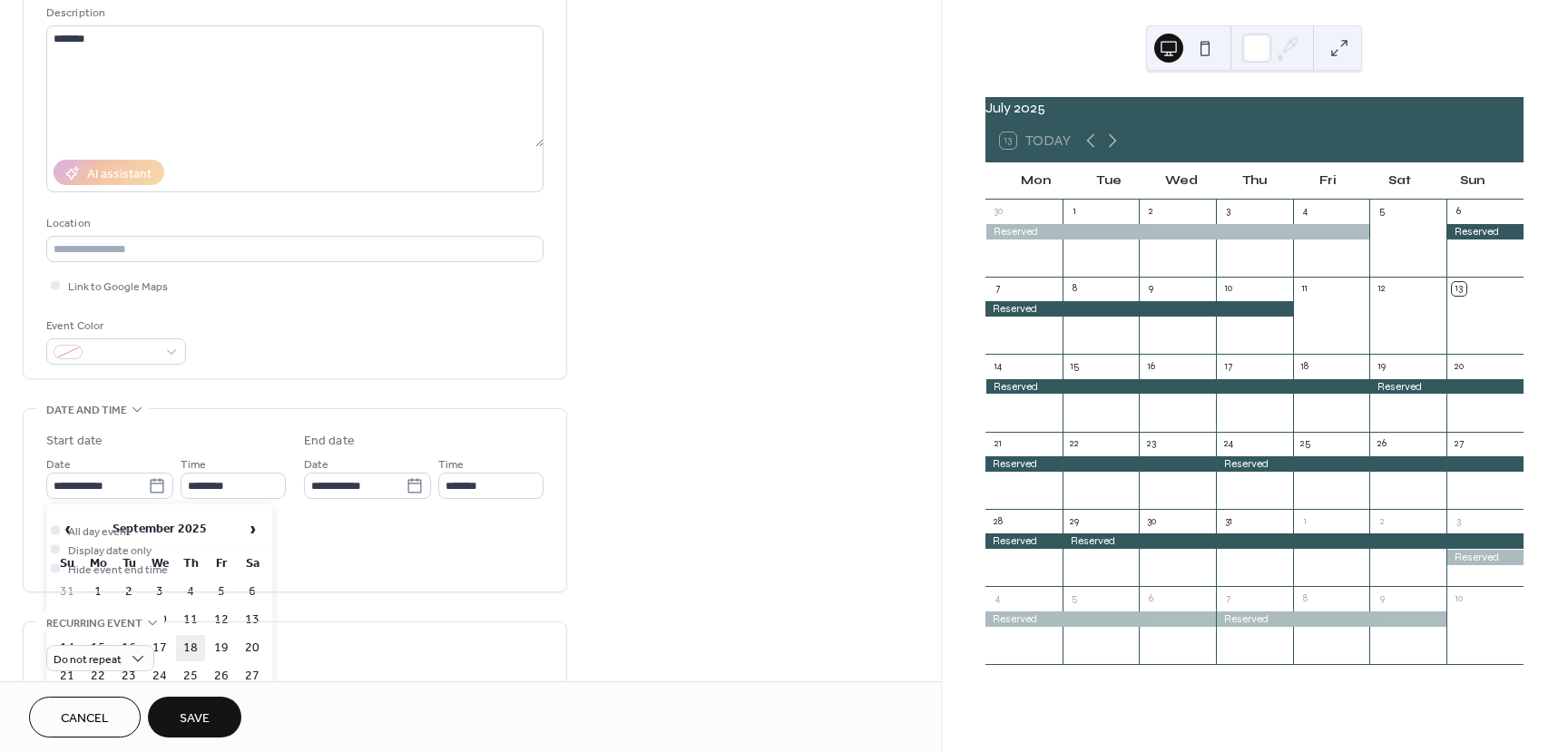 click on "18" at bounding box center (191, 648) 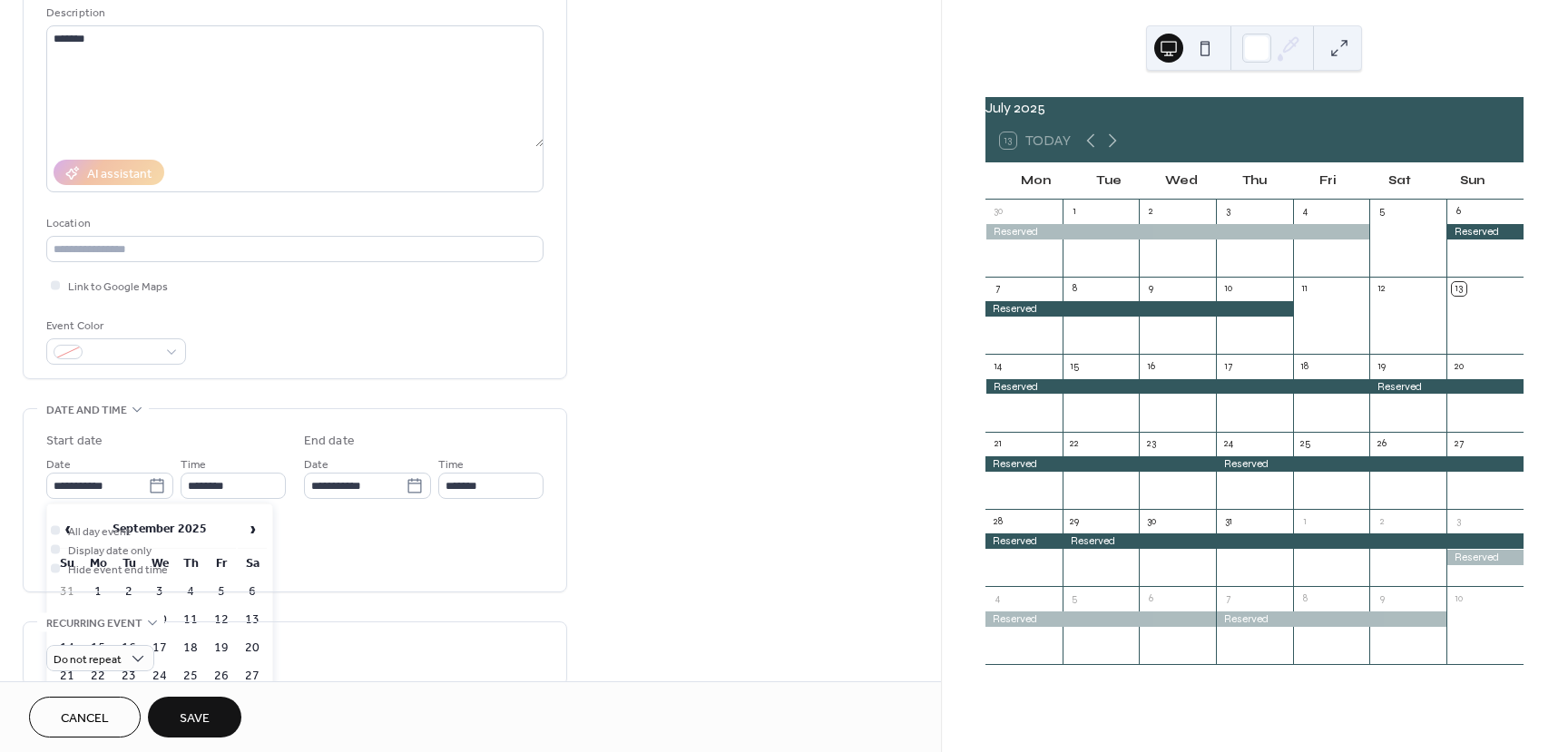 type on "**********" 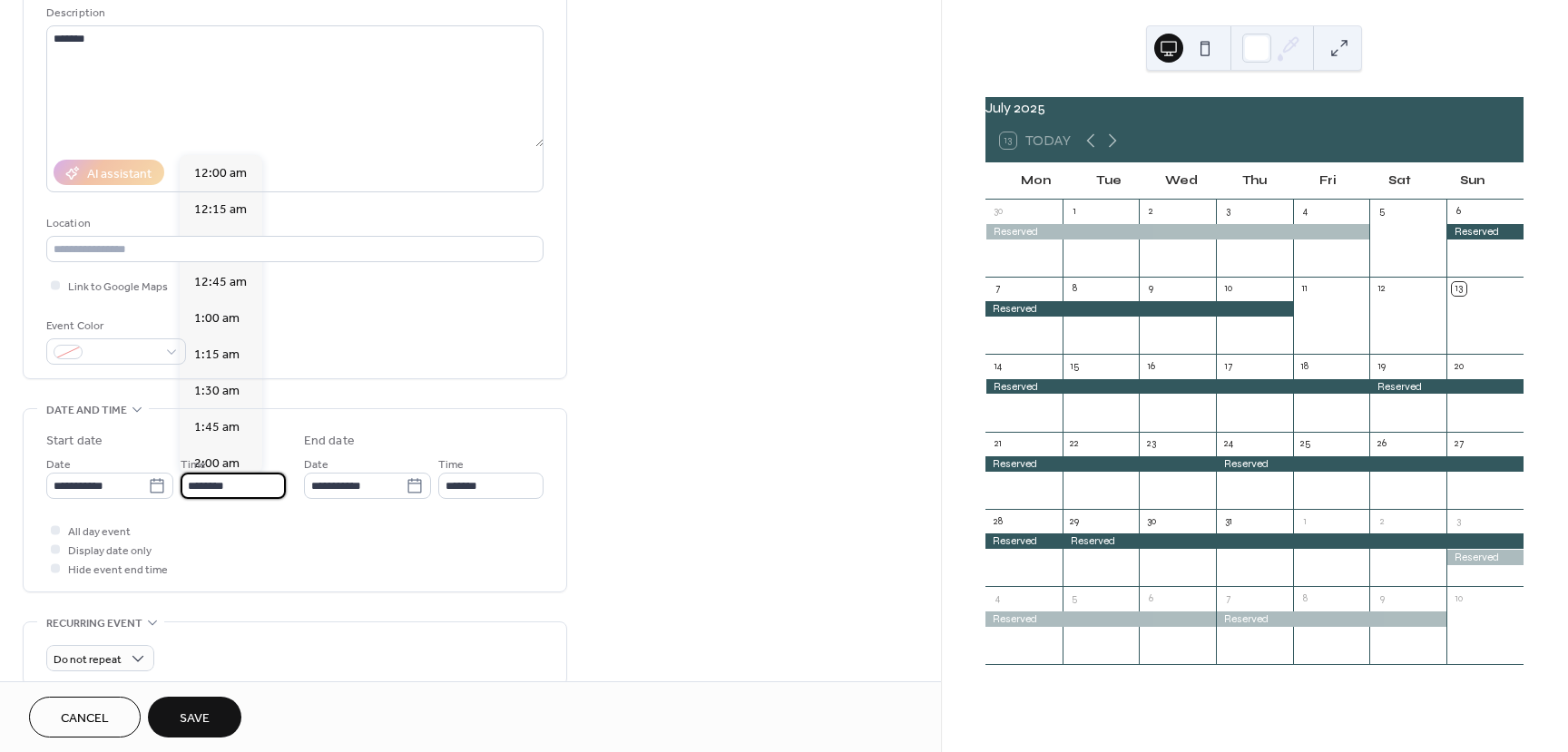 click on "********" at bounding box center [233, 485] 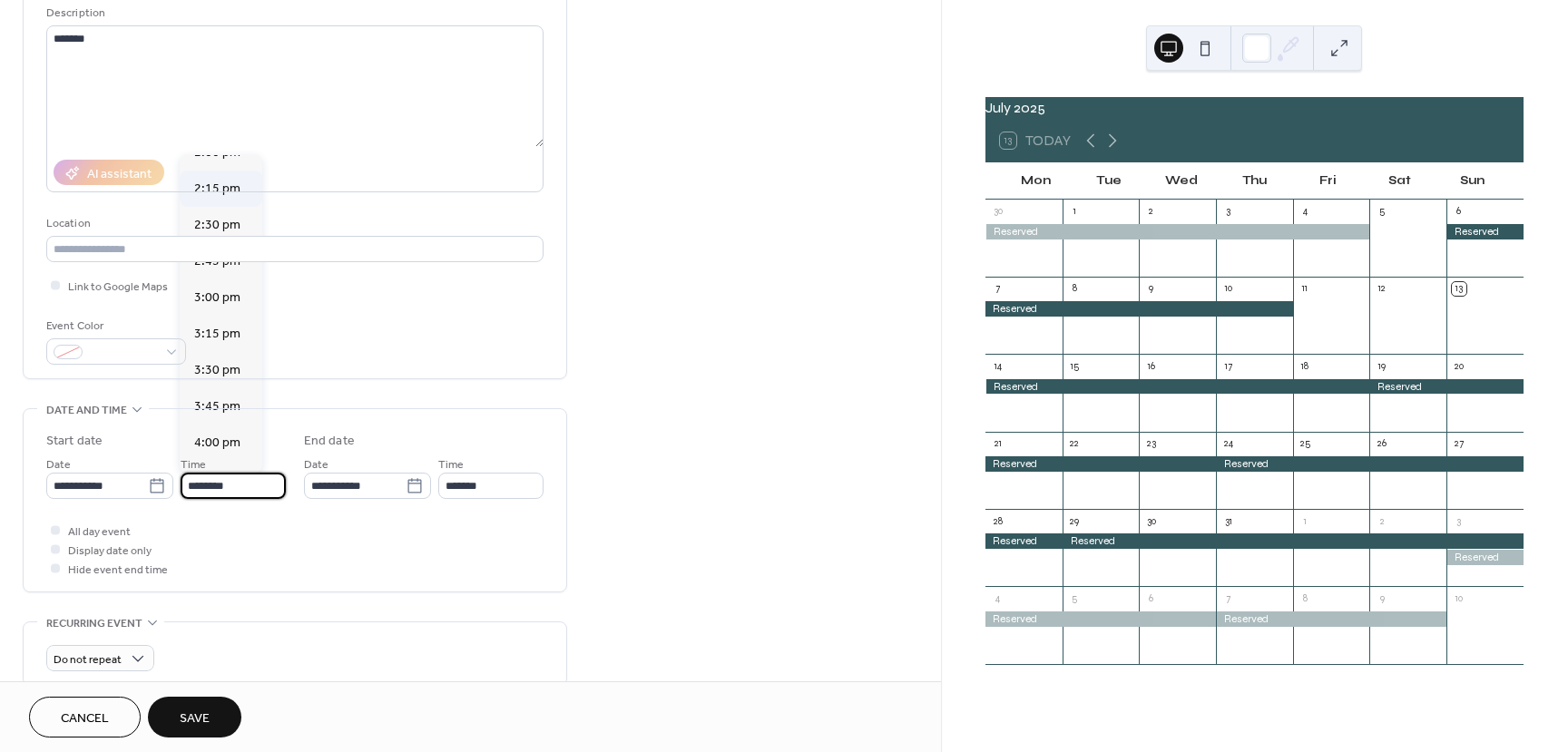 scroll, scrollTop: 2057, scrollLeft: 0, axis: vertical 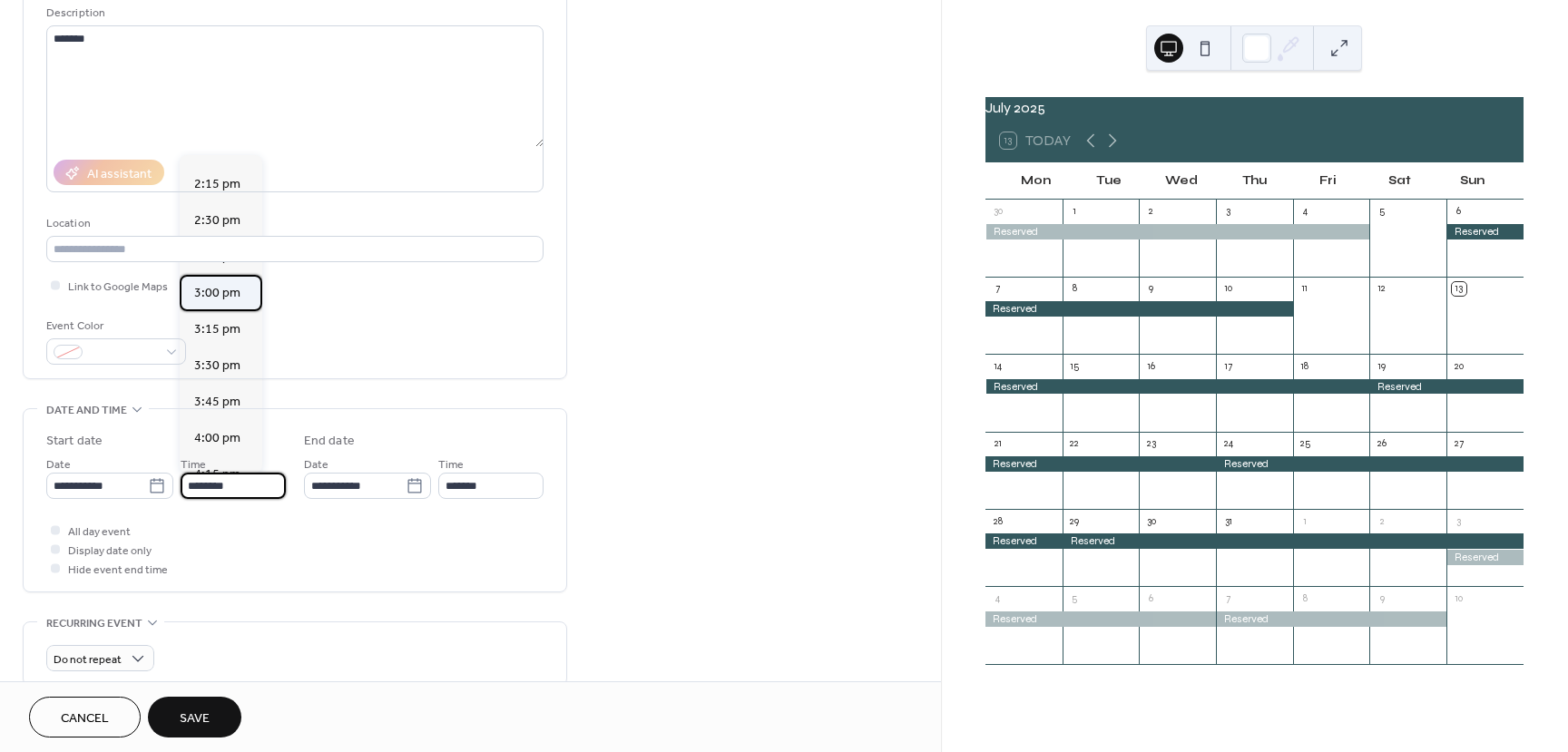 click on "3:00 pm" at bounding box center (217, 293) 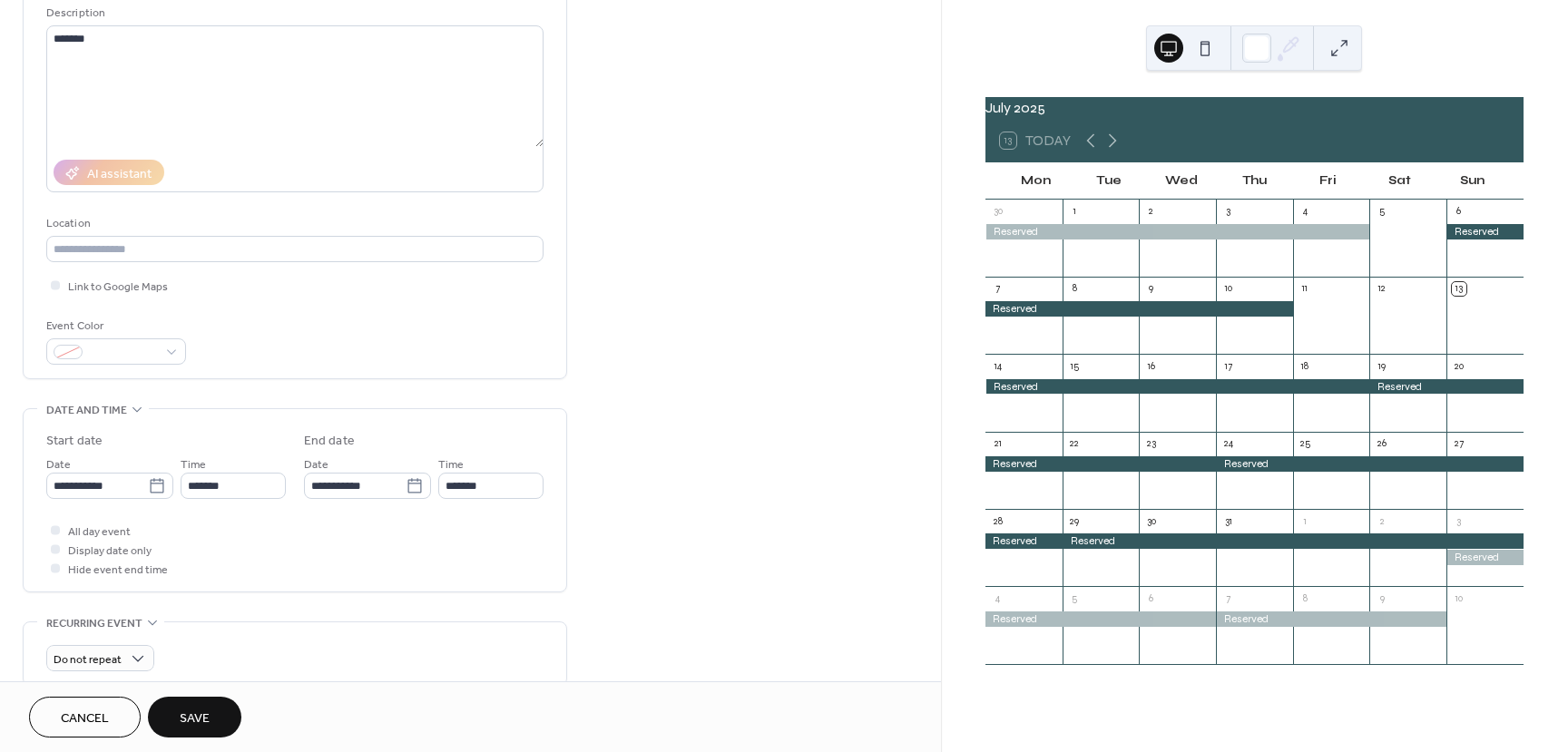 type on "*******" 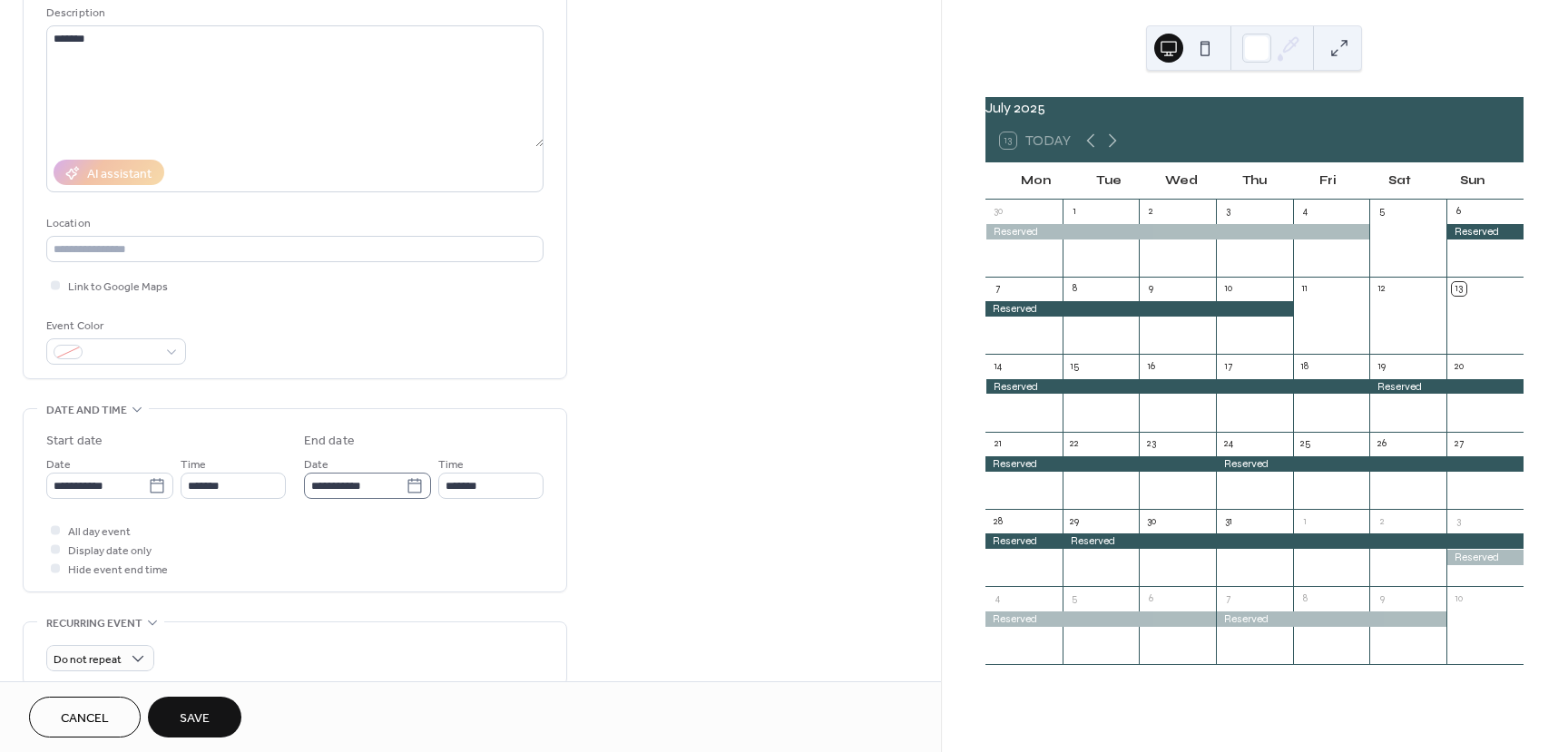click 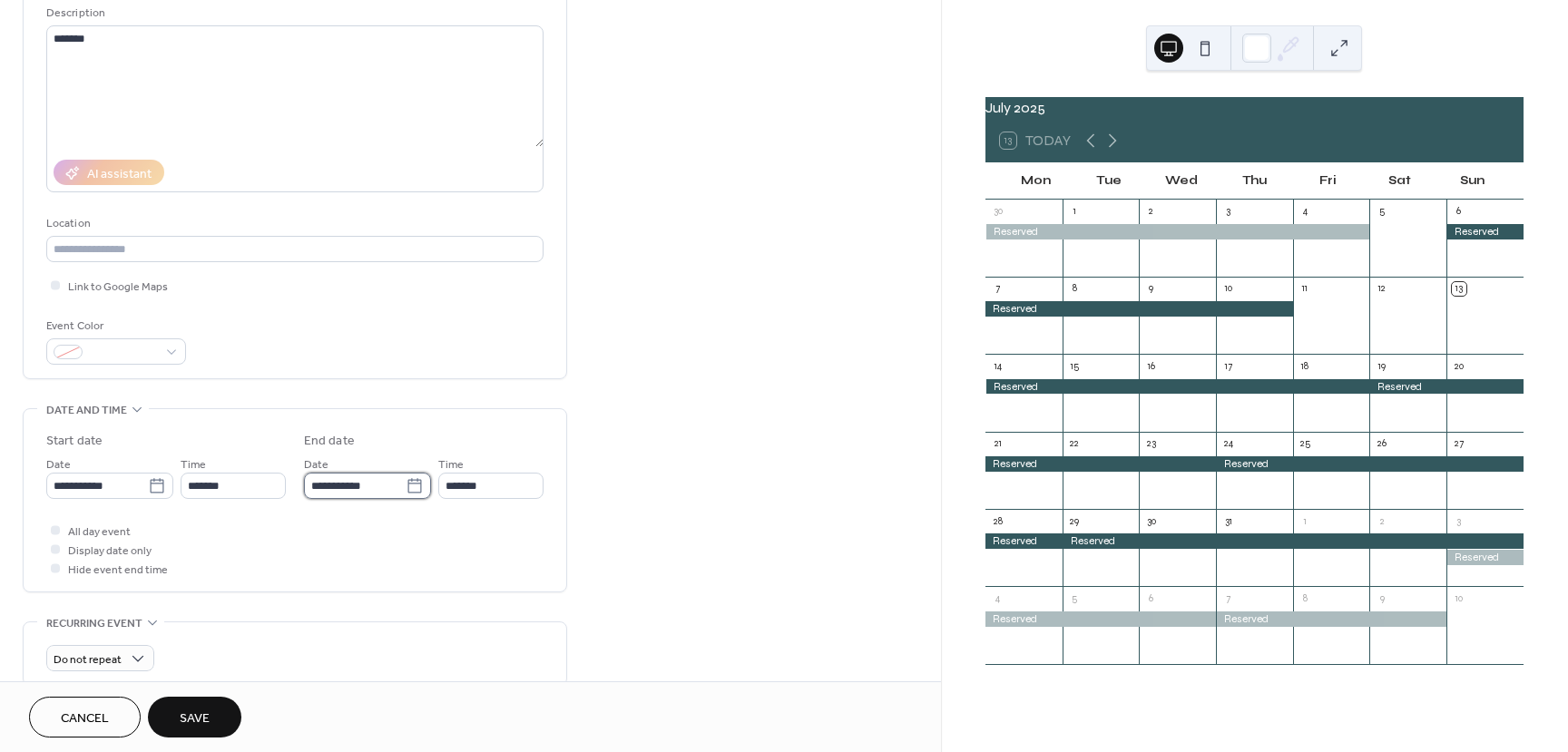 click on "**********" at bounding box center [355, 485] 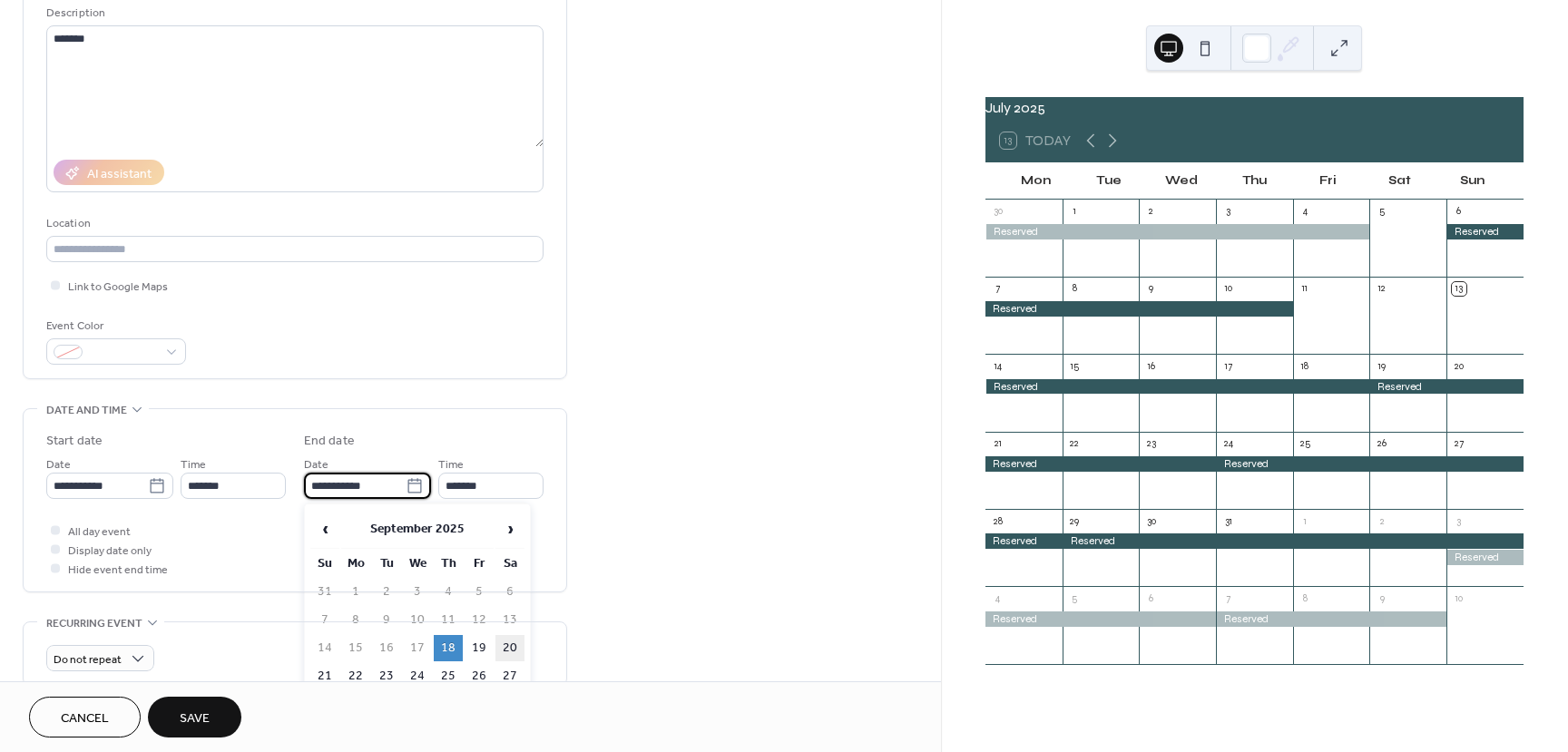 click on "20" at bounding box center [510, 648] 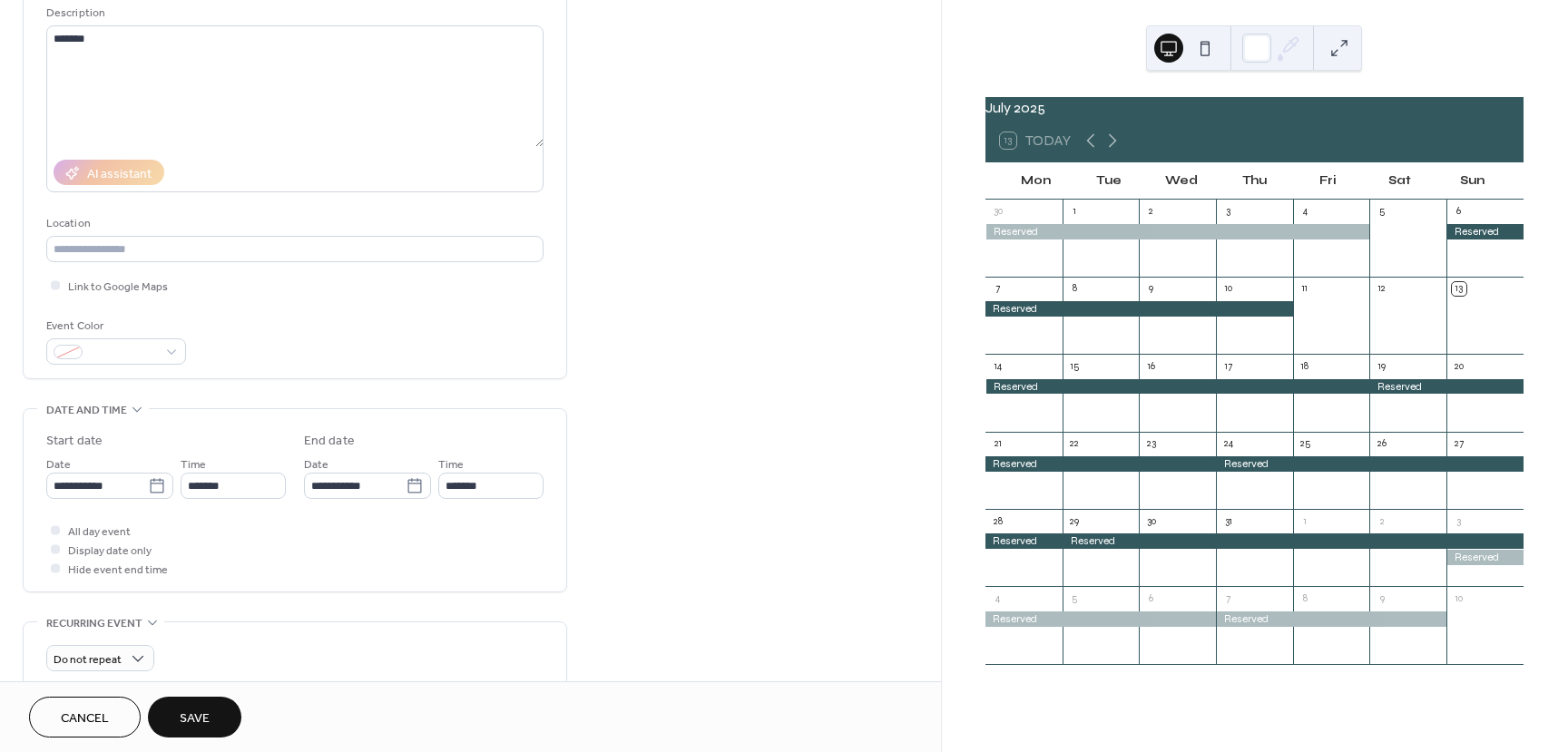 type on "**********" 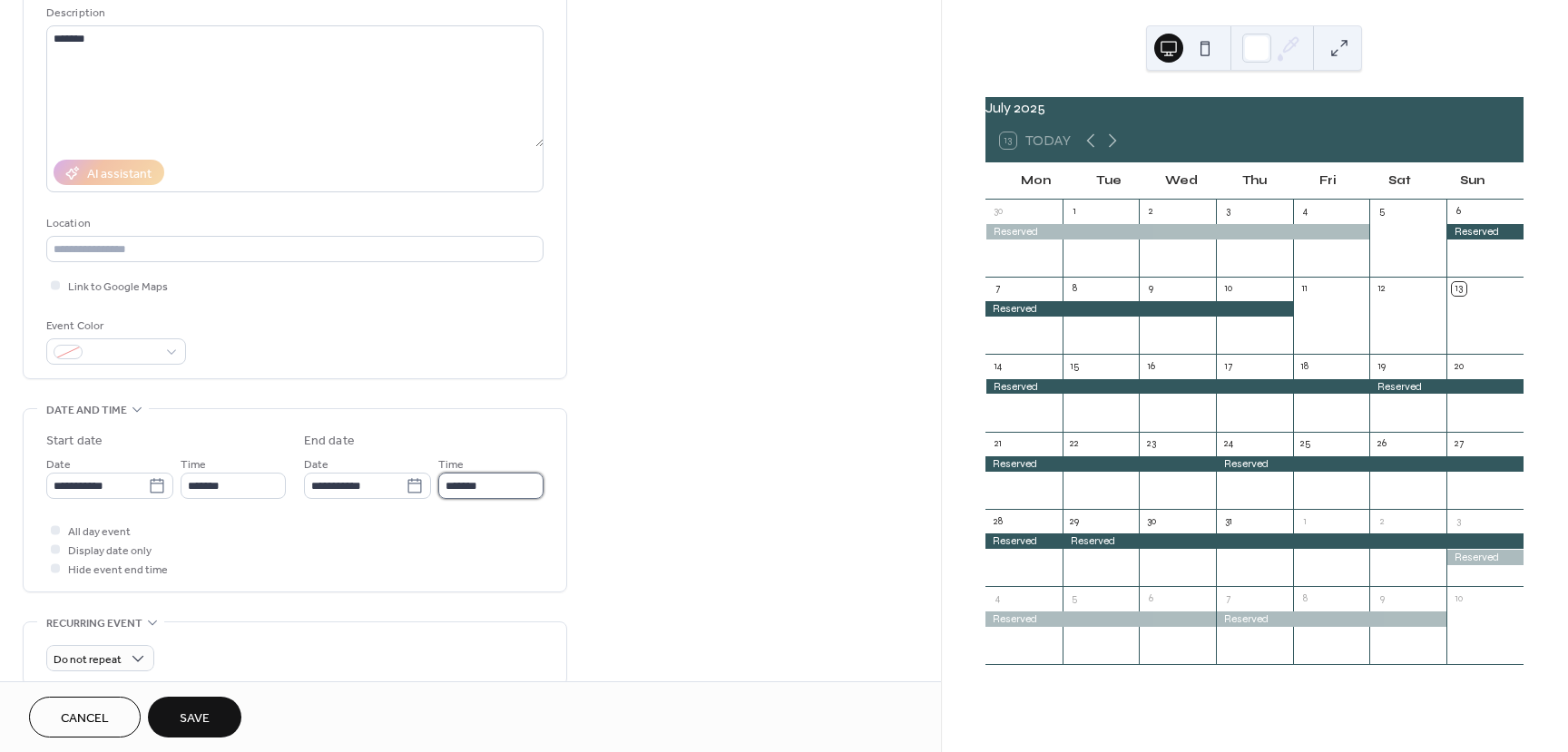 click on "*******" at bounding box center [491, 485] 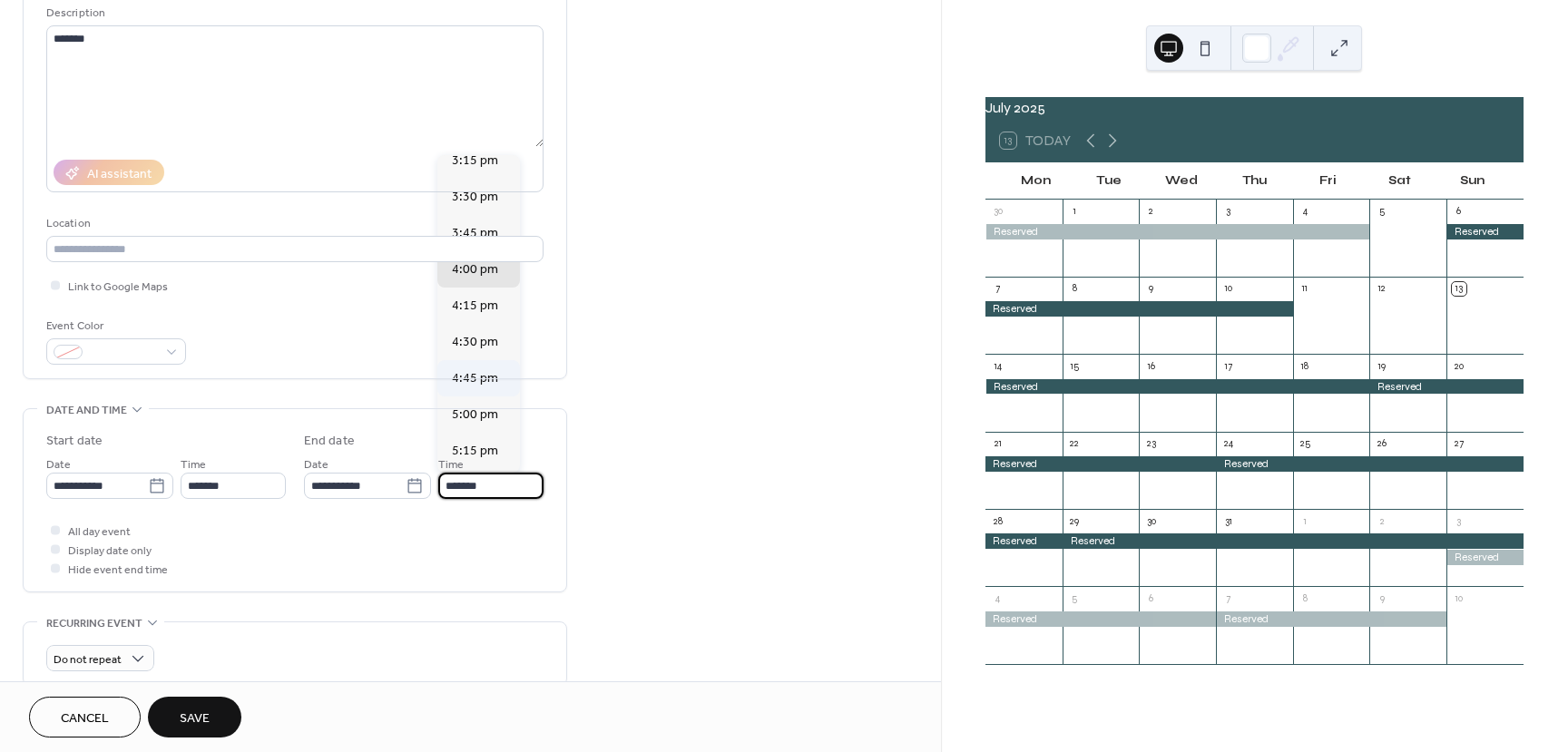 scroll, scrollTop: 2199, scrollLeft: 0, axis: vertical 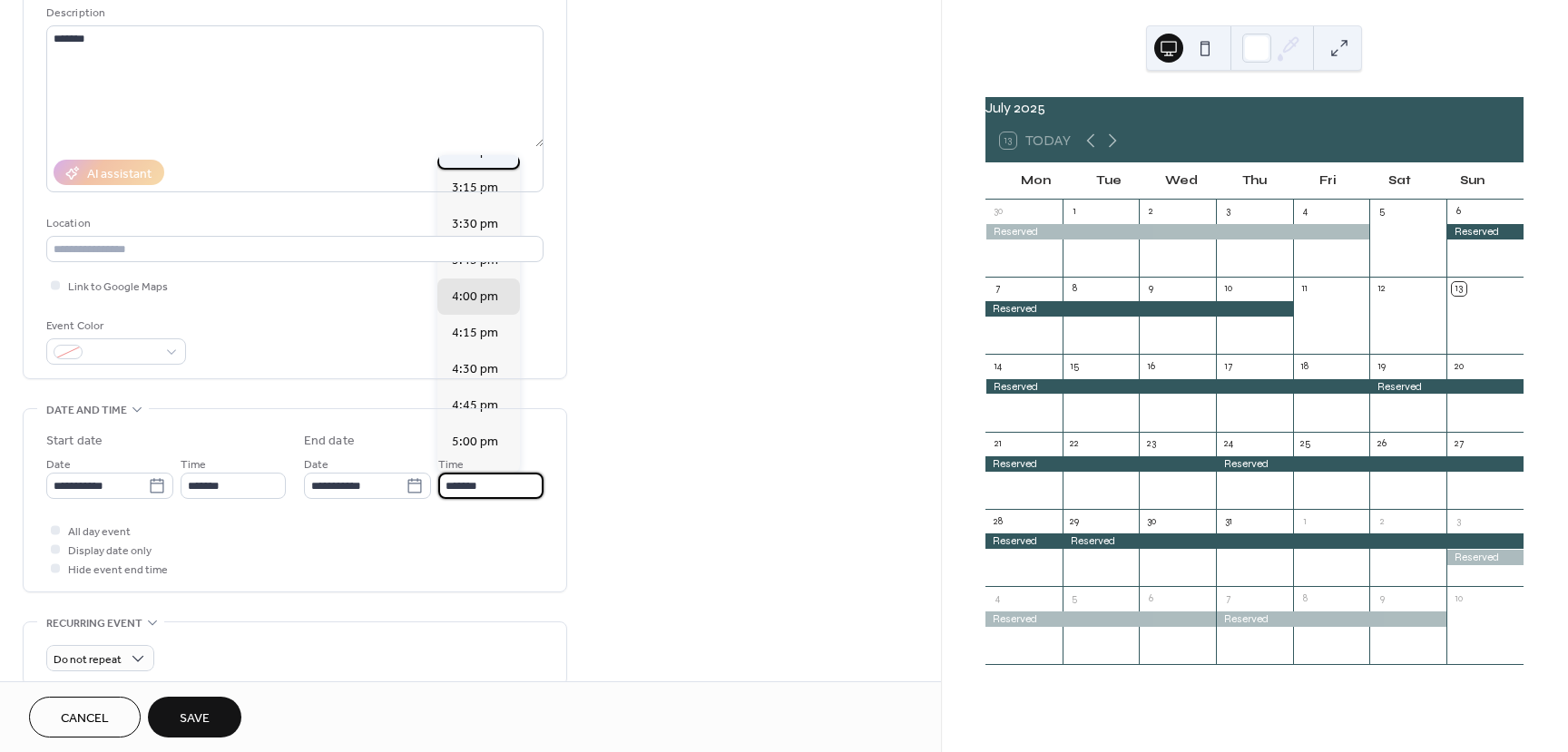 click on "3:00 pm" at bounding box center [475, 151] 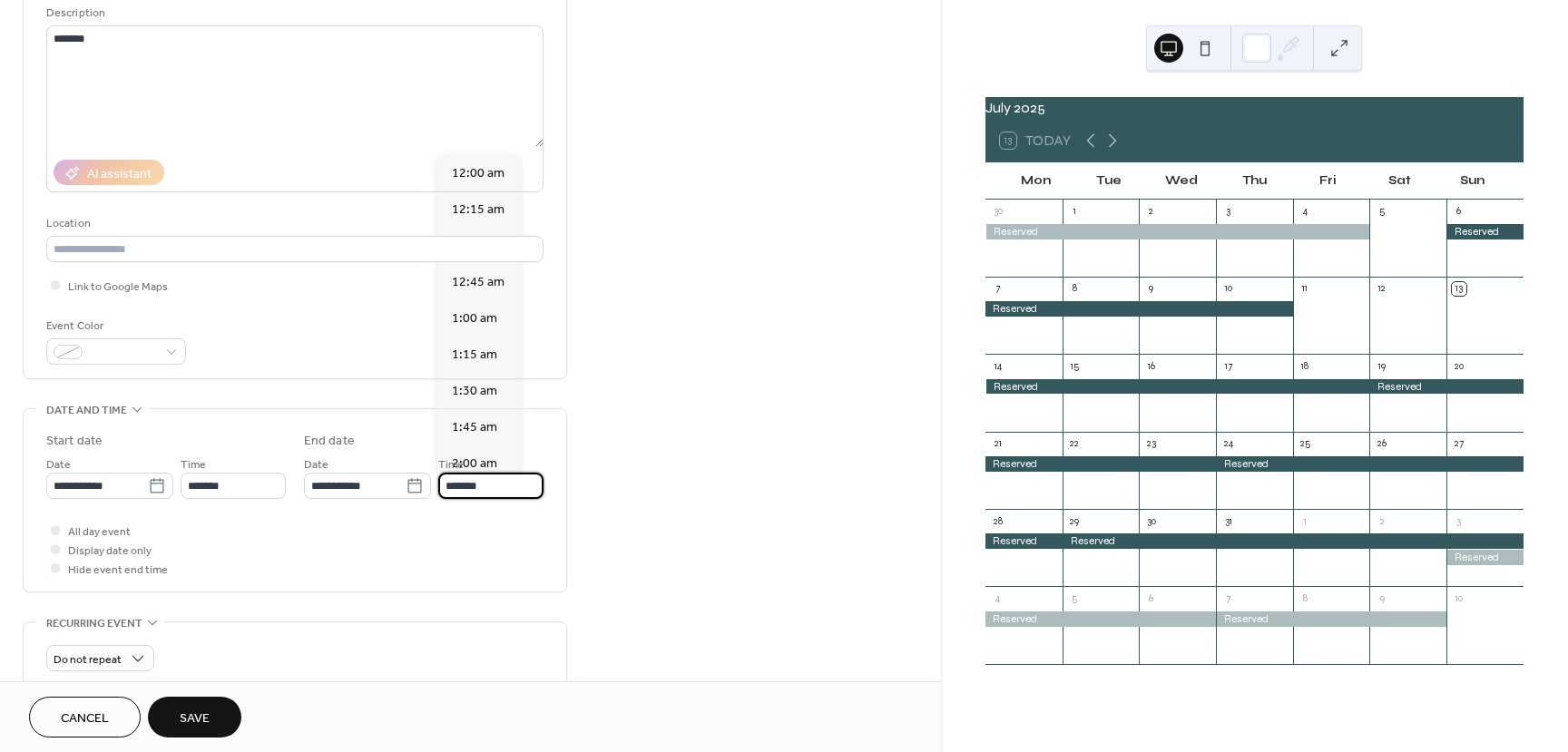 click on "*******" at bounding box center [491, 485] 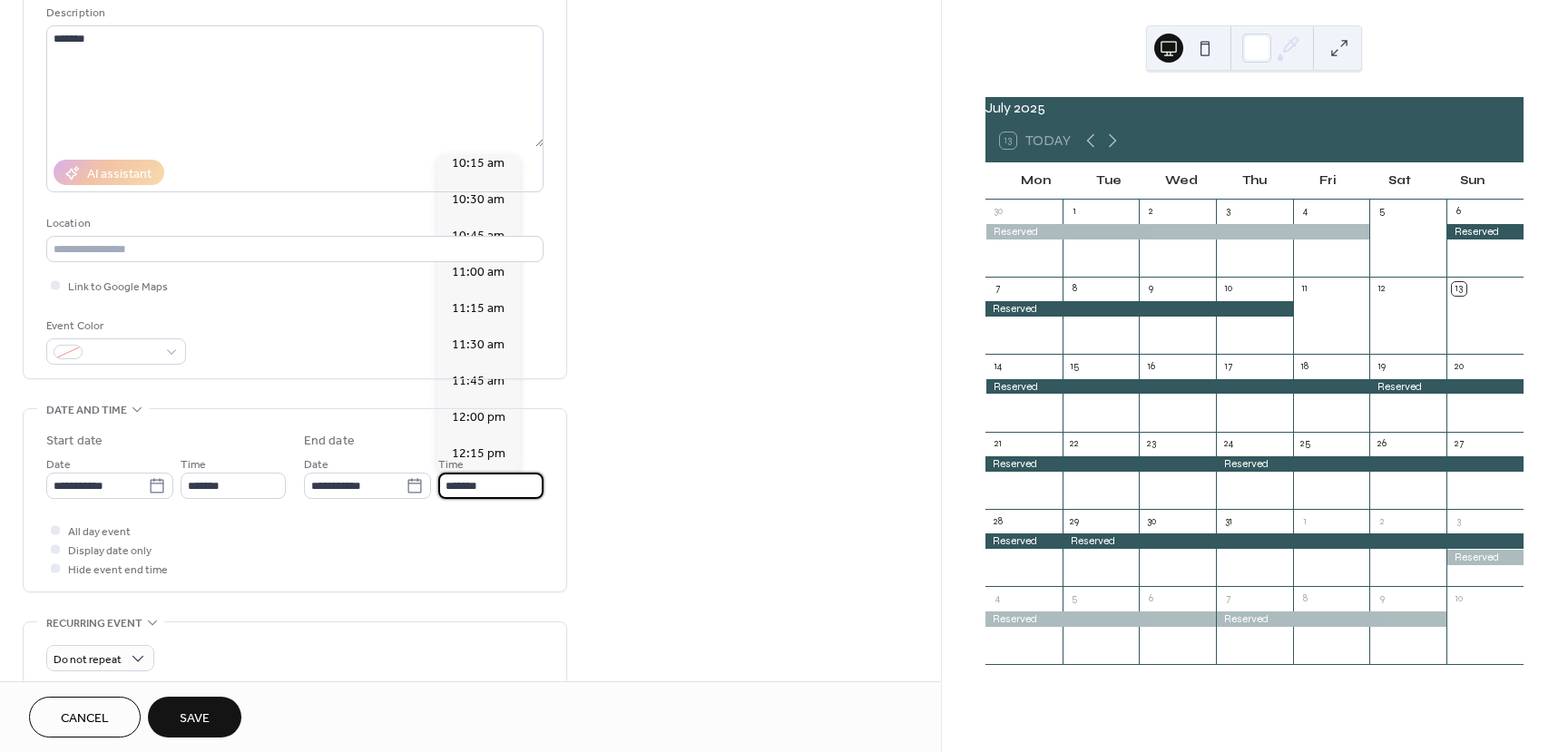 scroll, scrollTop: 1415, scrollLeft: 0, axis: vertical 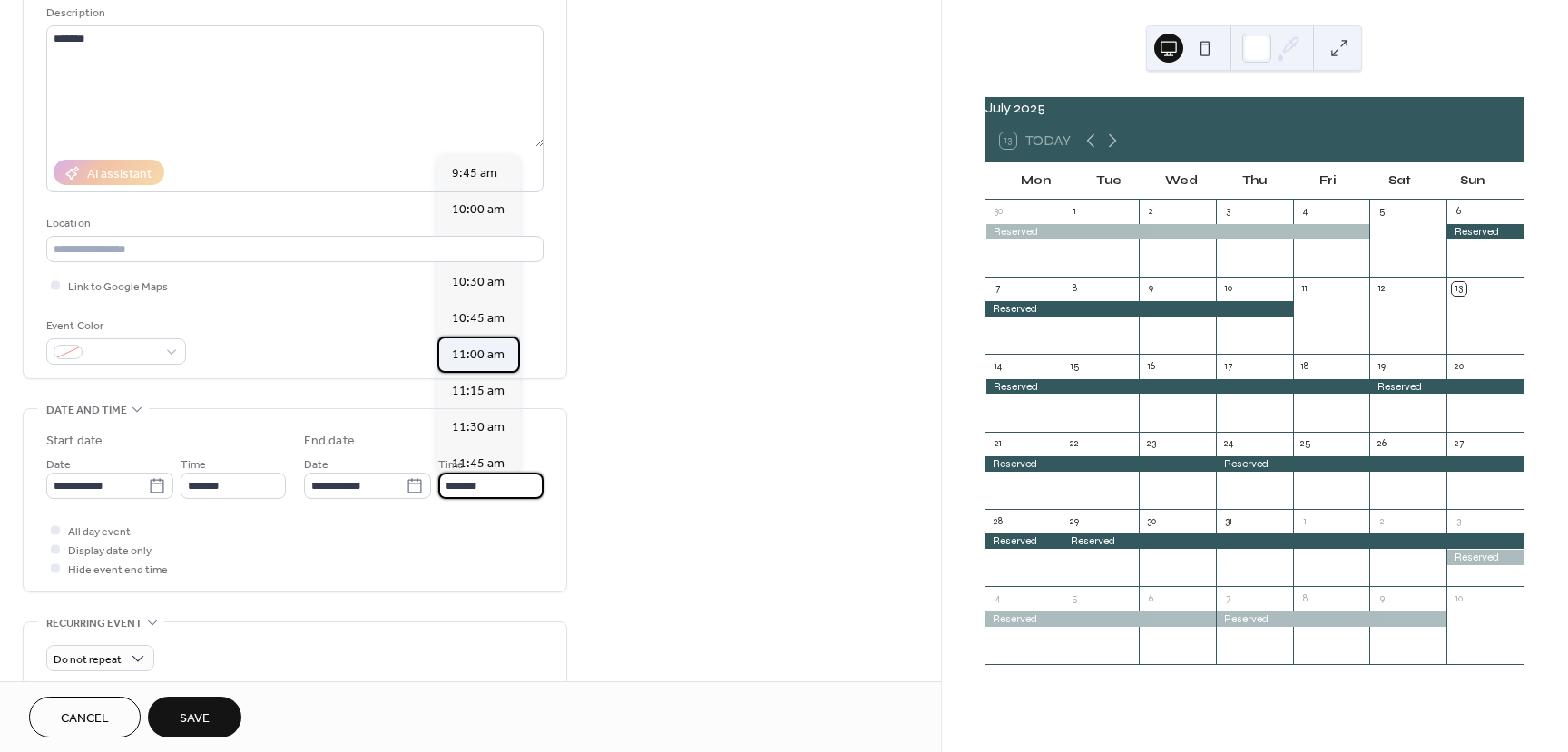 click on "11:00 am" at bounding box center [478, 355] 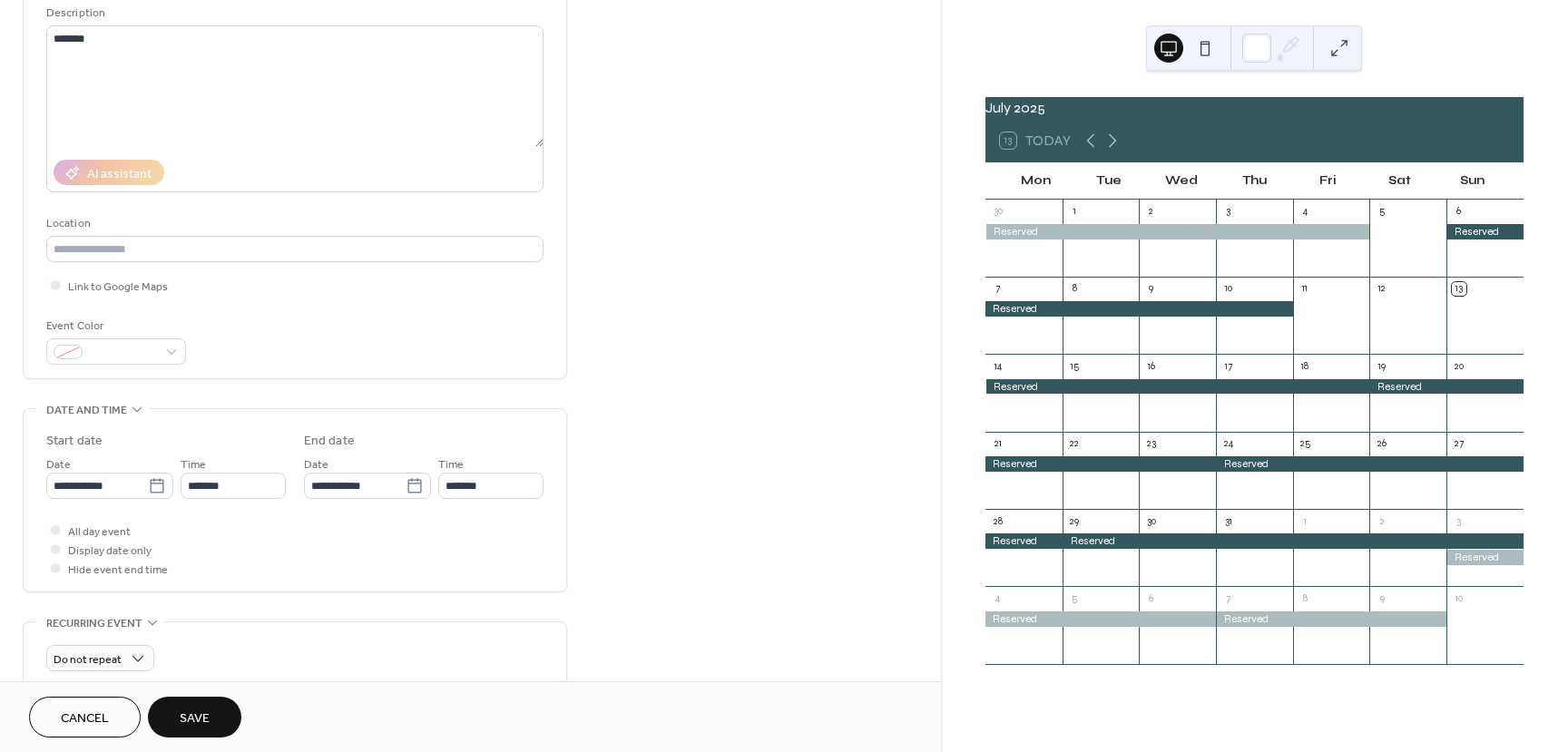 type on "********" 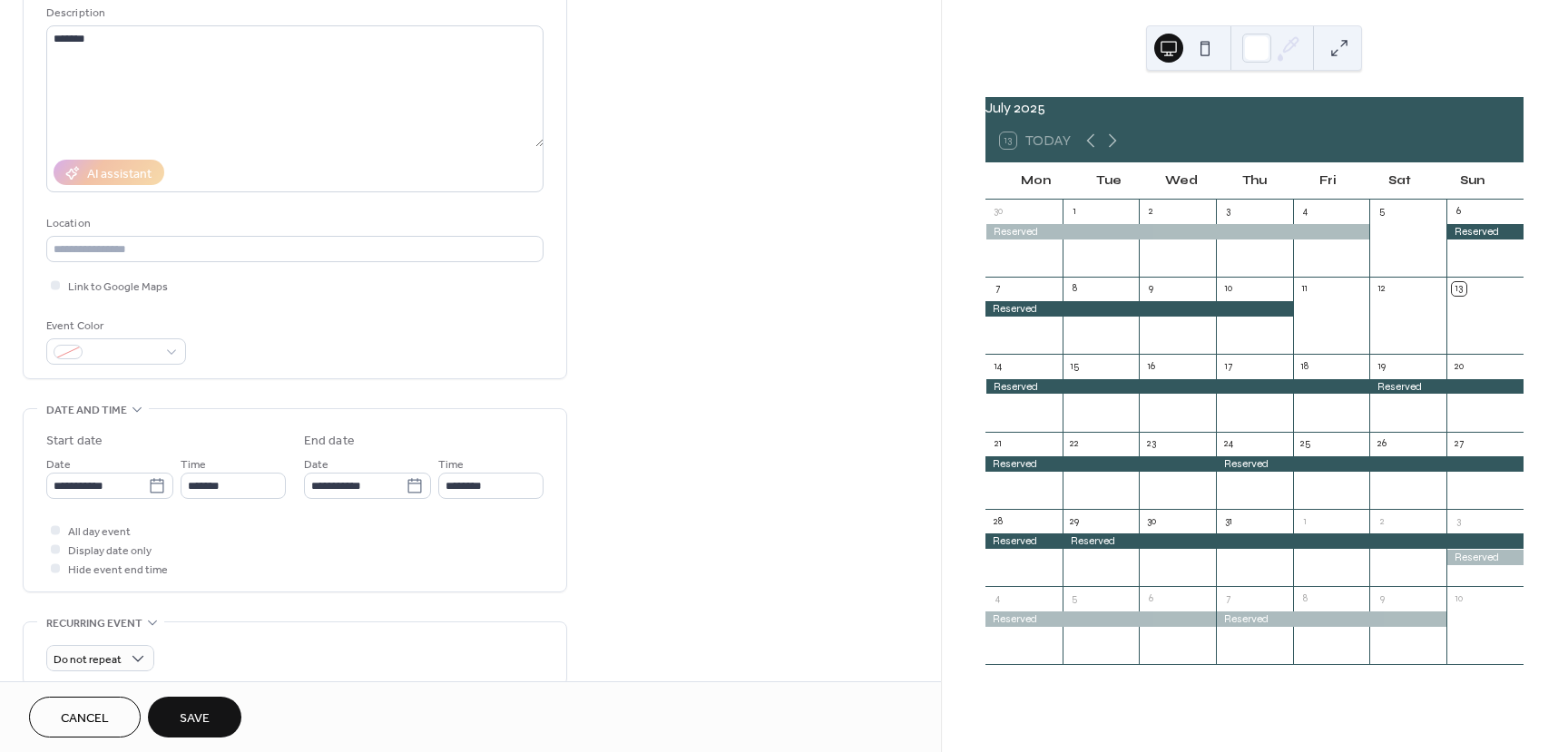 click on "Save" at bounding box center [194, 718] 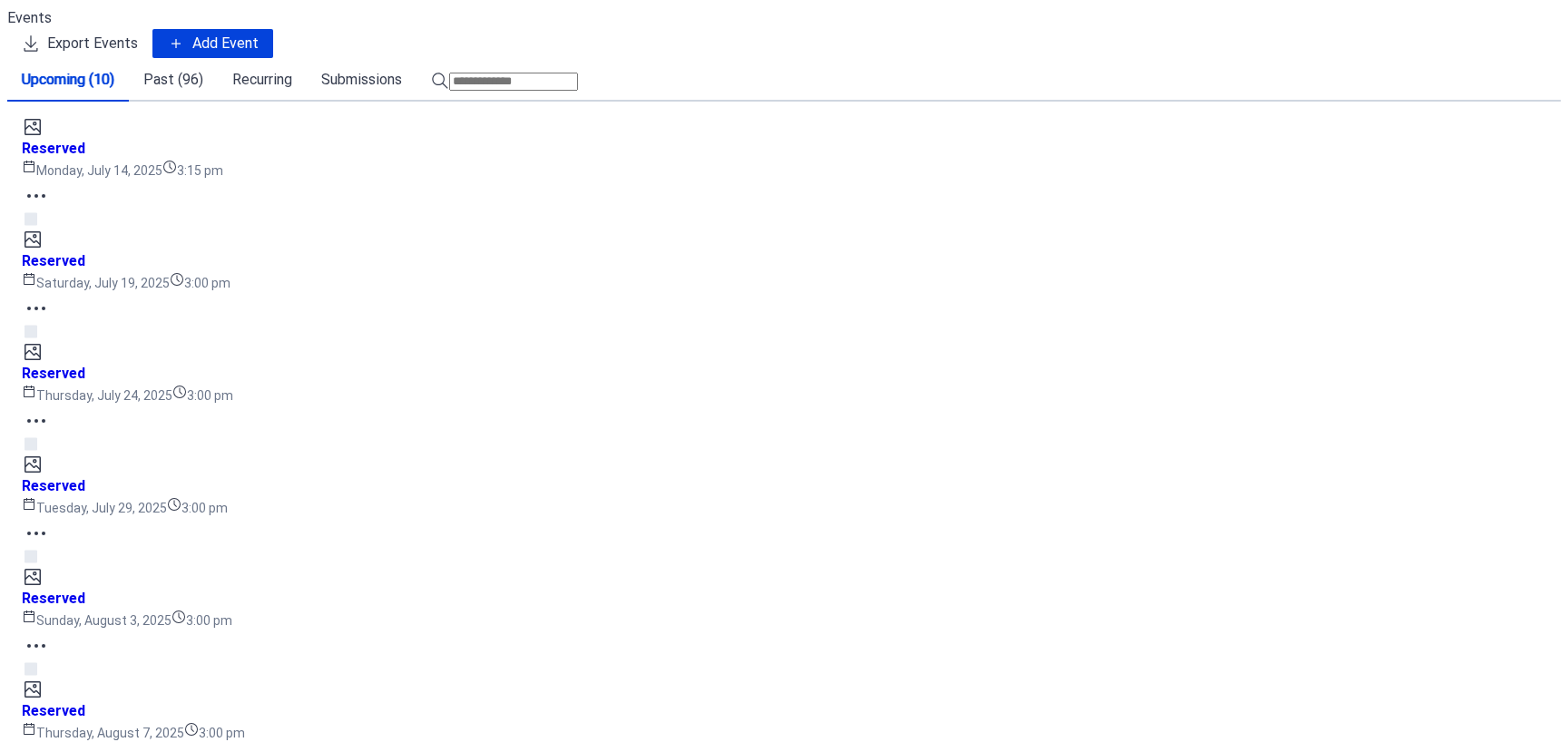 scroll, scrollTop: 0, scrollLeft: 0, axis: both 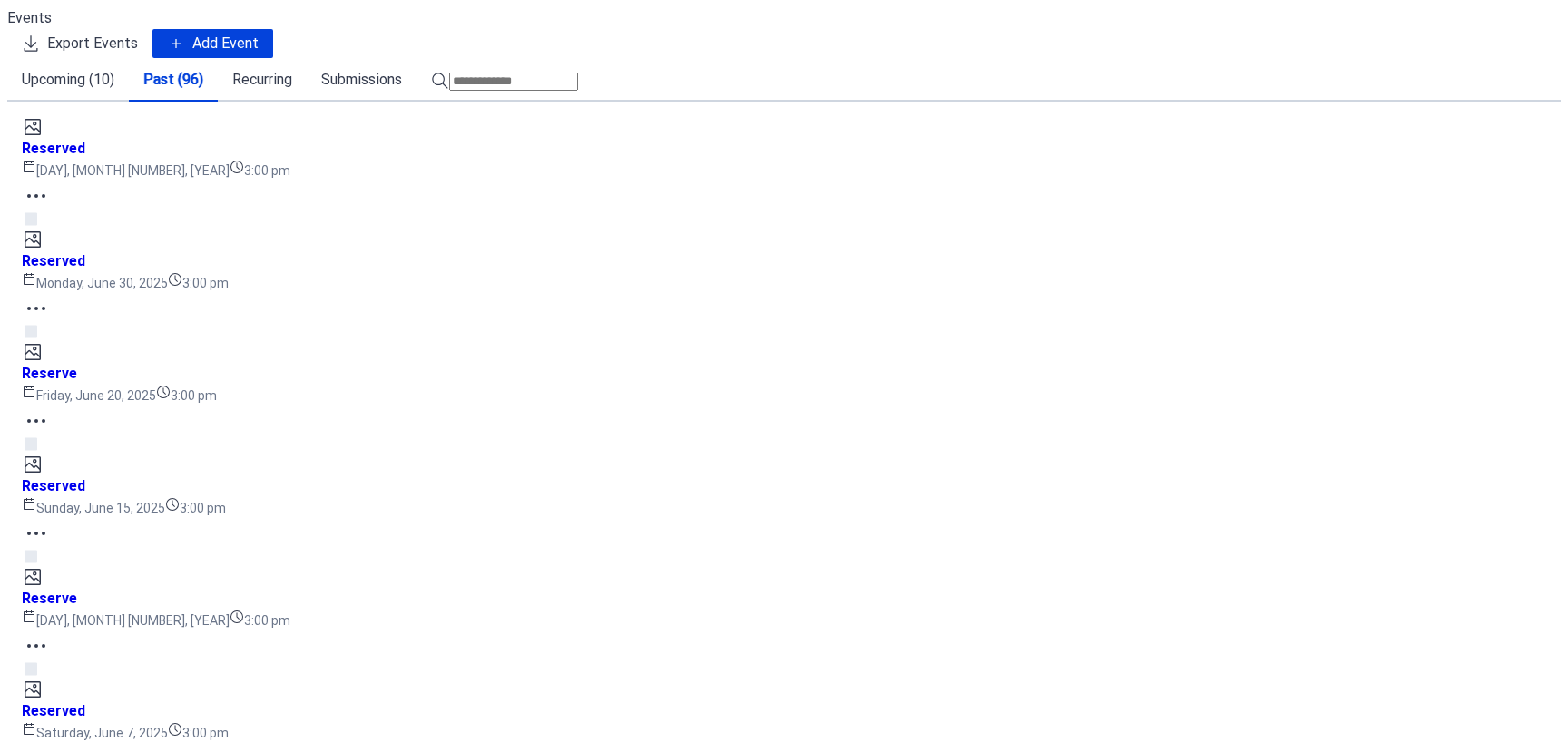 click on "Add Event" at bounding box center (225, 44) 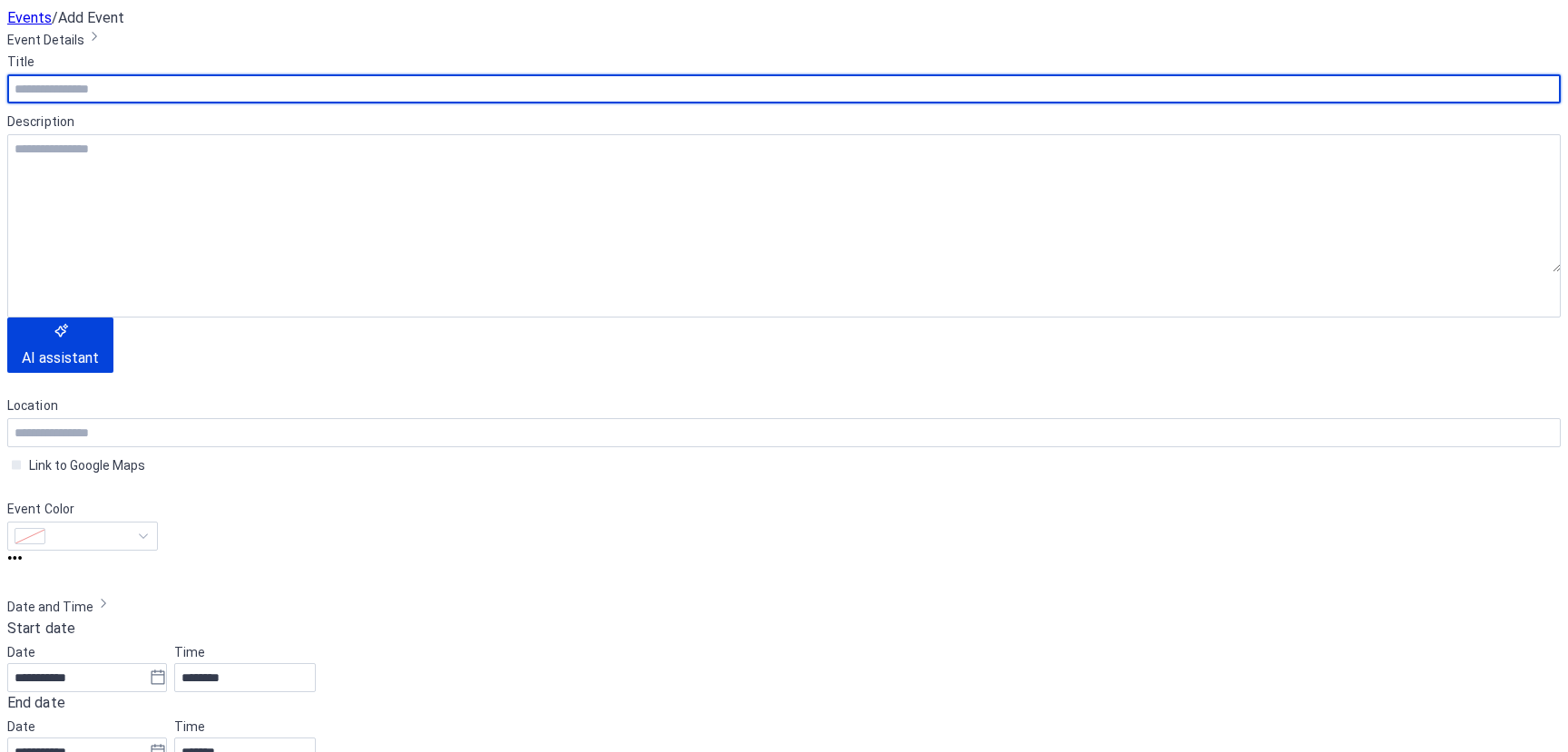 click at bounding box center [784, 89] 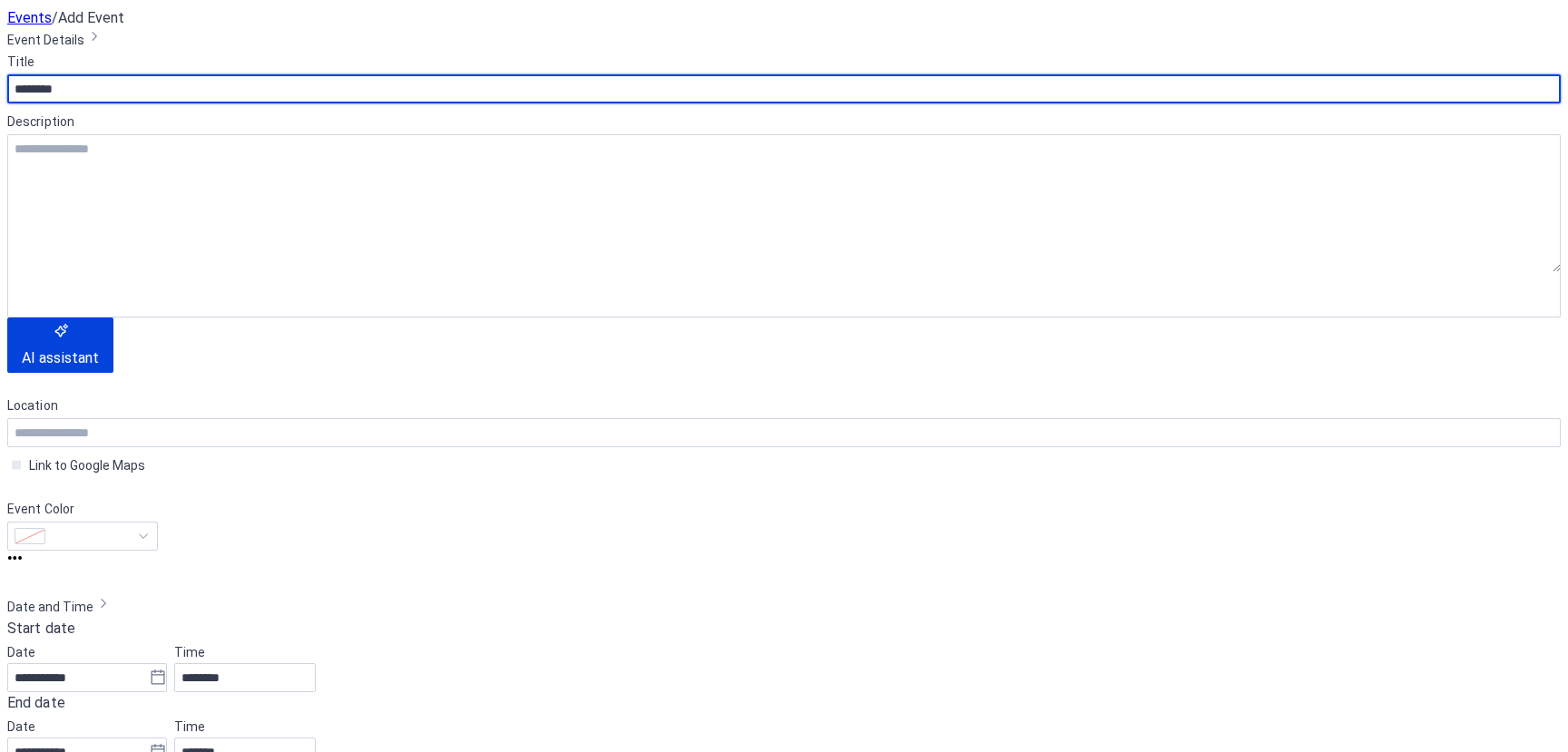 type on "********" 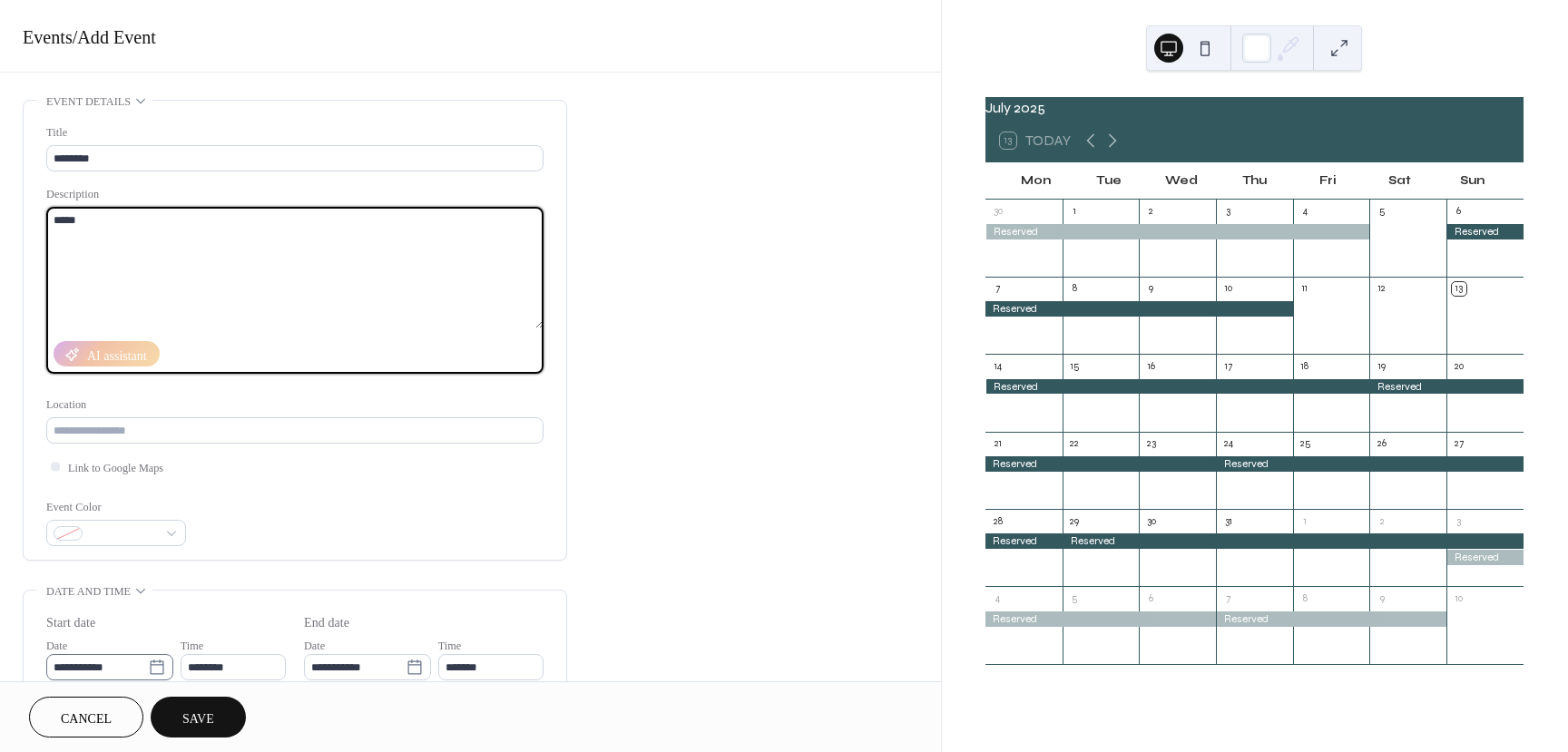 type on "*****" 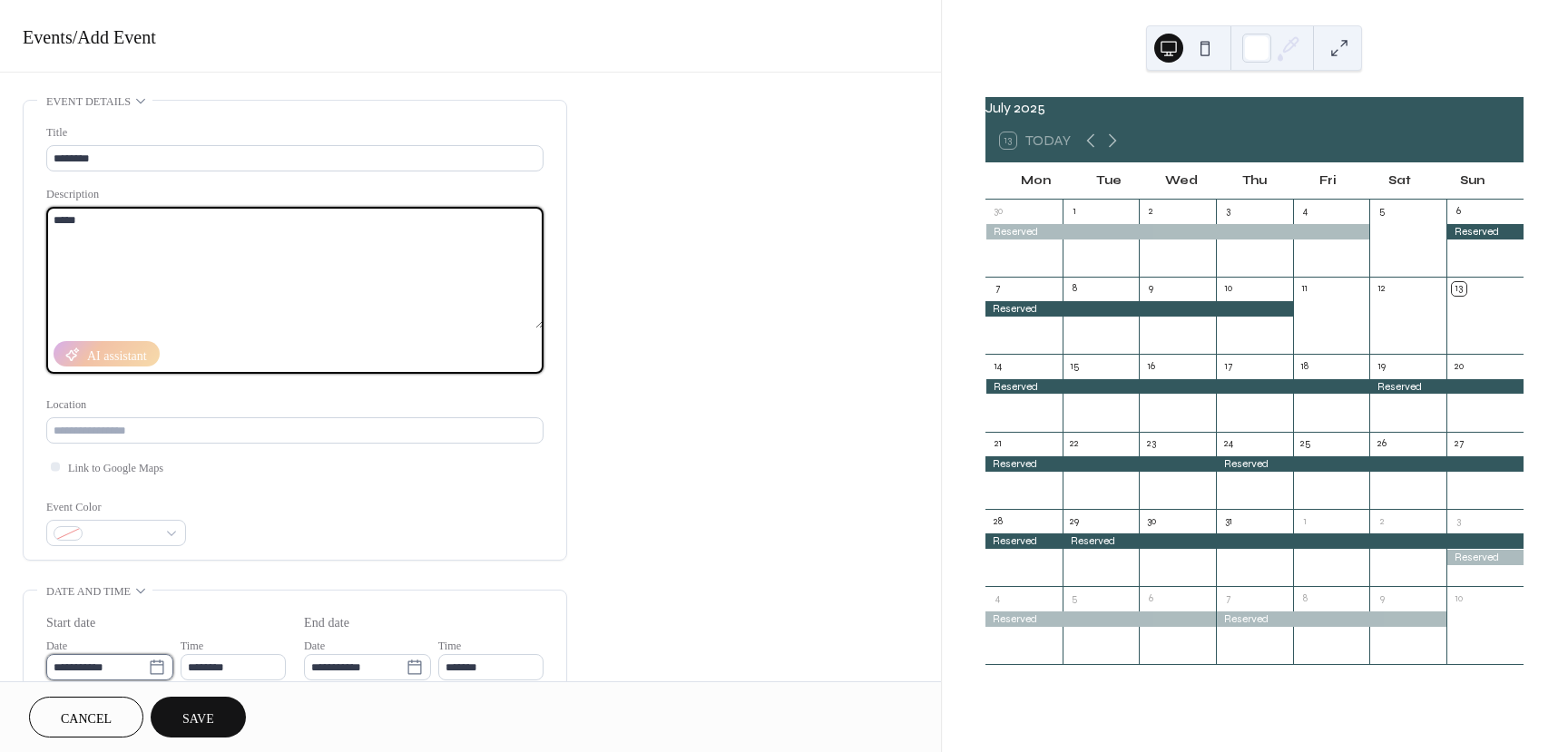 click on "**********" at bounding box center [97, 667] 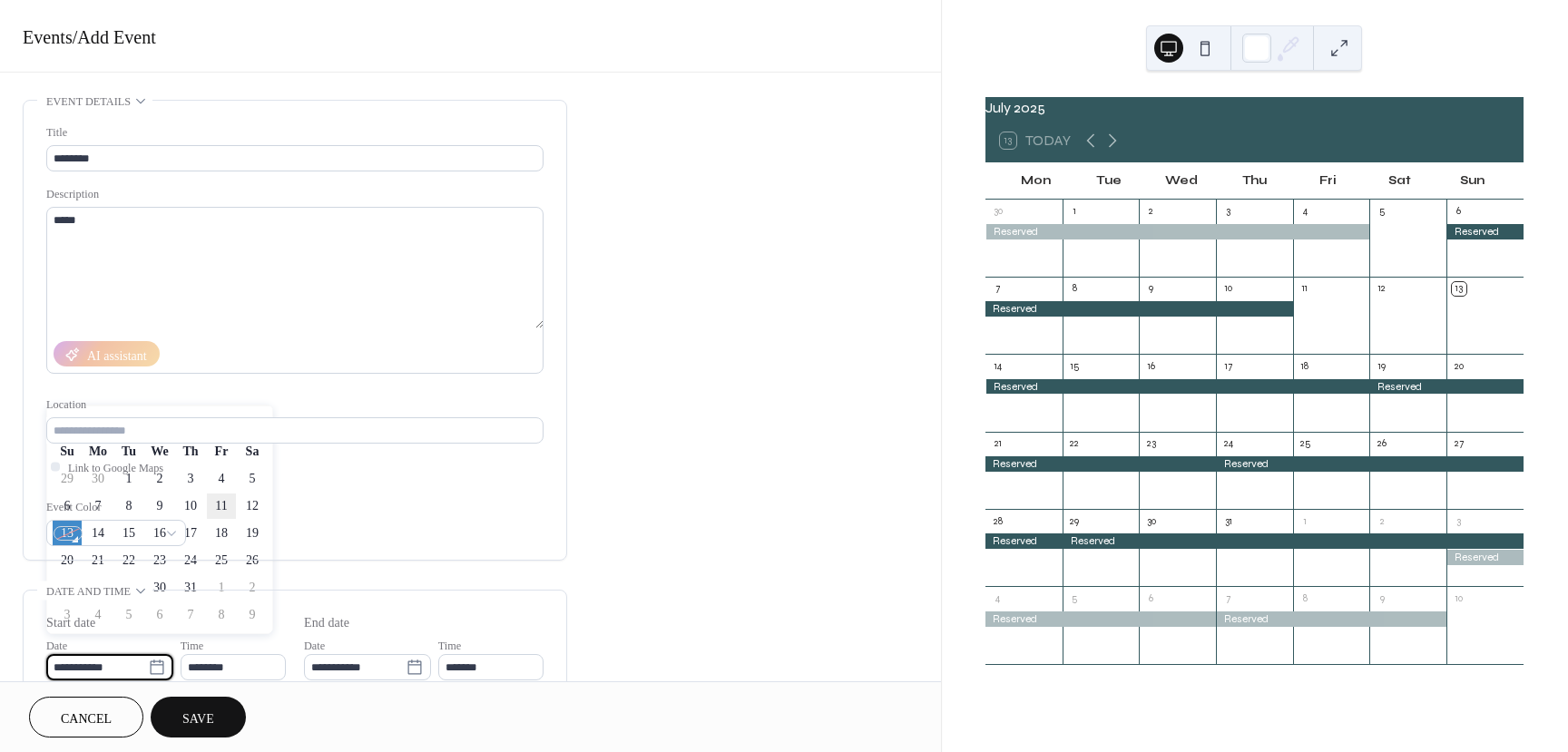 click on "11" at bounding box center (221, 506) 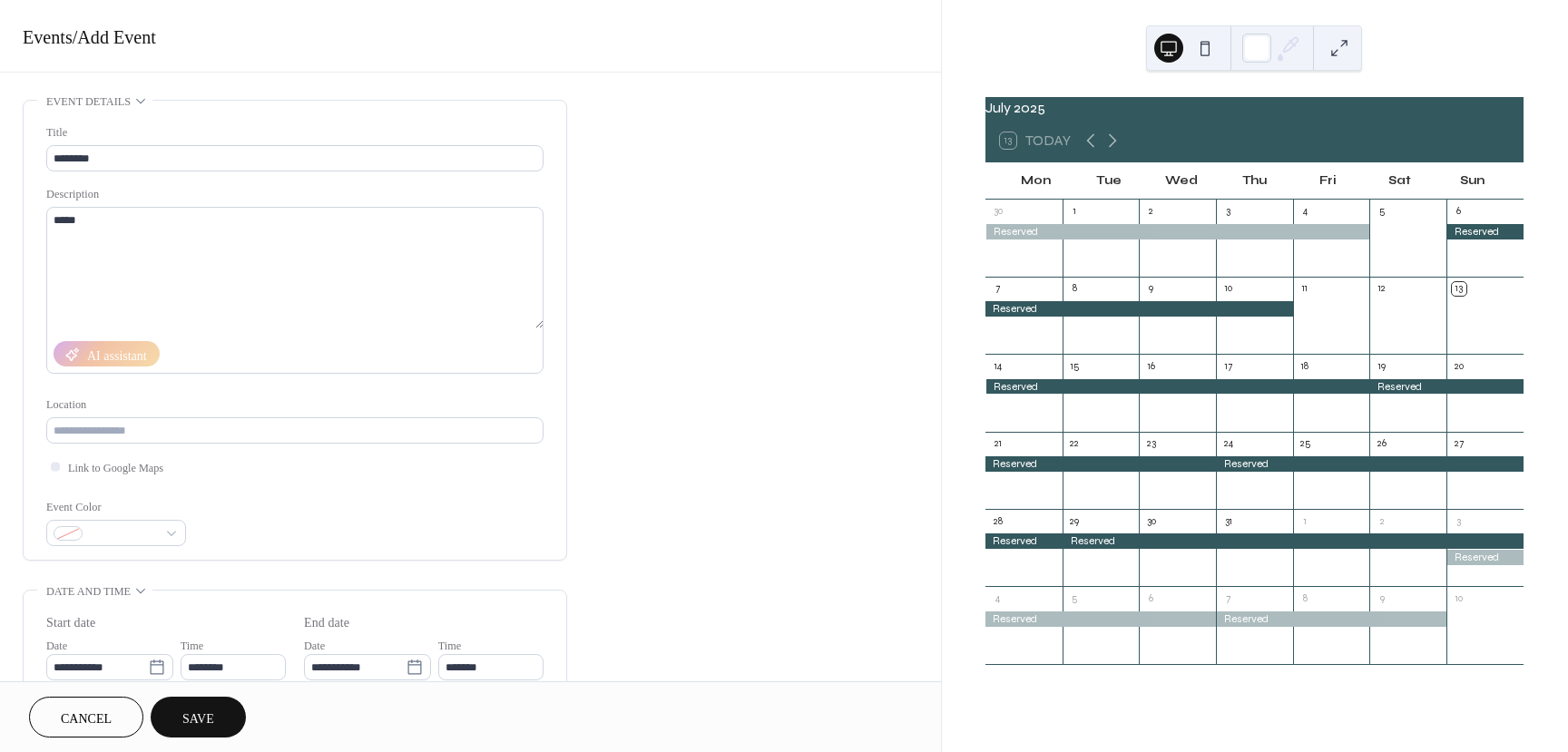 type on "**********" 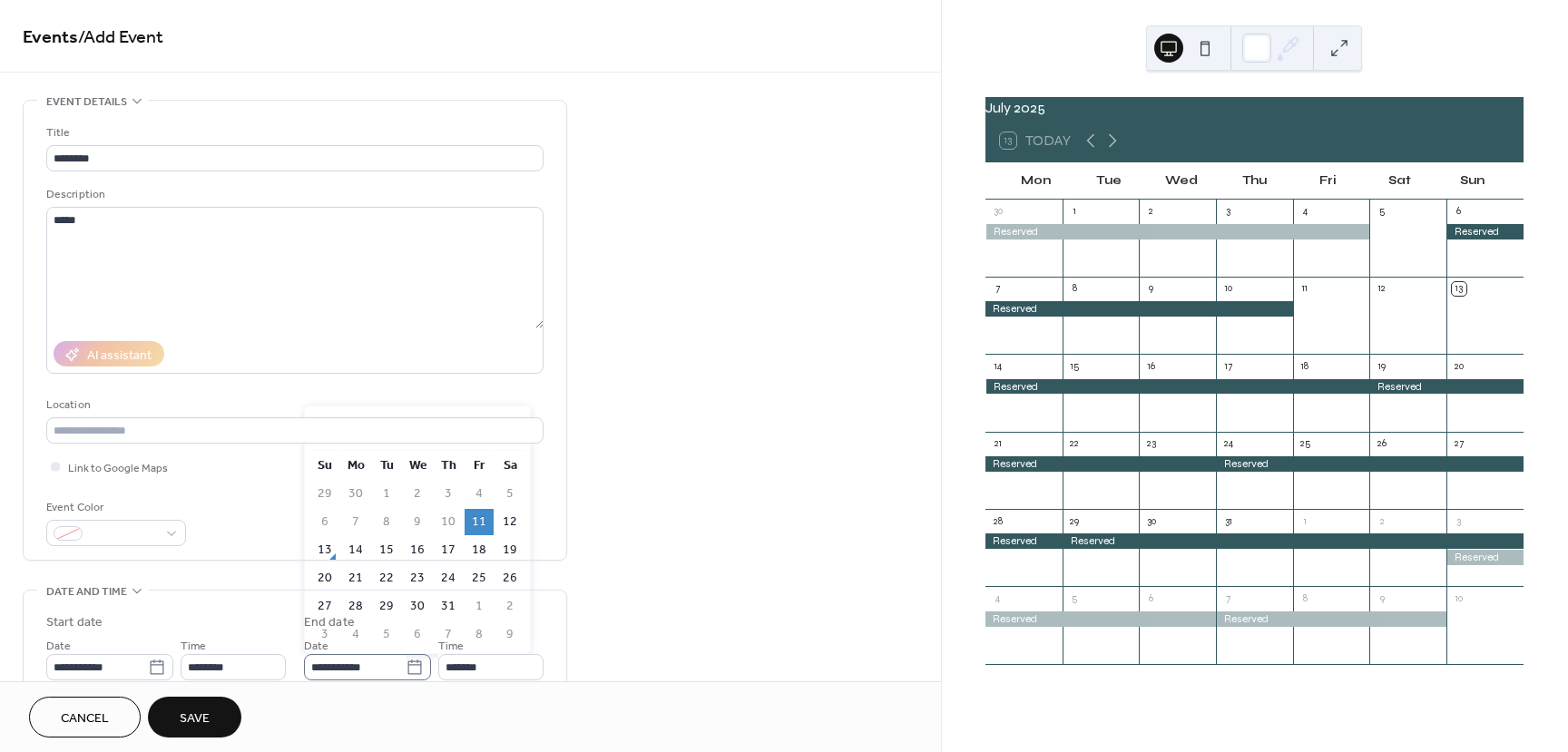click 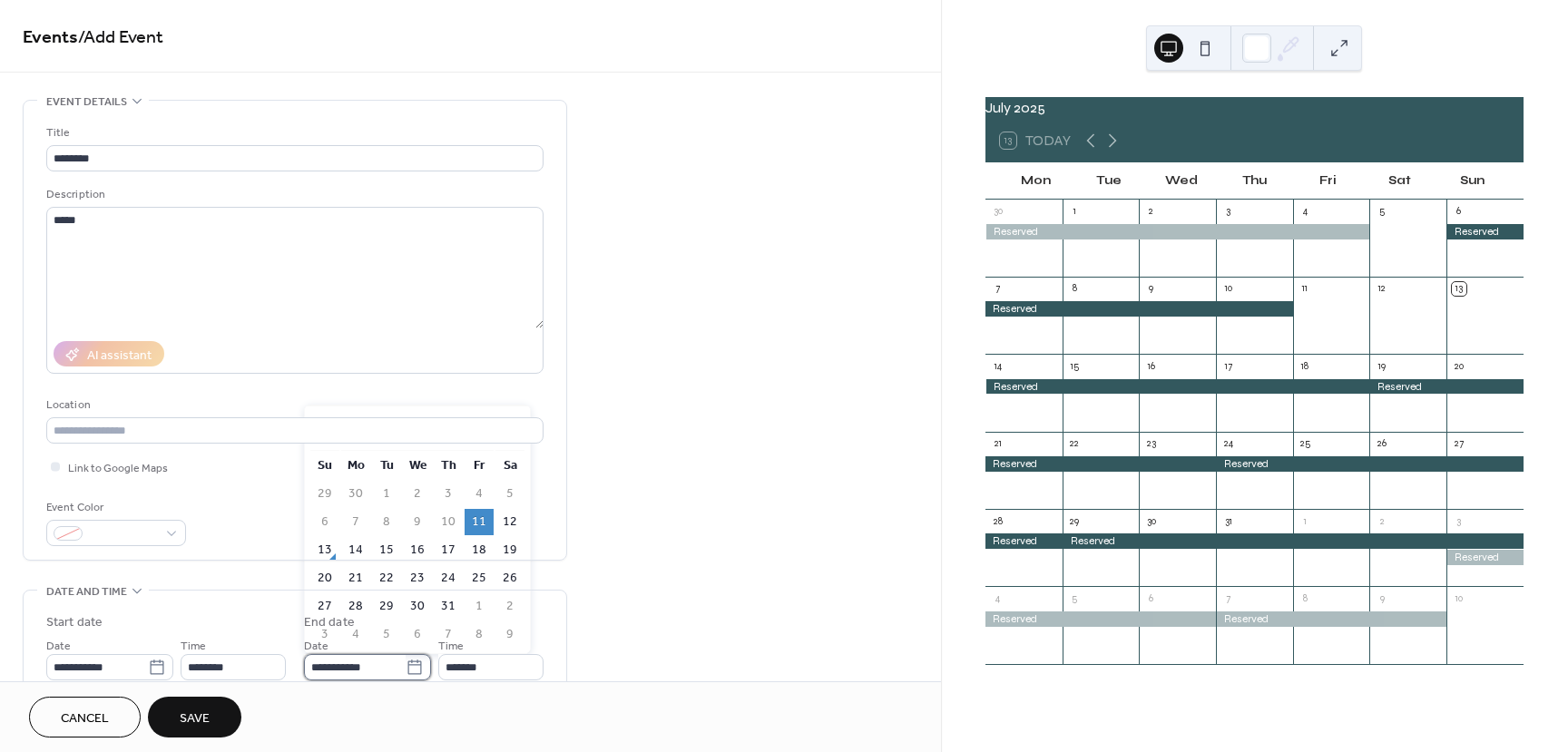 click on "**********" at bounding box center [355, 667] 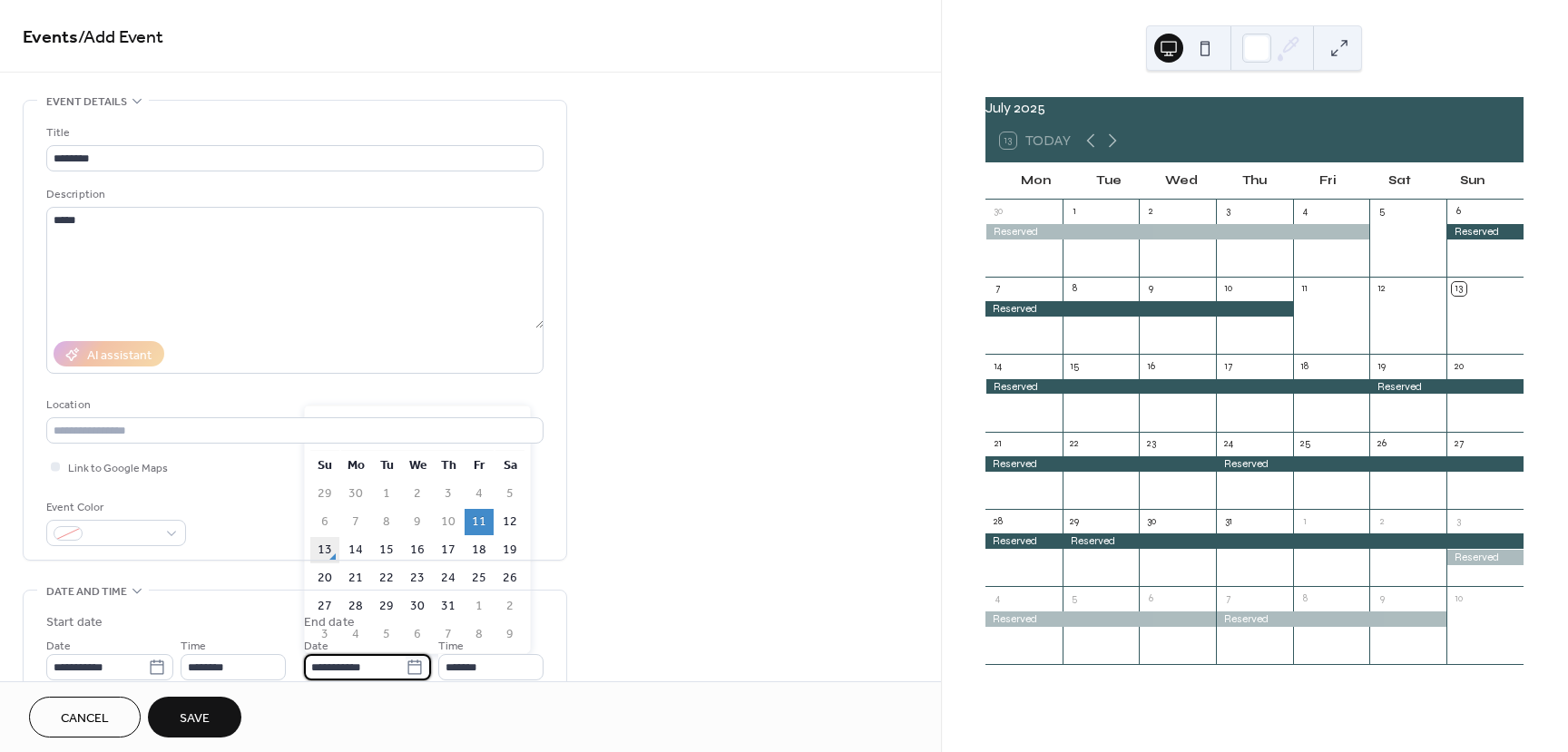 click on "13" at bounding box center (325, 550) 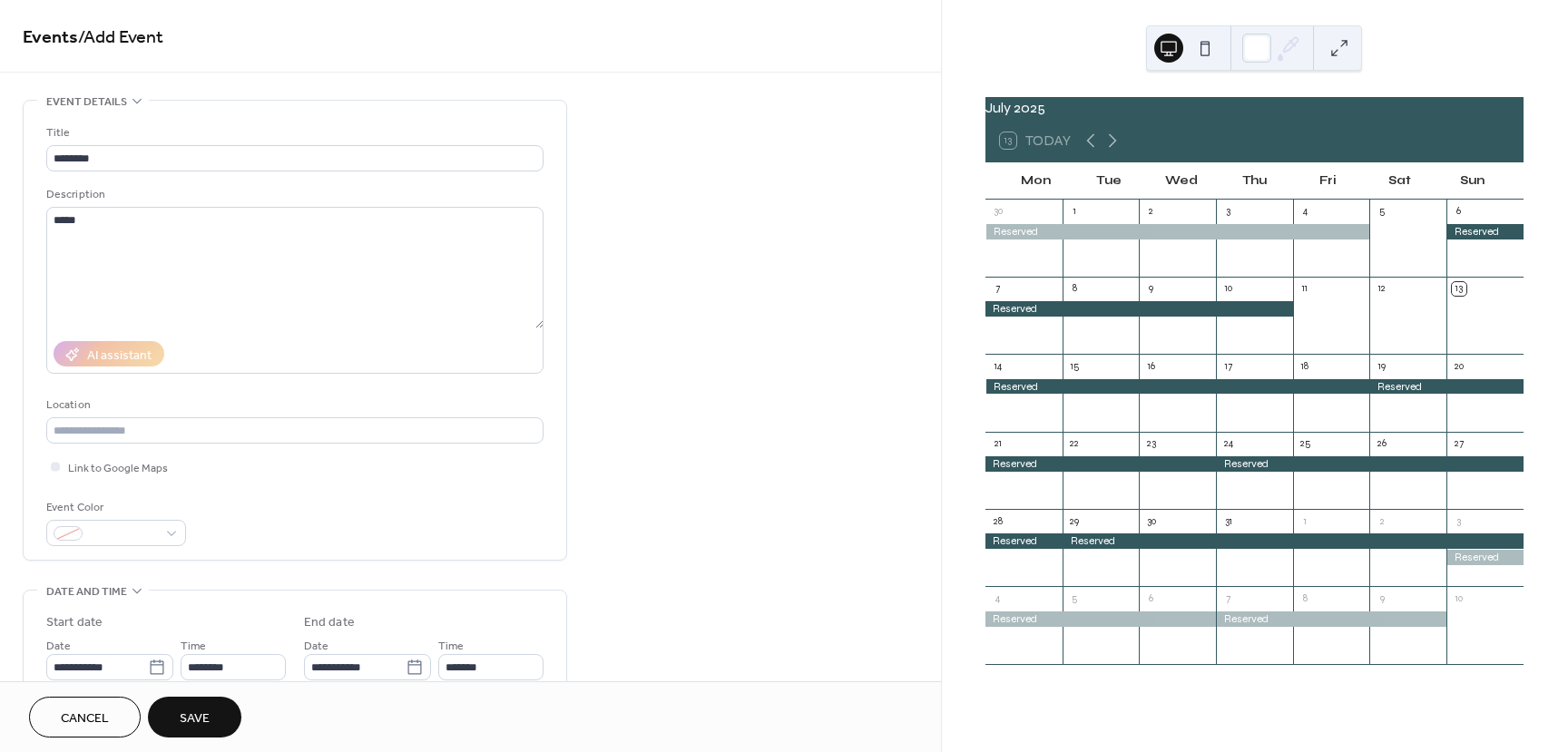 type on "**********" 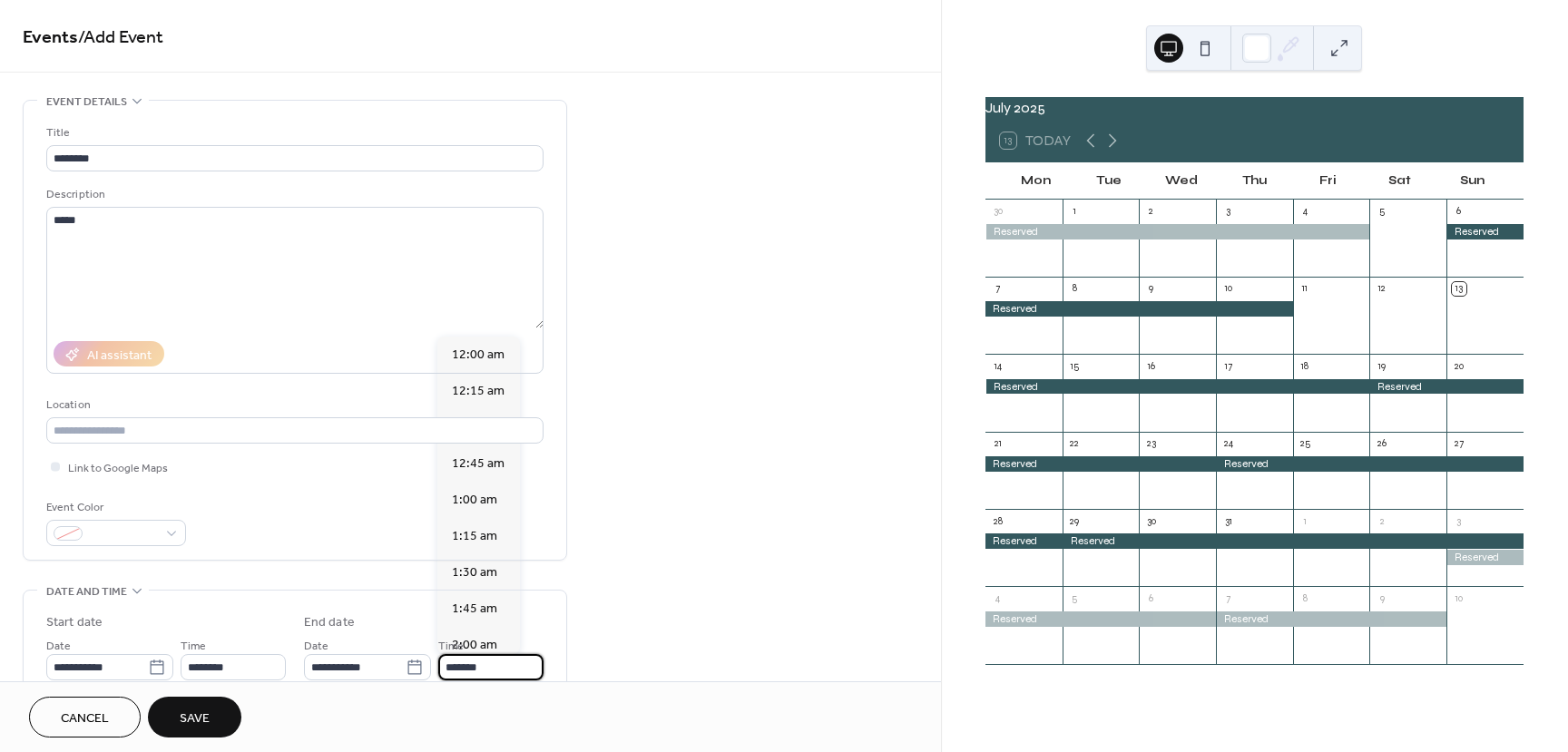 click on "*******" at bounding box center (491, 667) 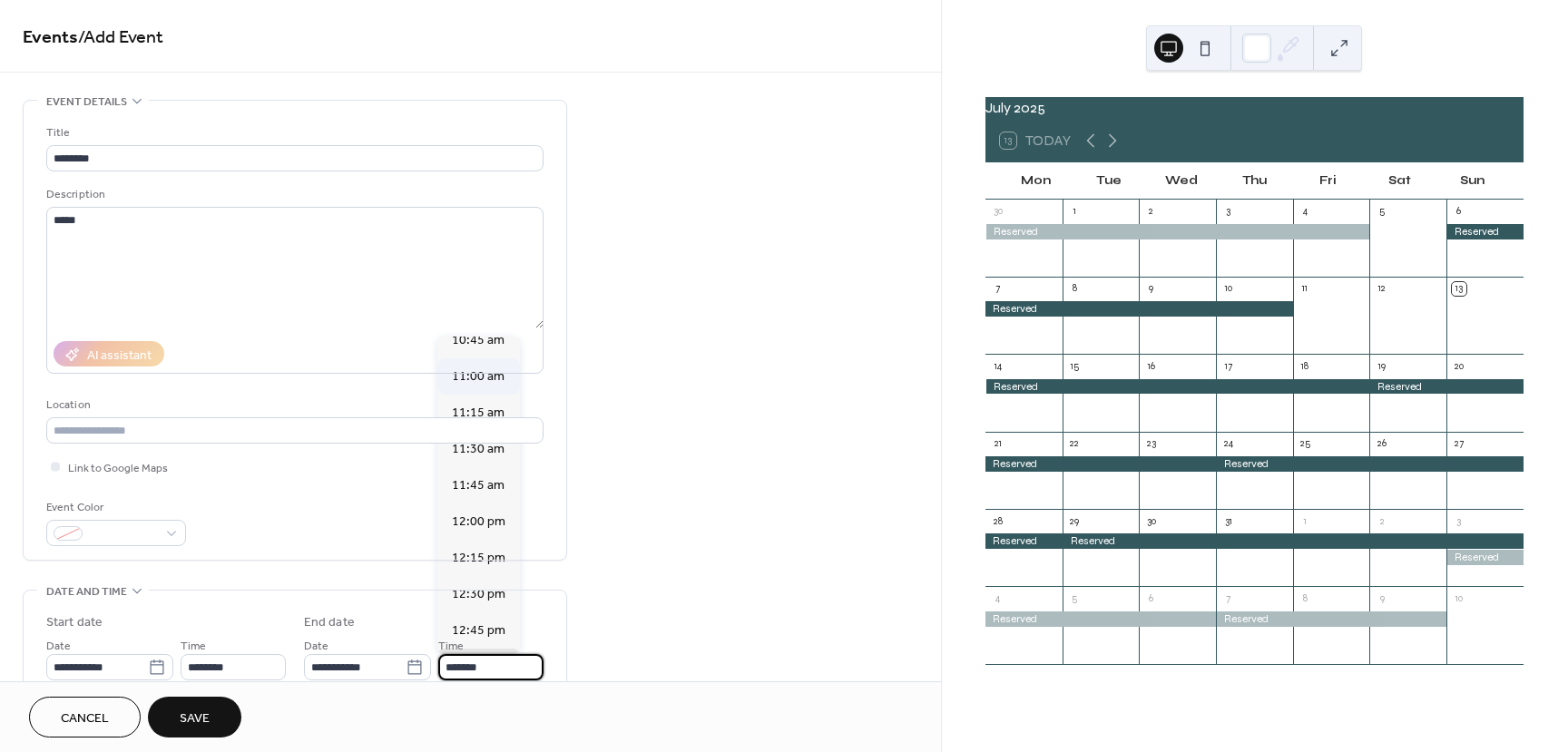 scroll, scrollTop: 1571, scrollLeft: 0, axis: vertical 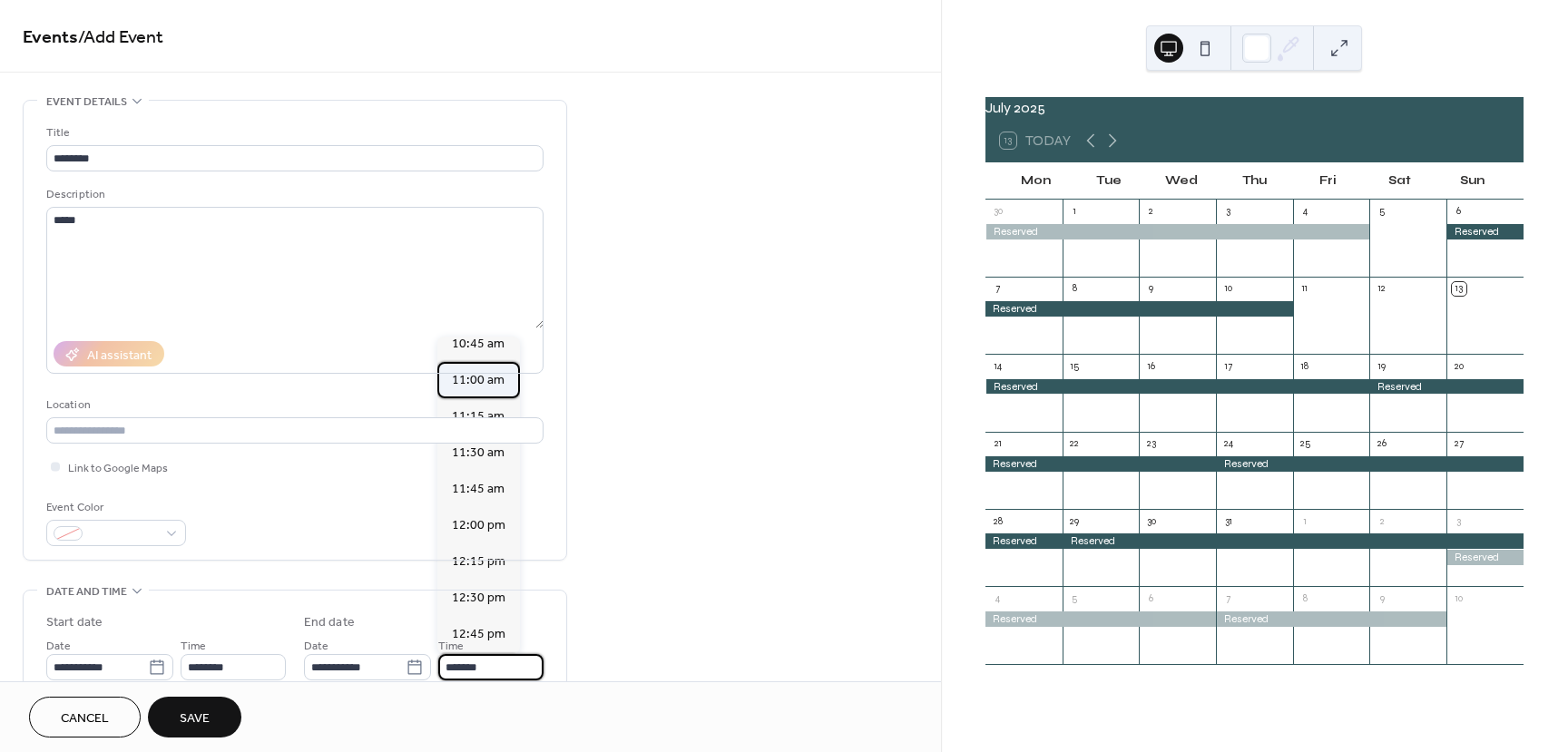 click on "11:00 am" at bounding box center (478, 380) 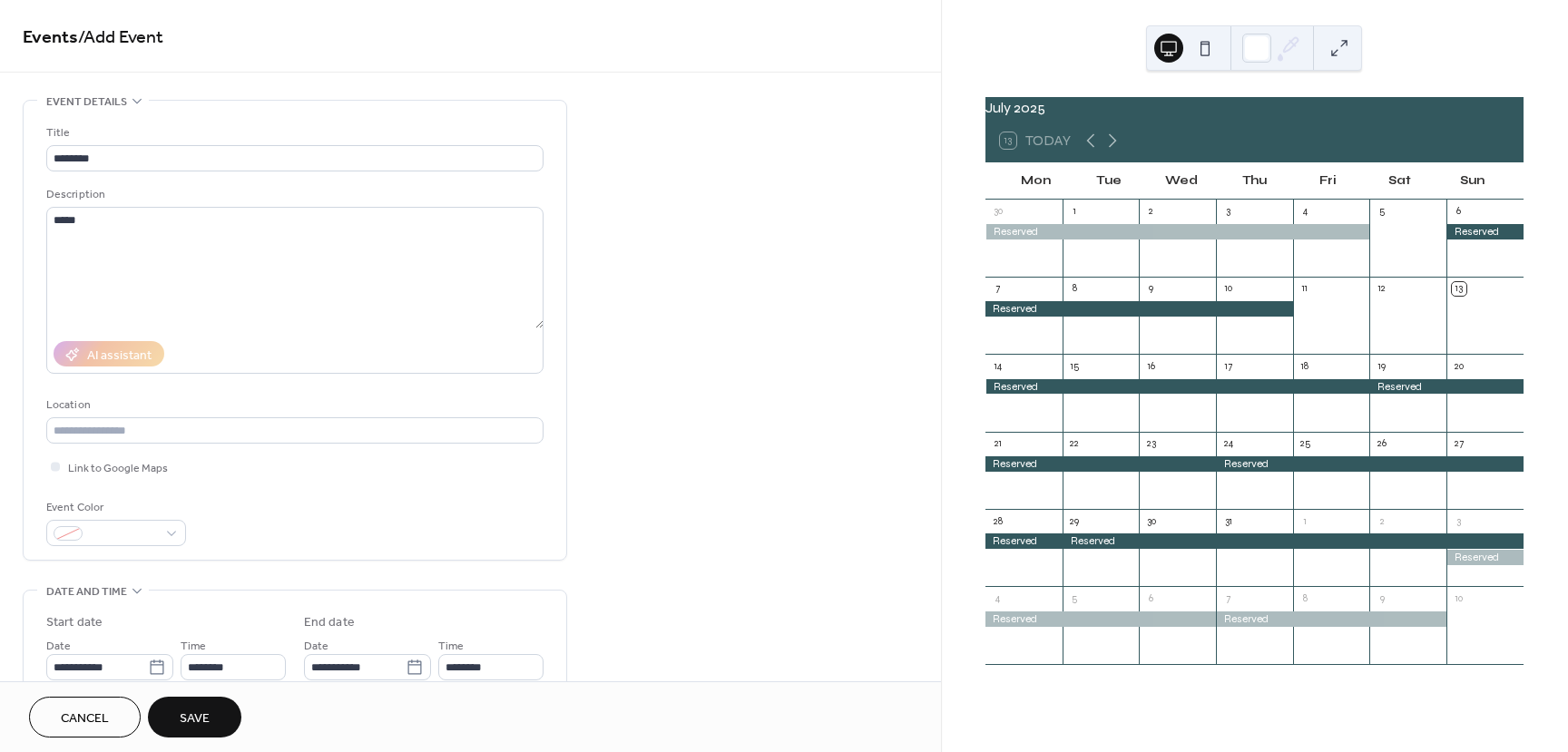 type on "********" 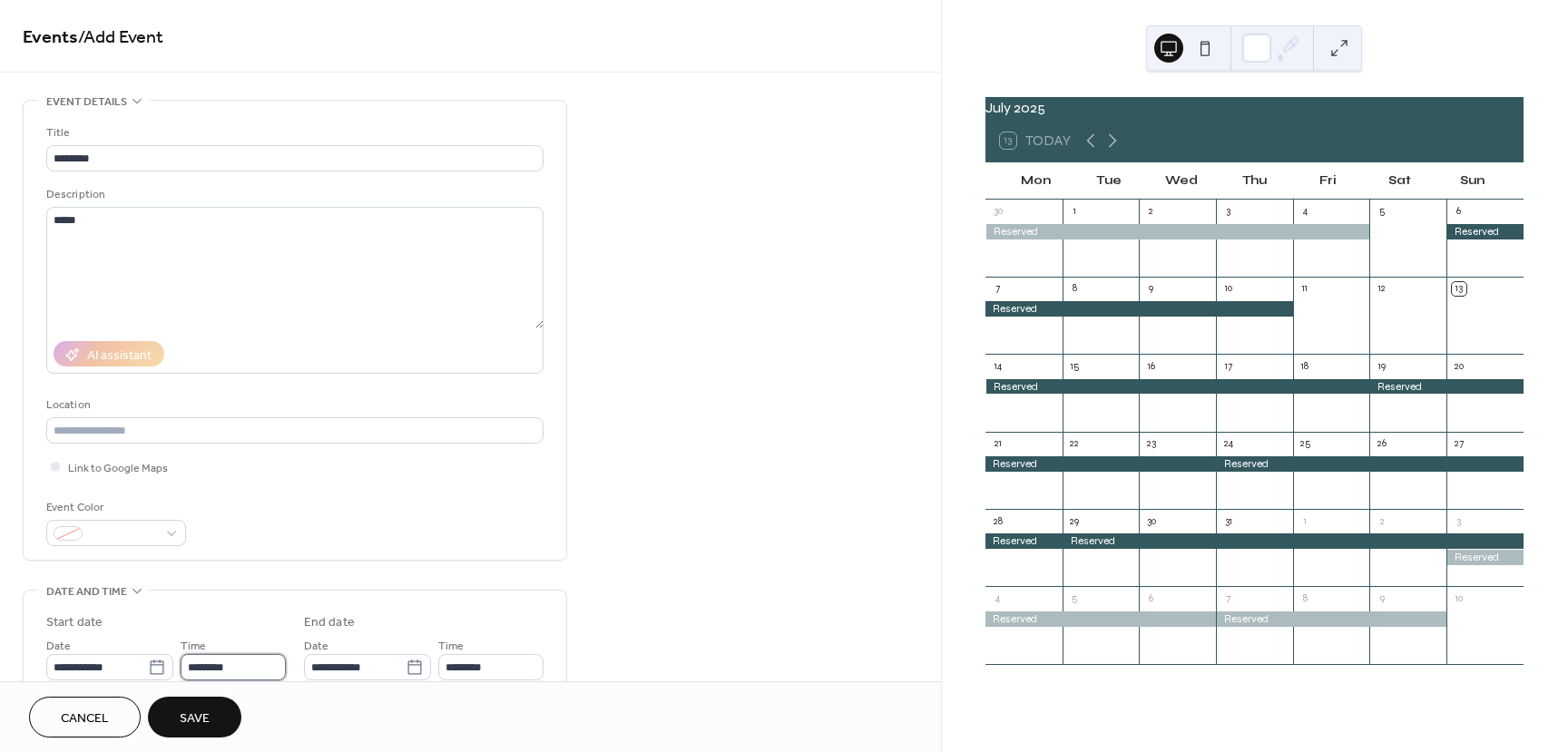 click on "********" at bounding box center [233, 667] 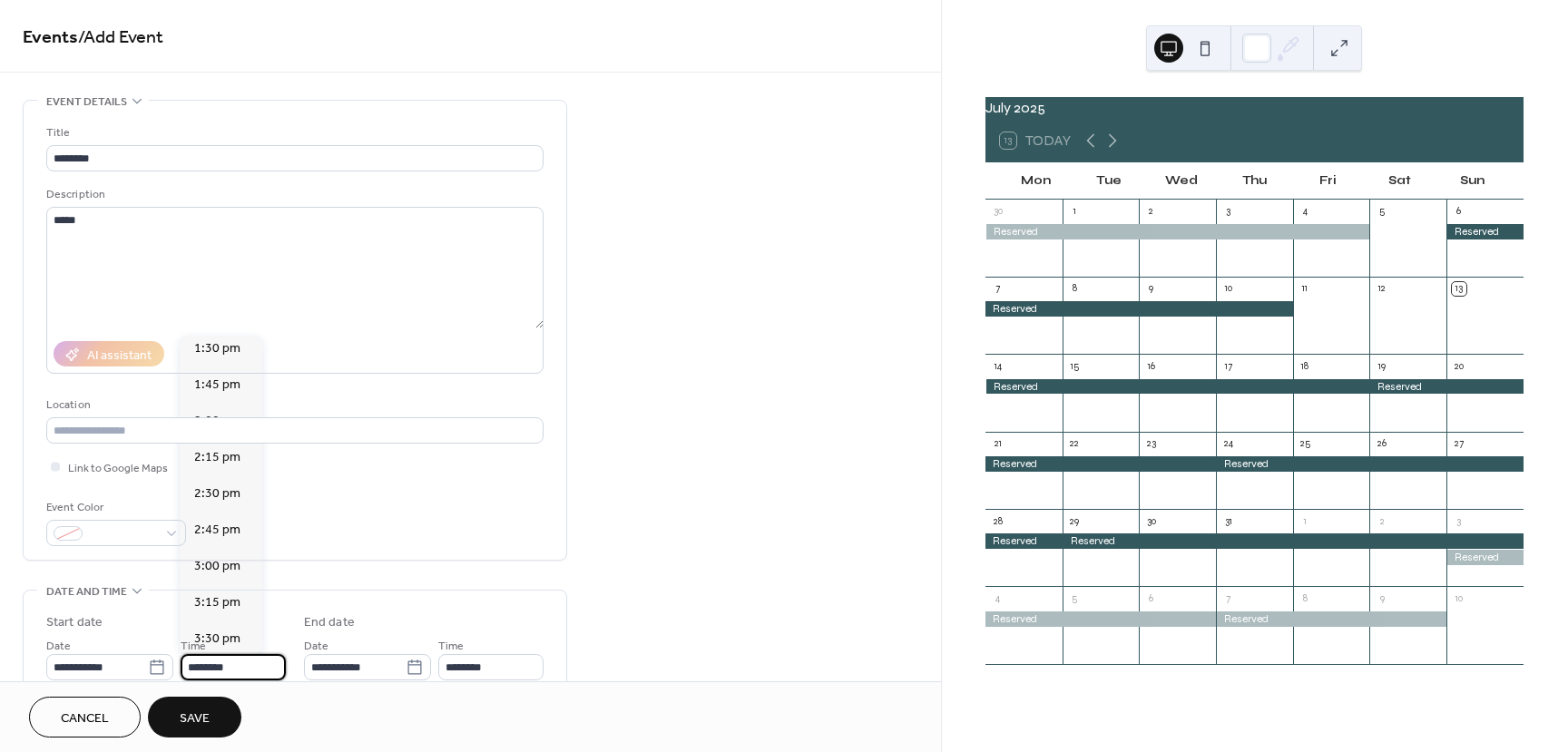 scroll, scrollTop: 1967, scrollLeft: 0, axis: vertical 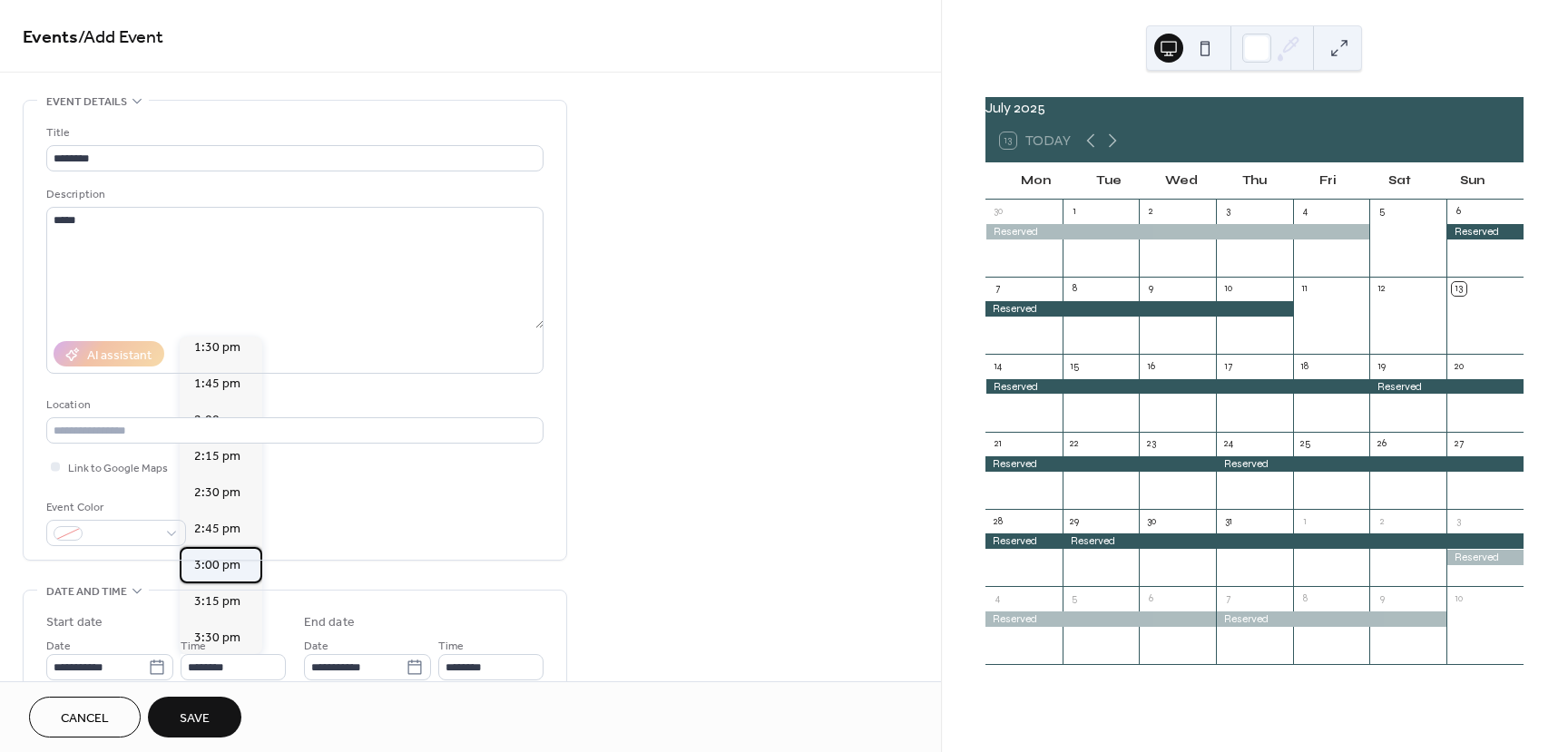 click on "3:00 pm" at bounding box center (217, 565) 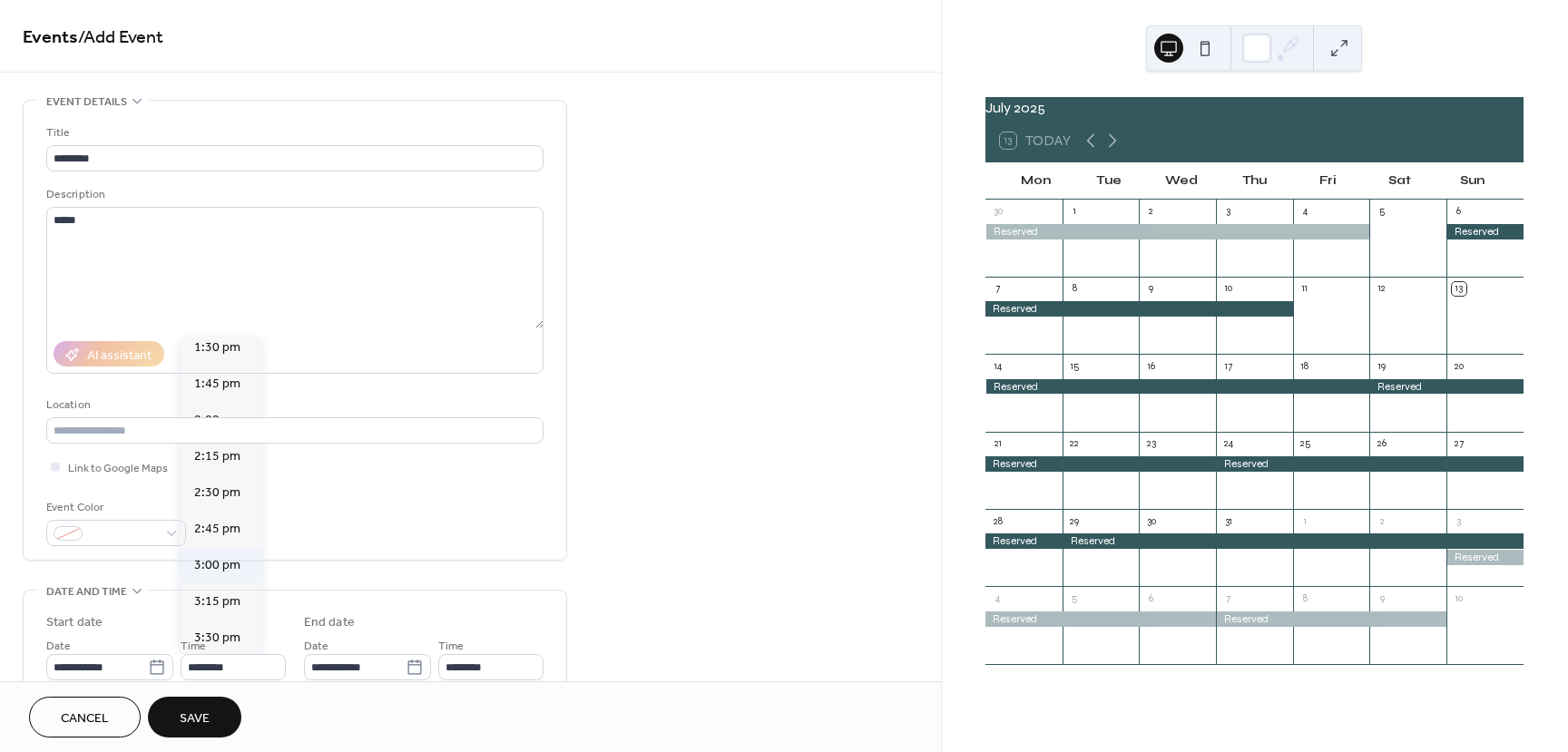 type on "*******" 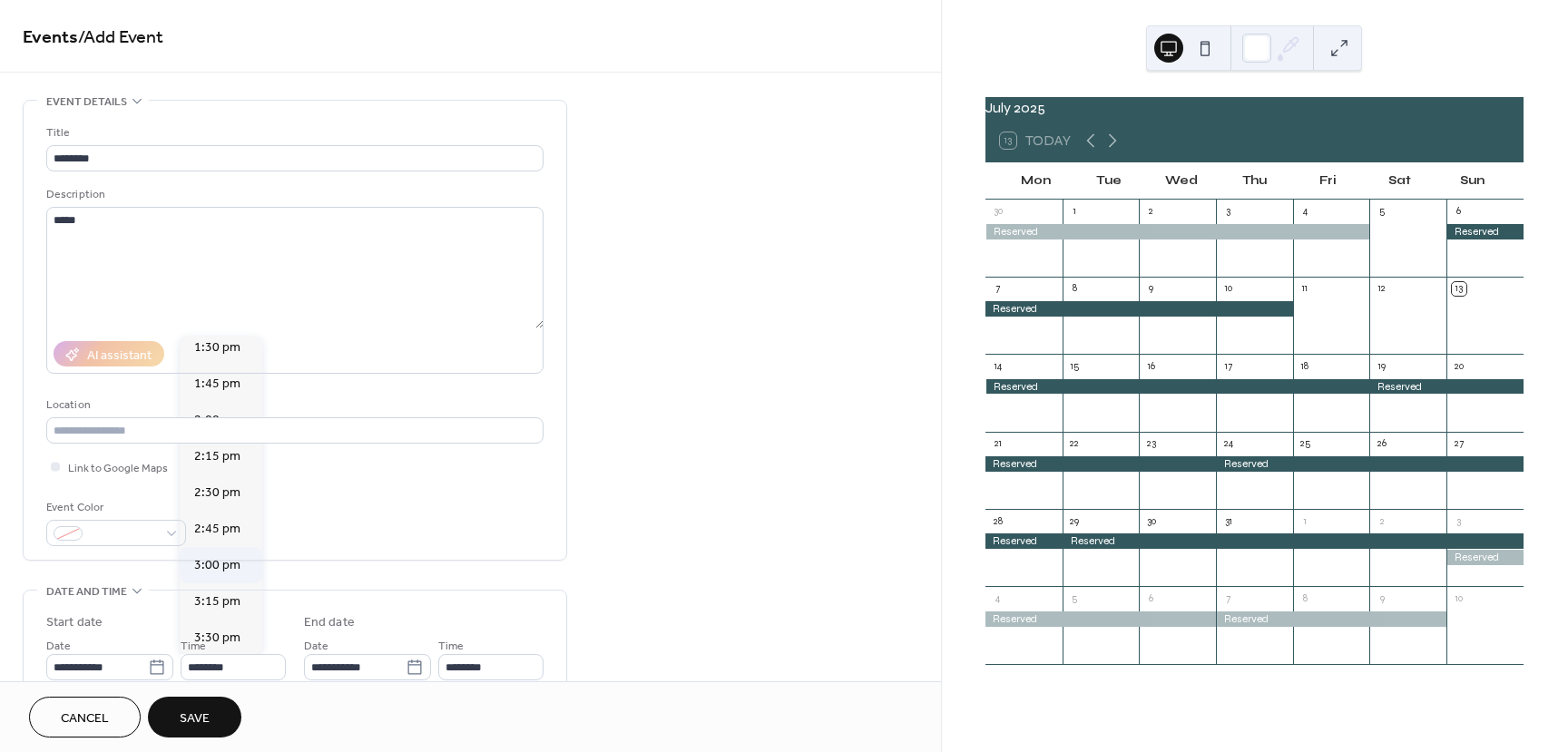 type on "*******" 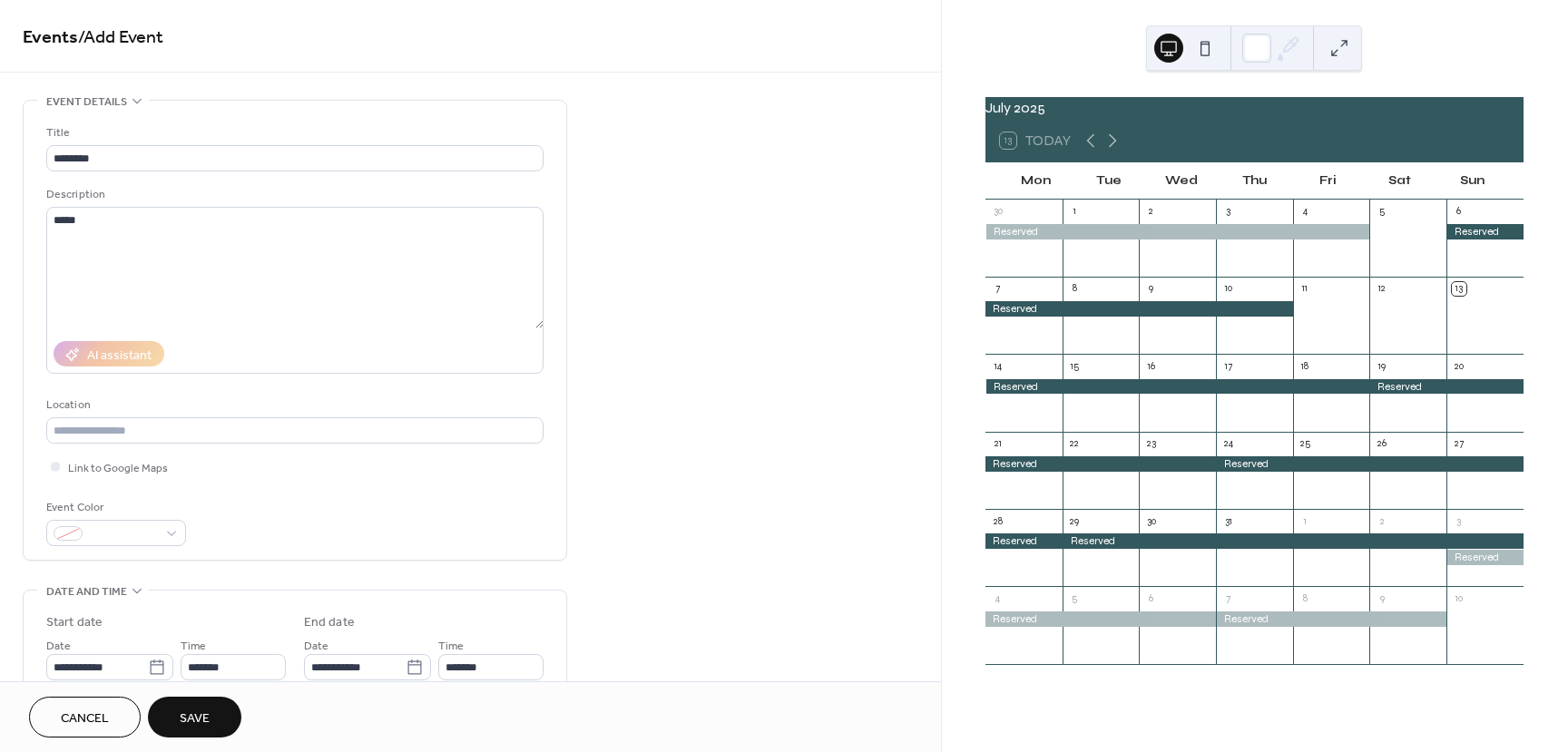 drag, startPoint x: 207, startPoint y: 710, endPoint x: 241, endPoint y: 679, distance: 46.010868 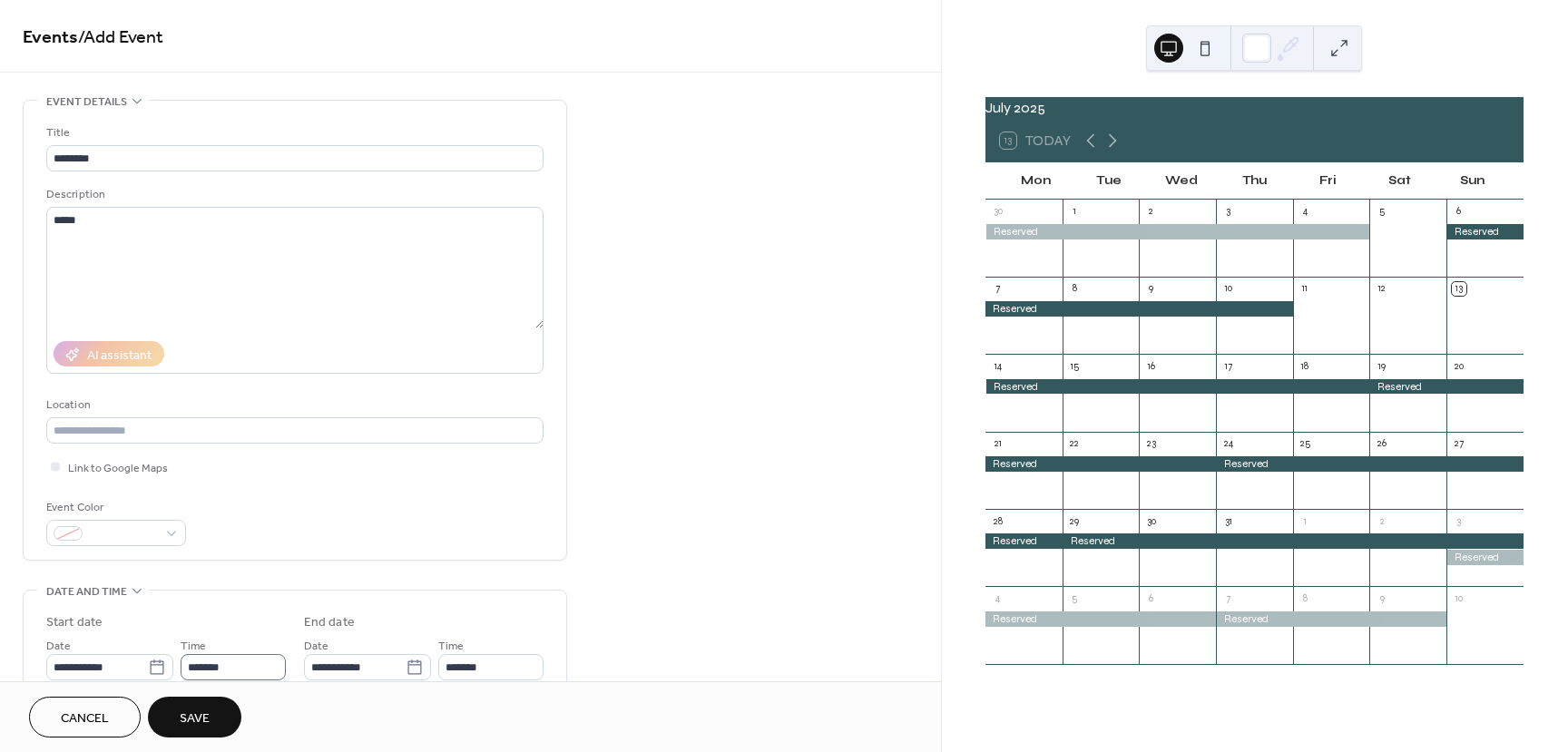 click on "Save" at bounding box center (194, 718) 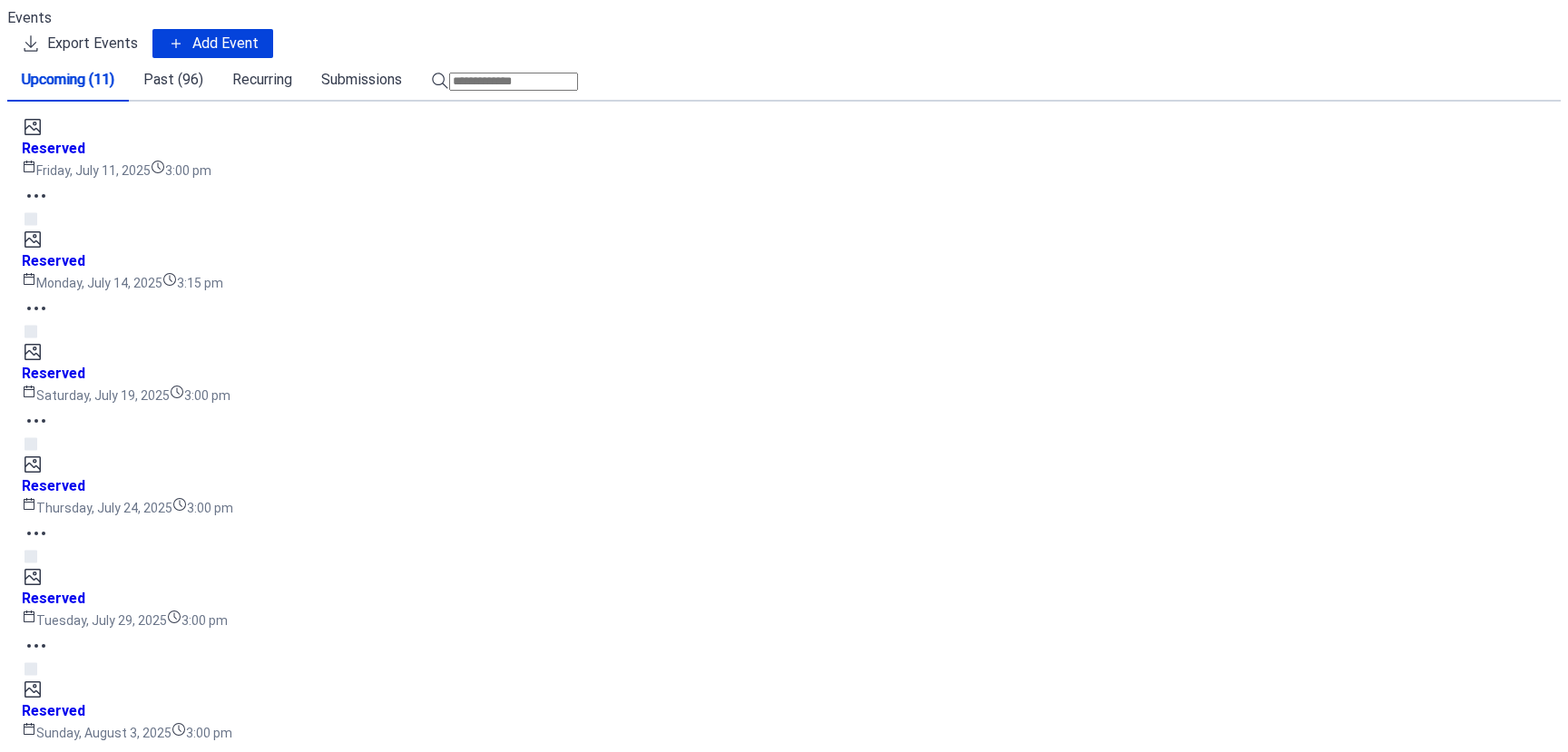 scroll, scrollTop: 0, scrollLeft: 0, axis: both 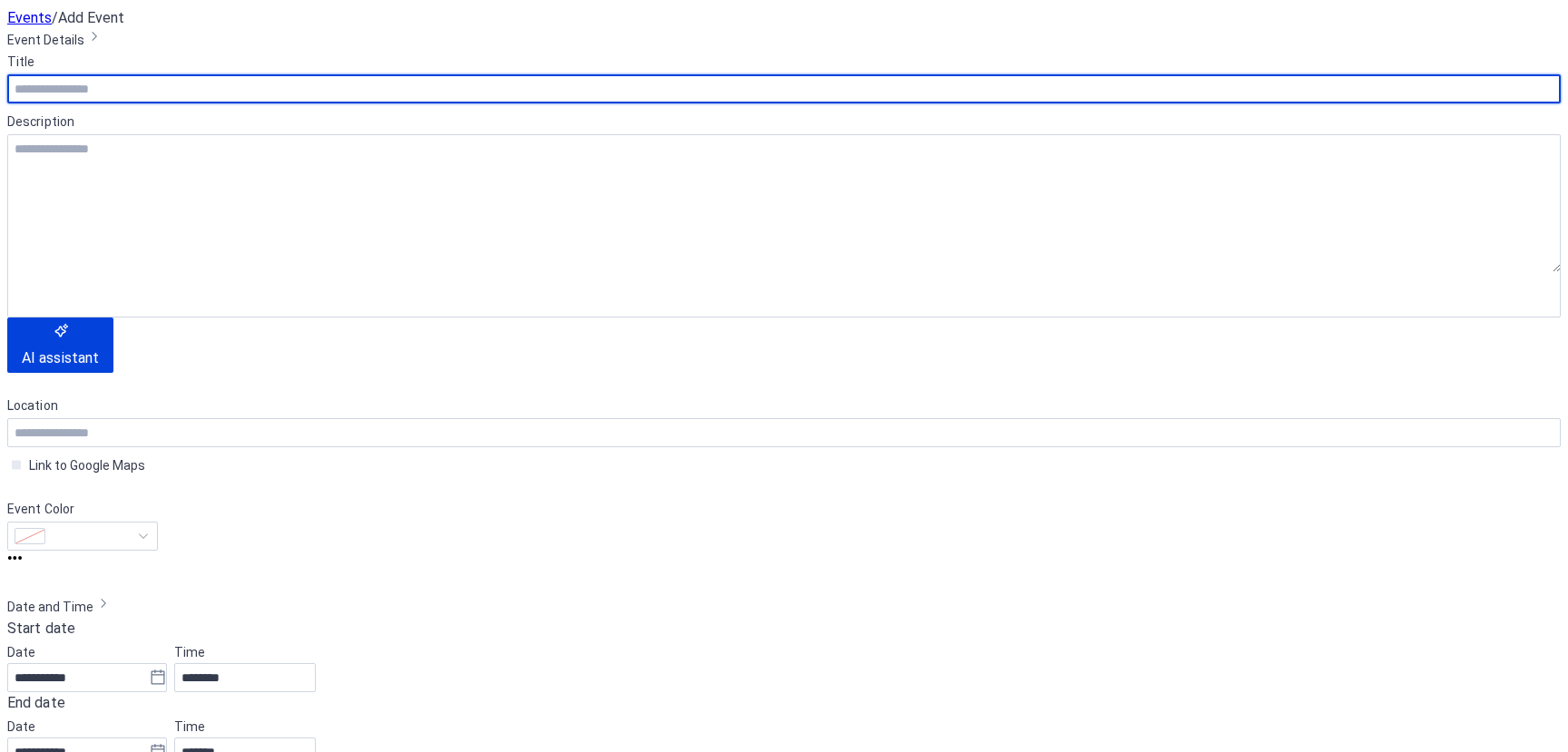 click at bounding box center [784, 89] 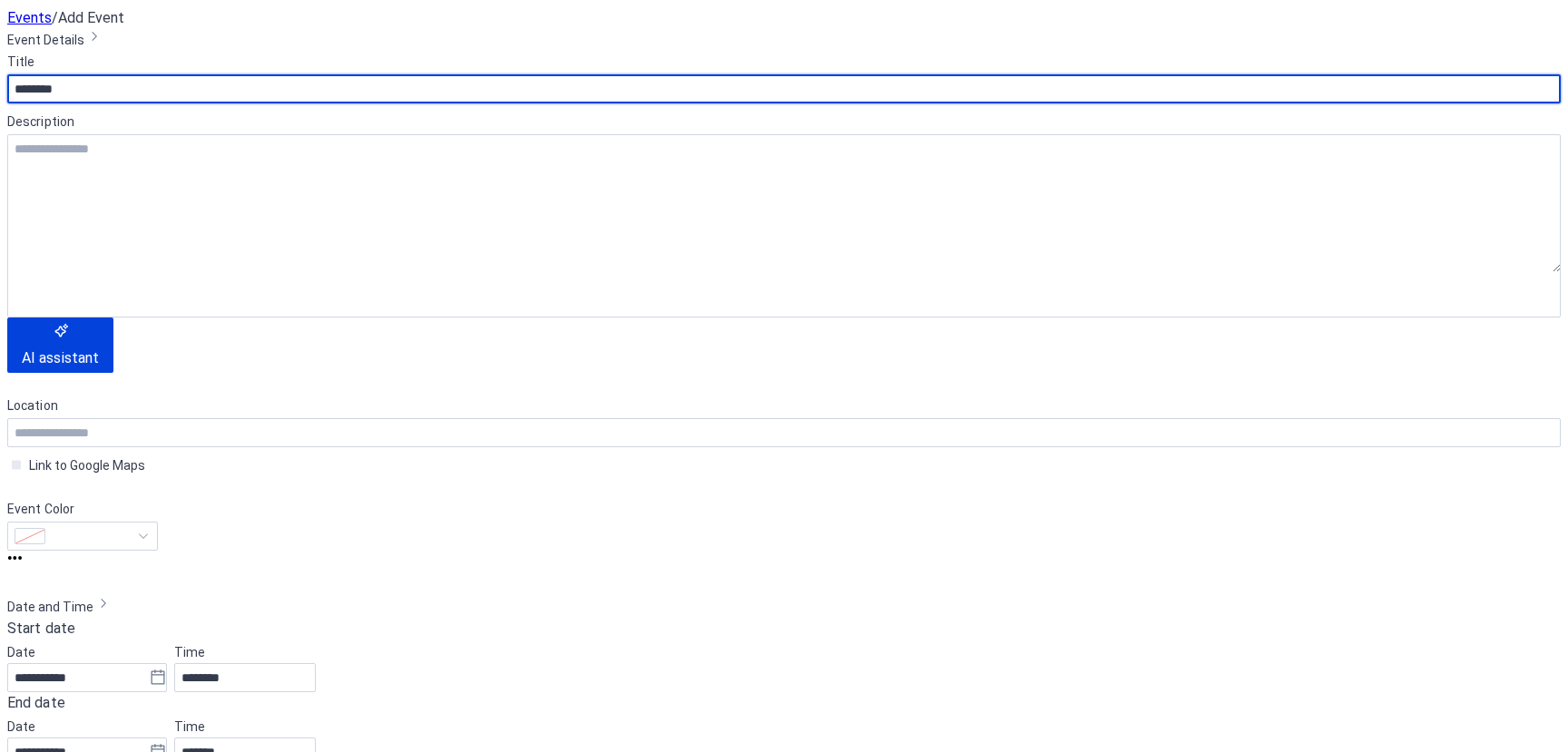 type on "********" 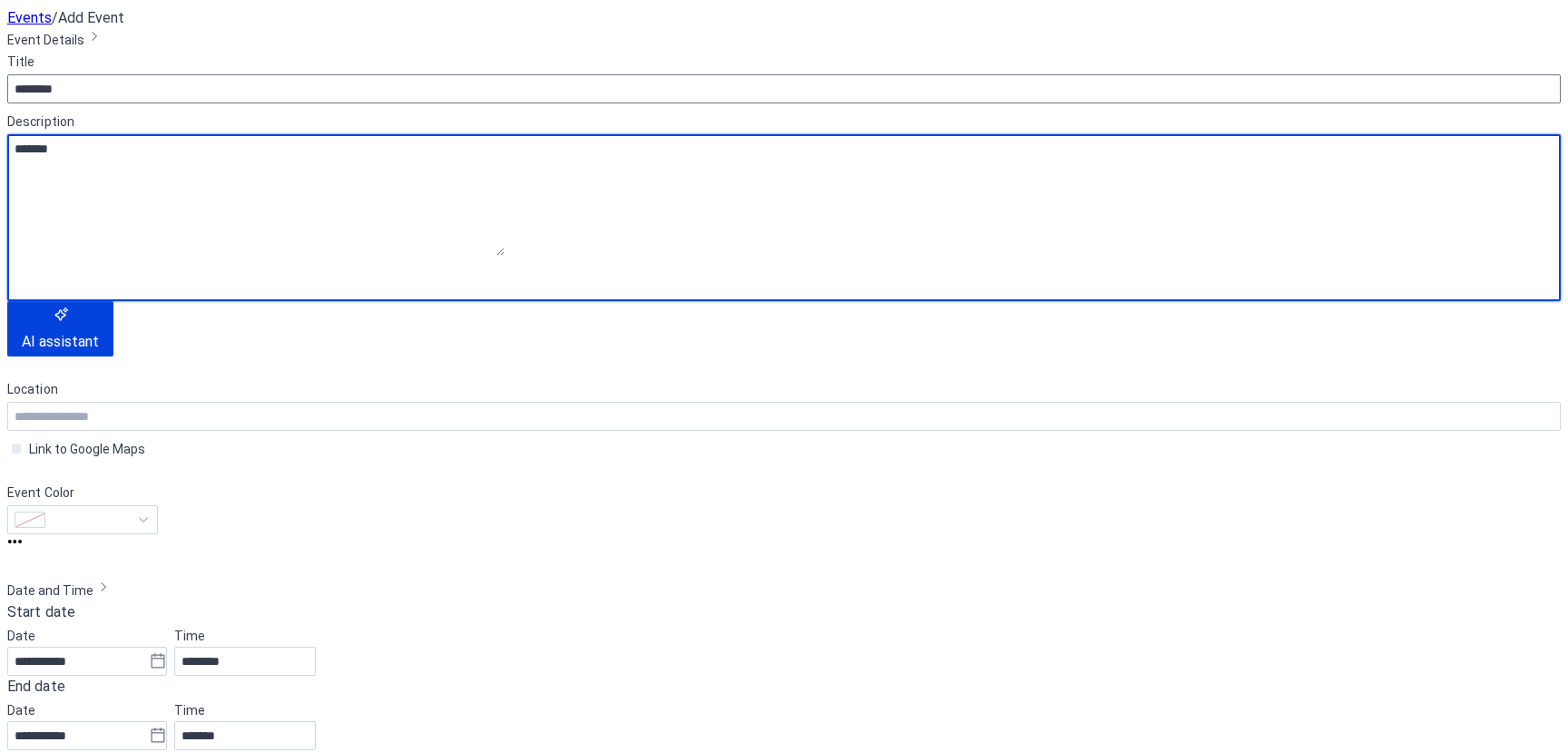 type on "*******" 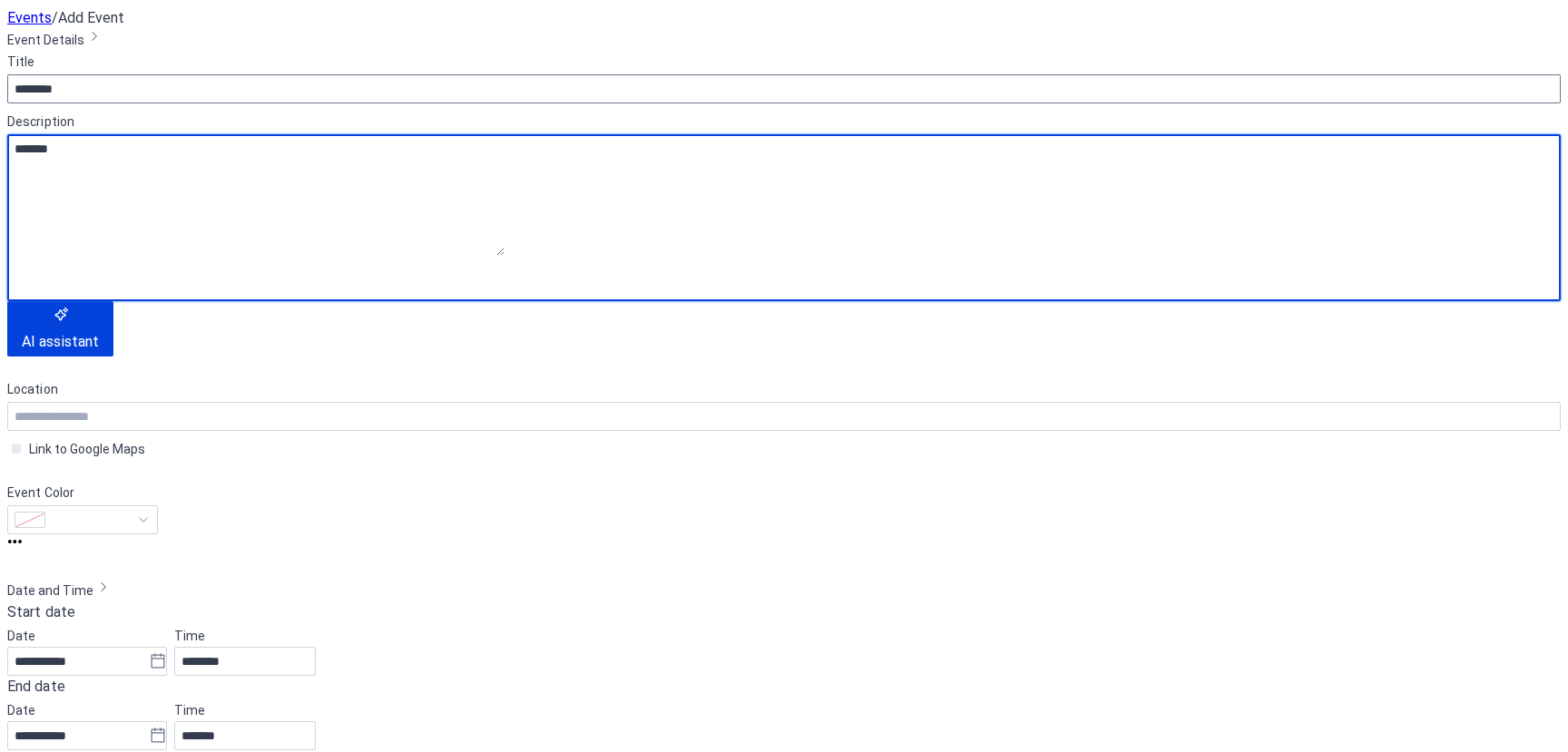 type 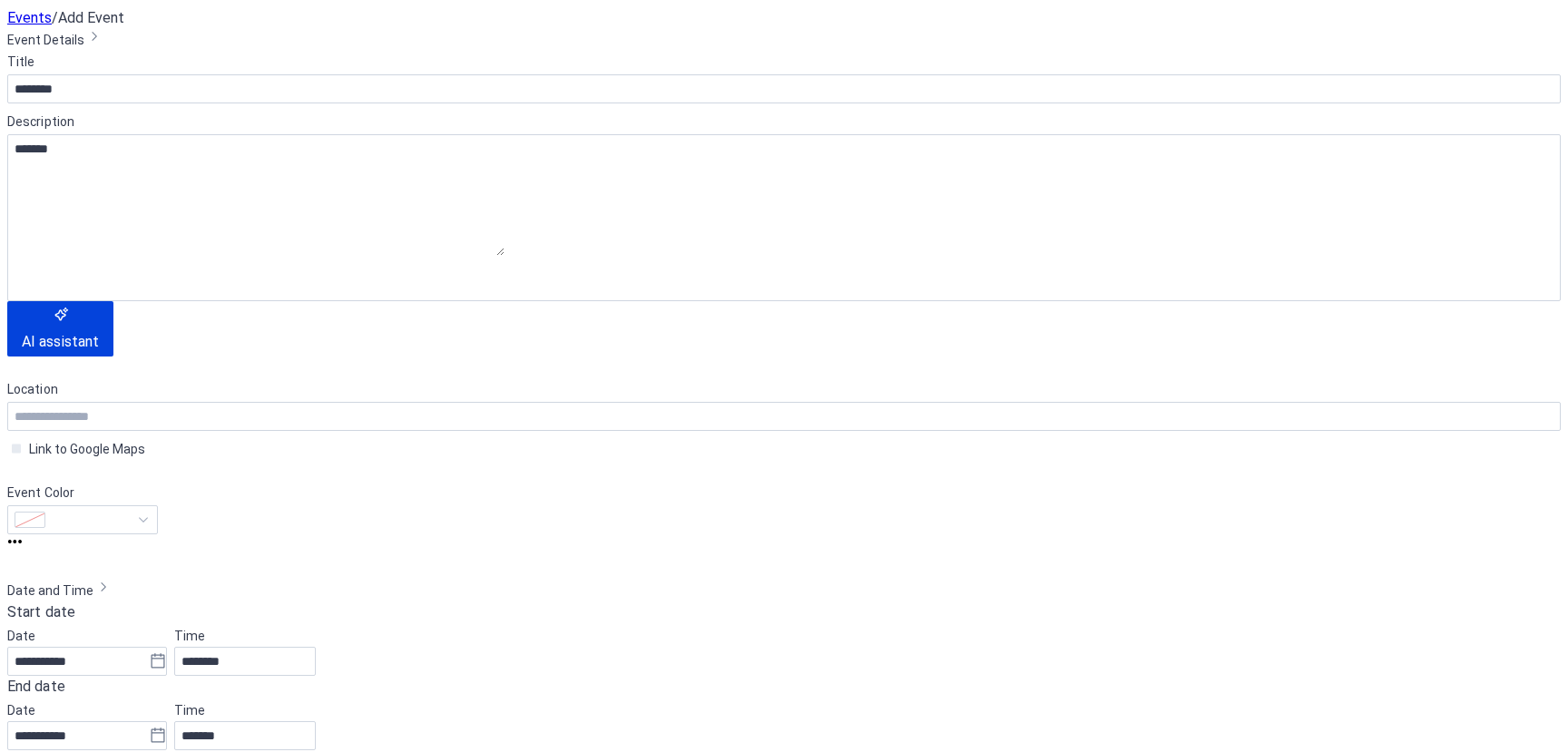 scroll, scrollTop: 272, scrollLeft: 0, axis: vertical 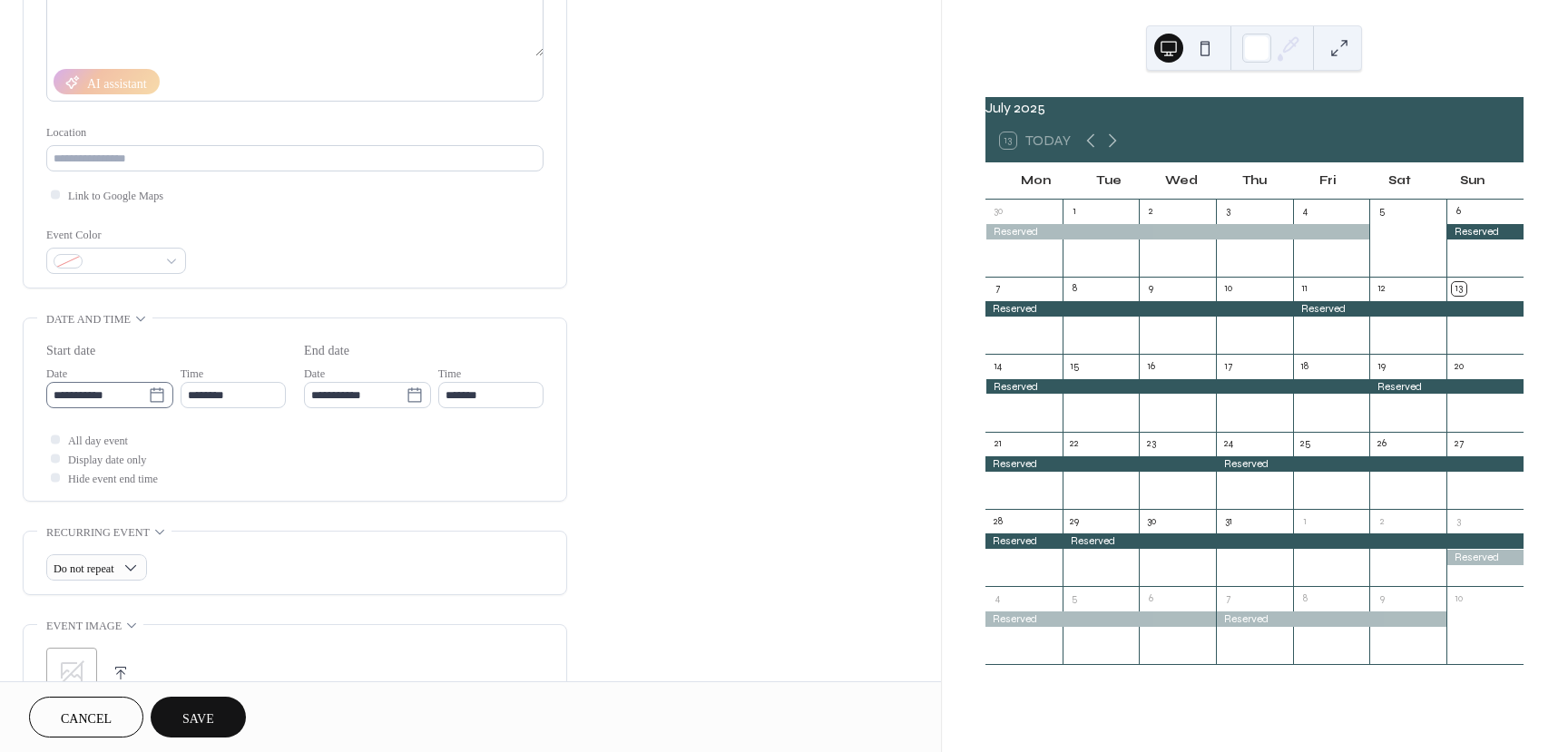 click 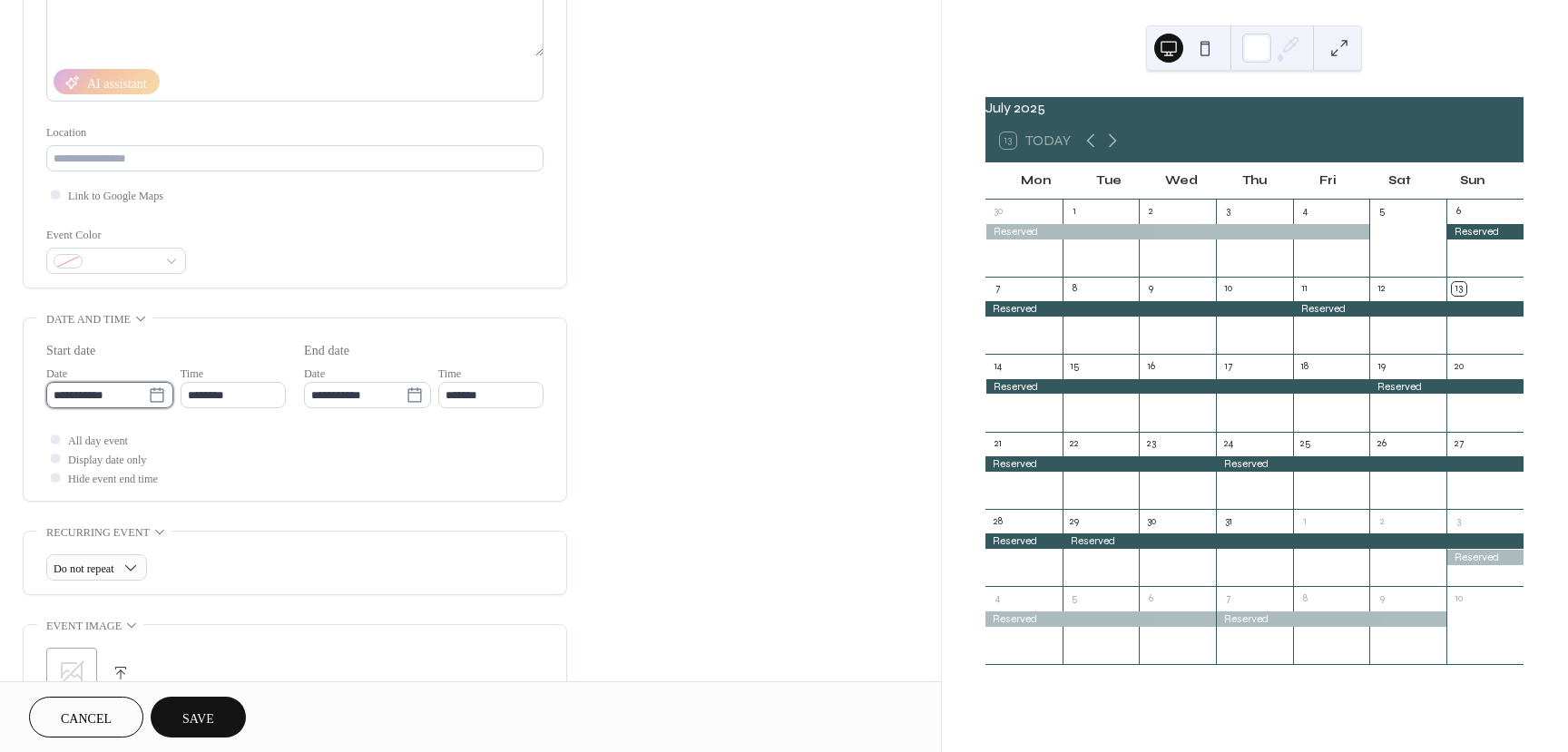 click on "**********" at bounding box center [97, 395] 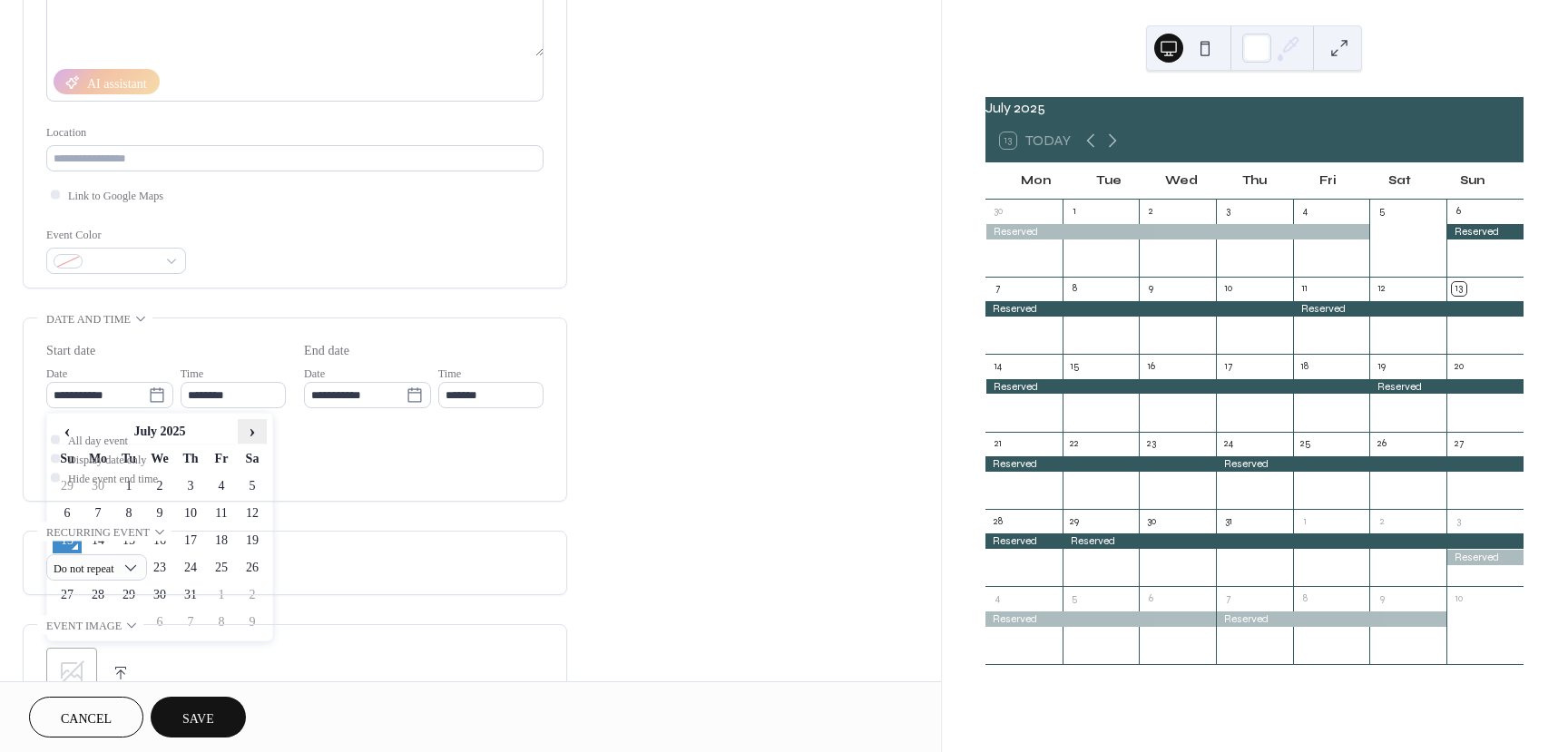 click on "›" at bounding box center (252, 431) 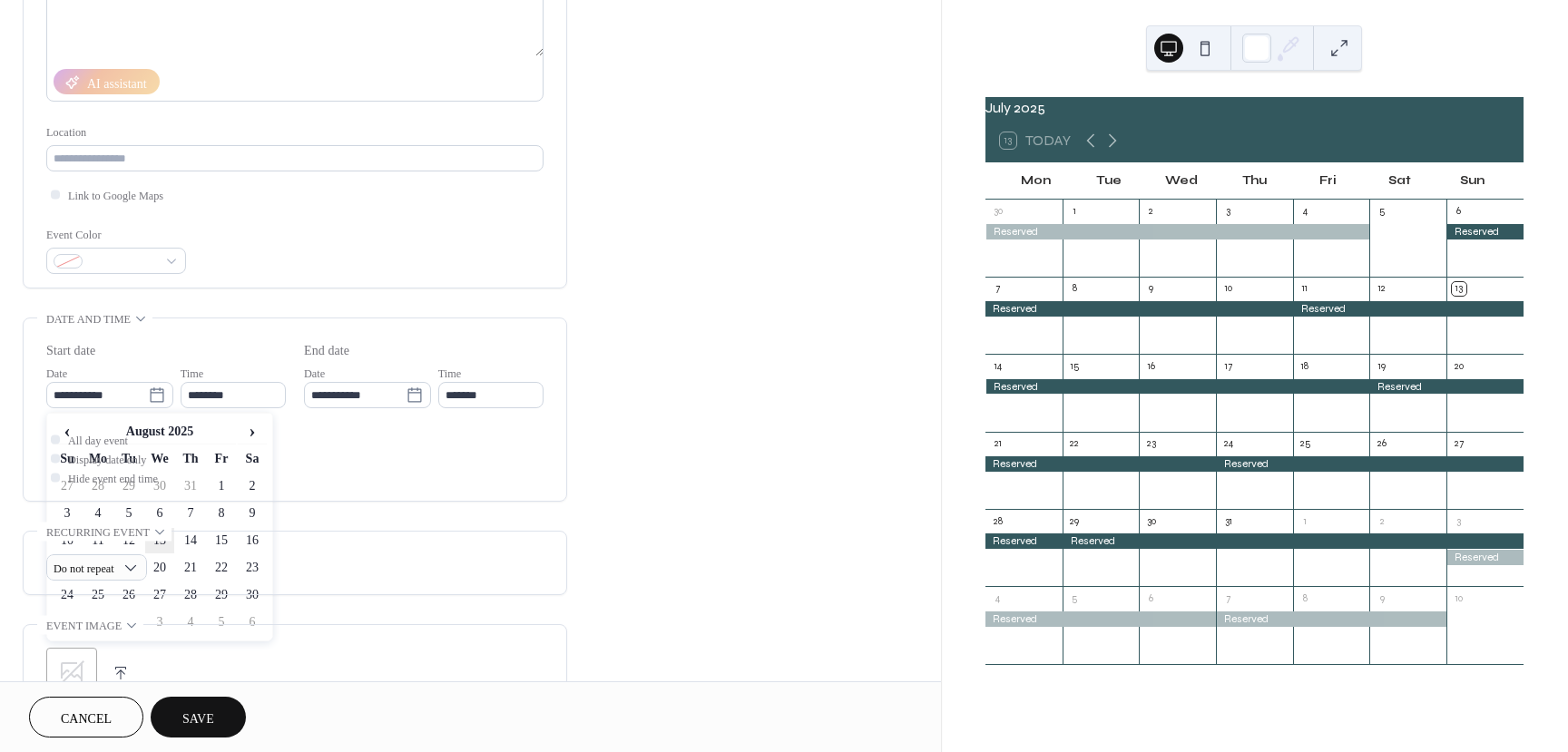 click on "13" at bounding box center (160, 541) 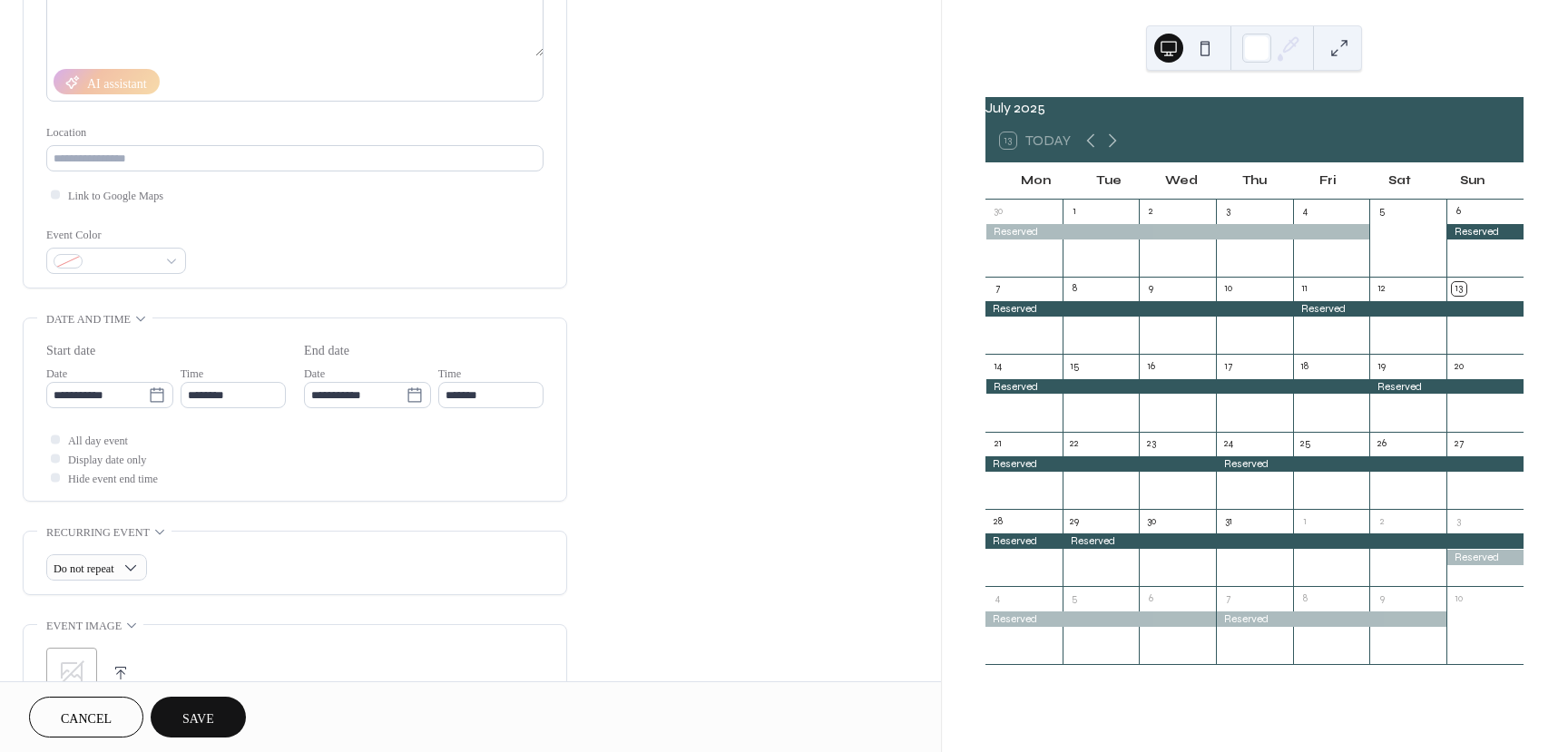 type on "**********" 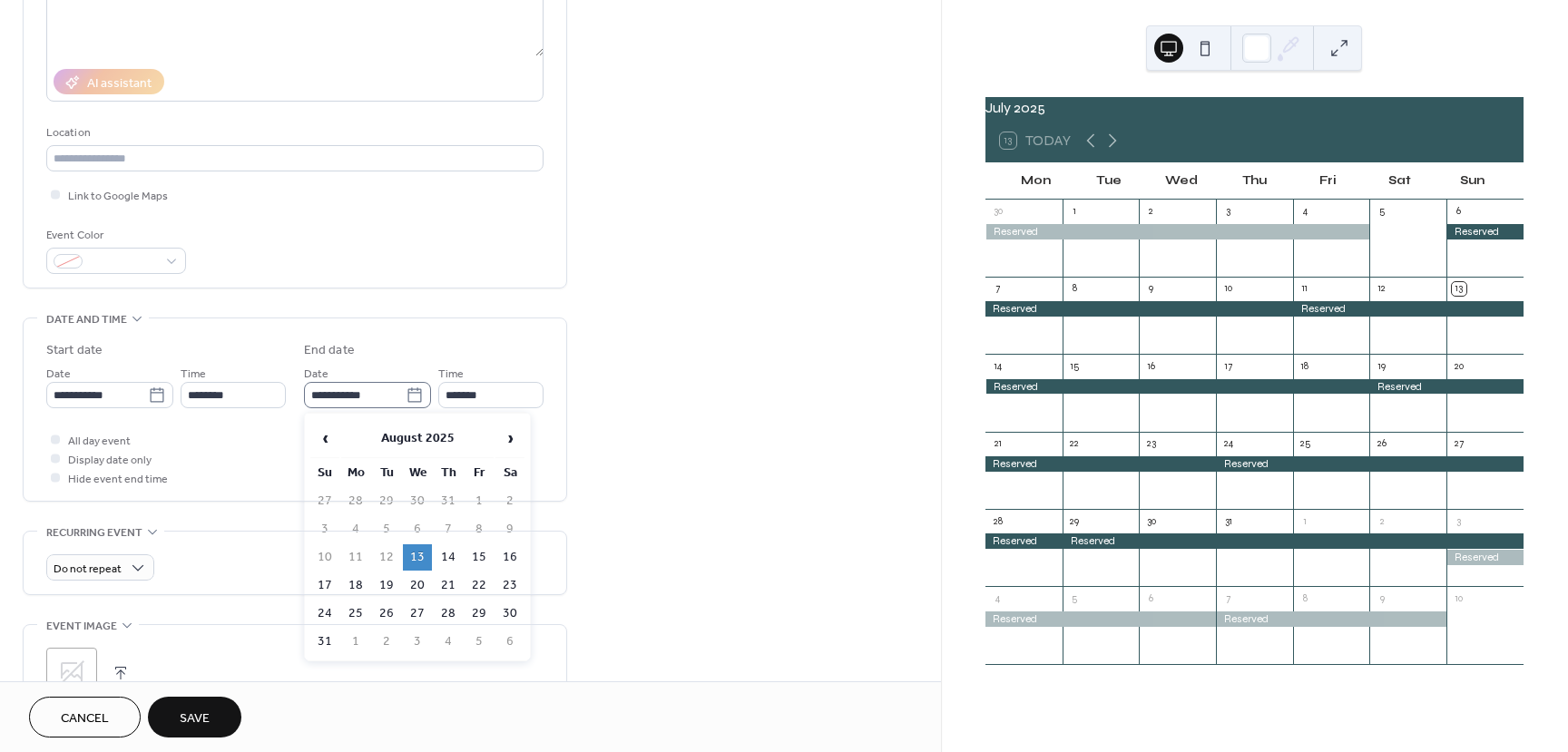 click 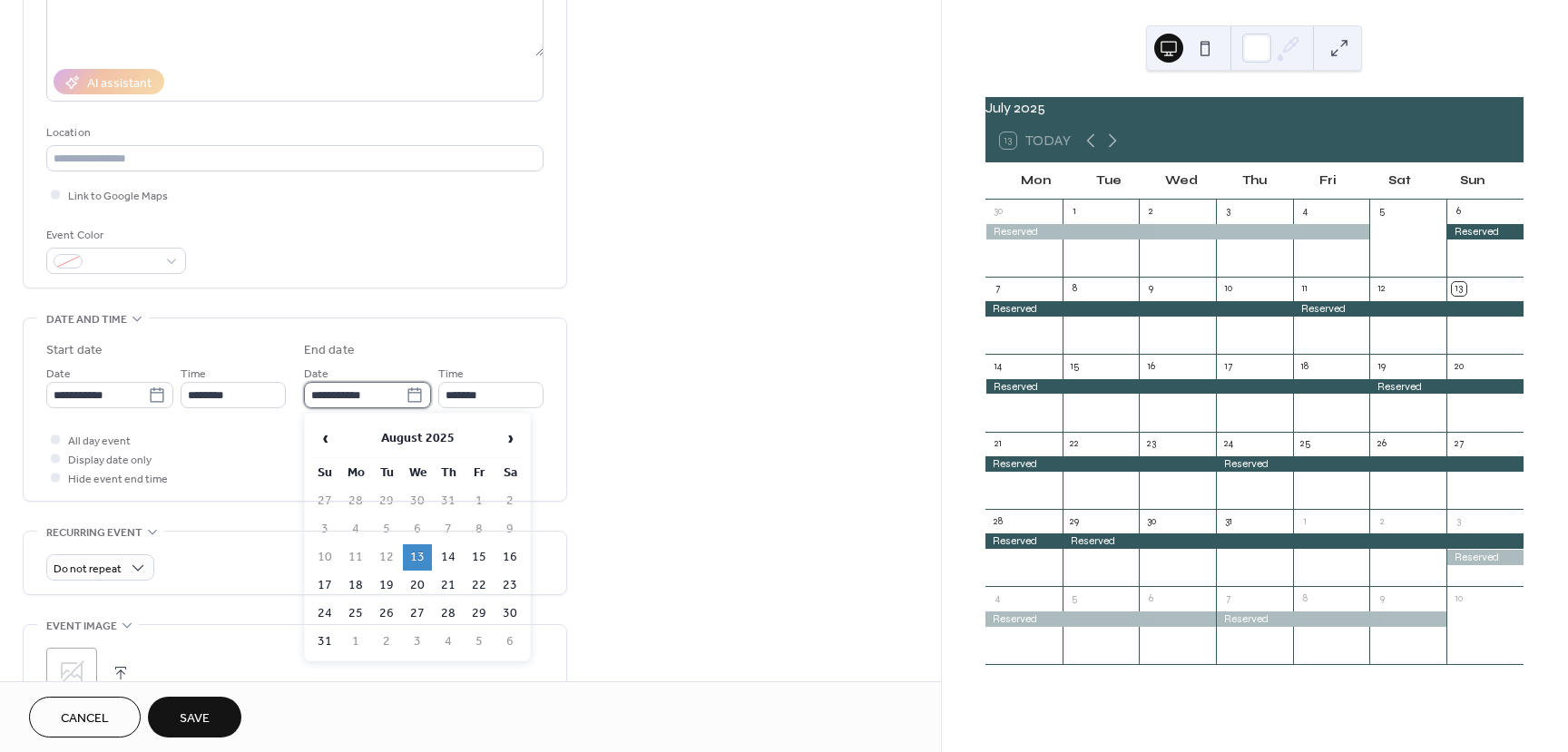 click on "**********" at bounding box center (355, 395) 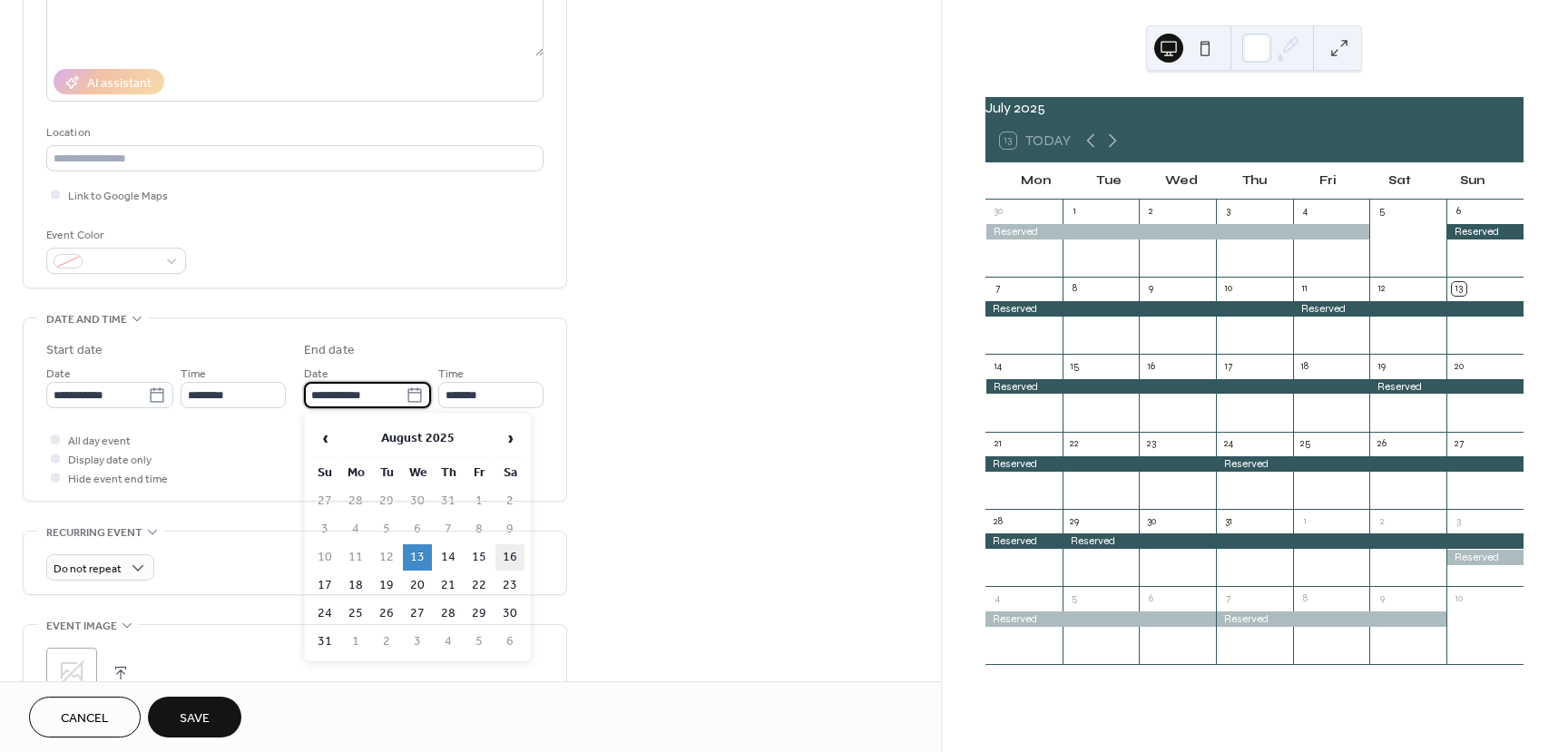 click on "16" at bounding box center [510, 557] 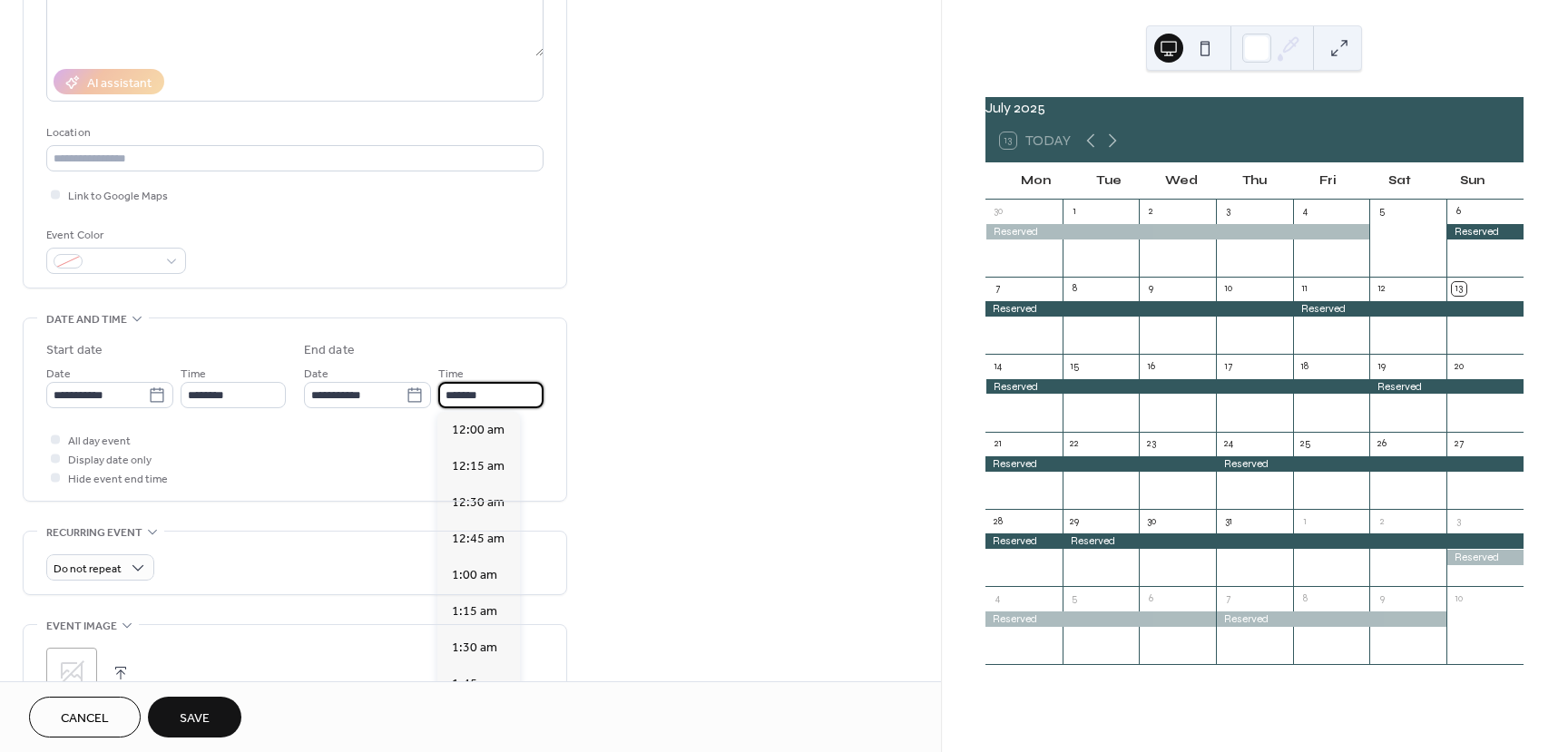 click on "*******" at bounding box center (491, 395) 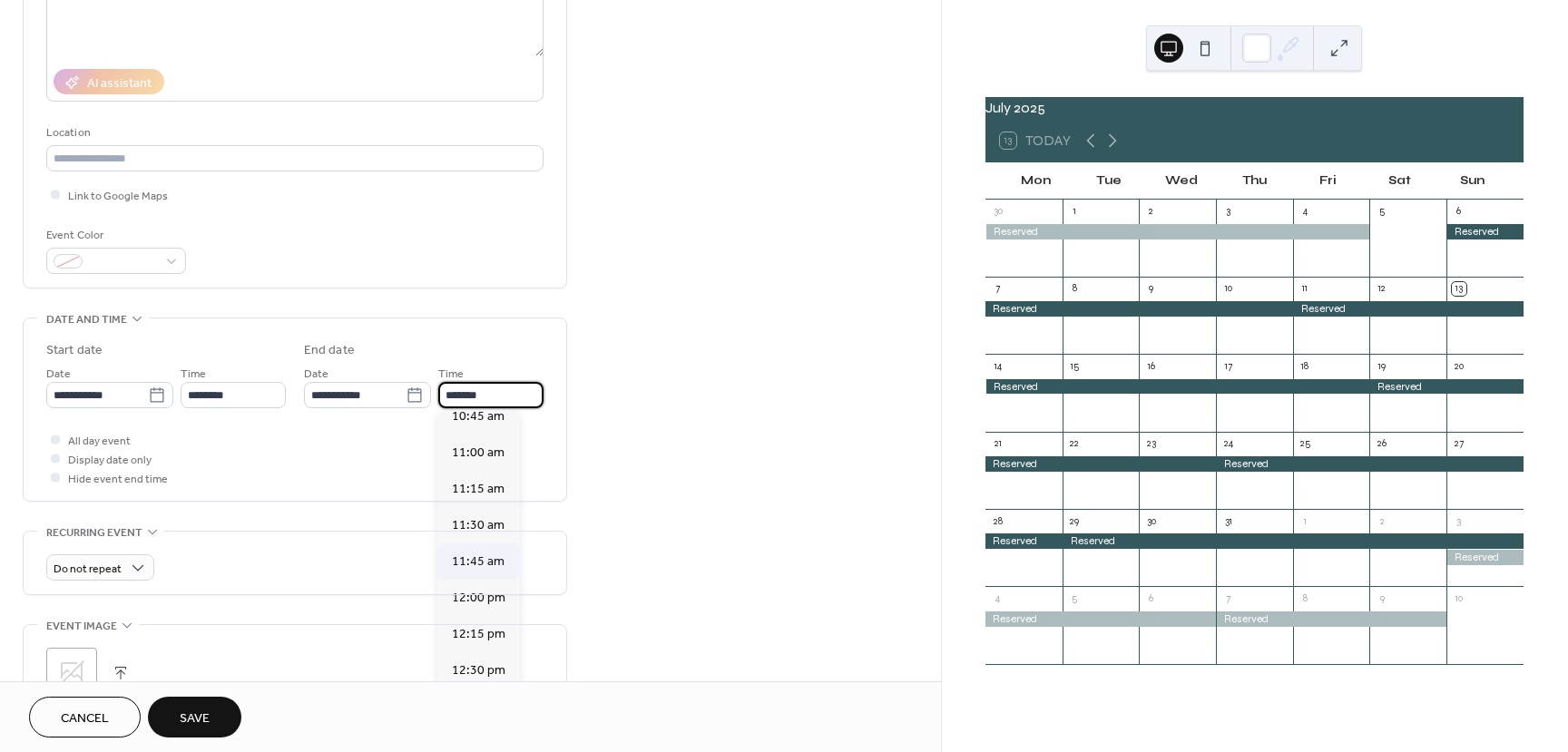 scroll, scrollTop: 1571, scrollLeft: 0, axis: vertical 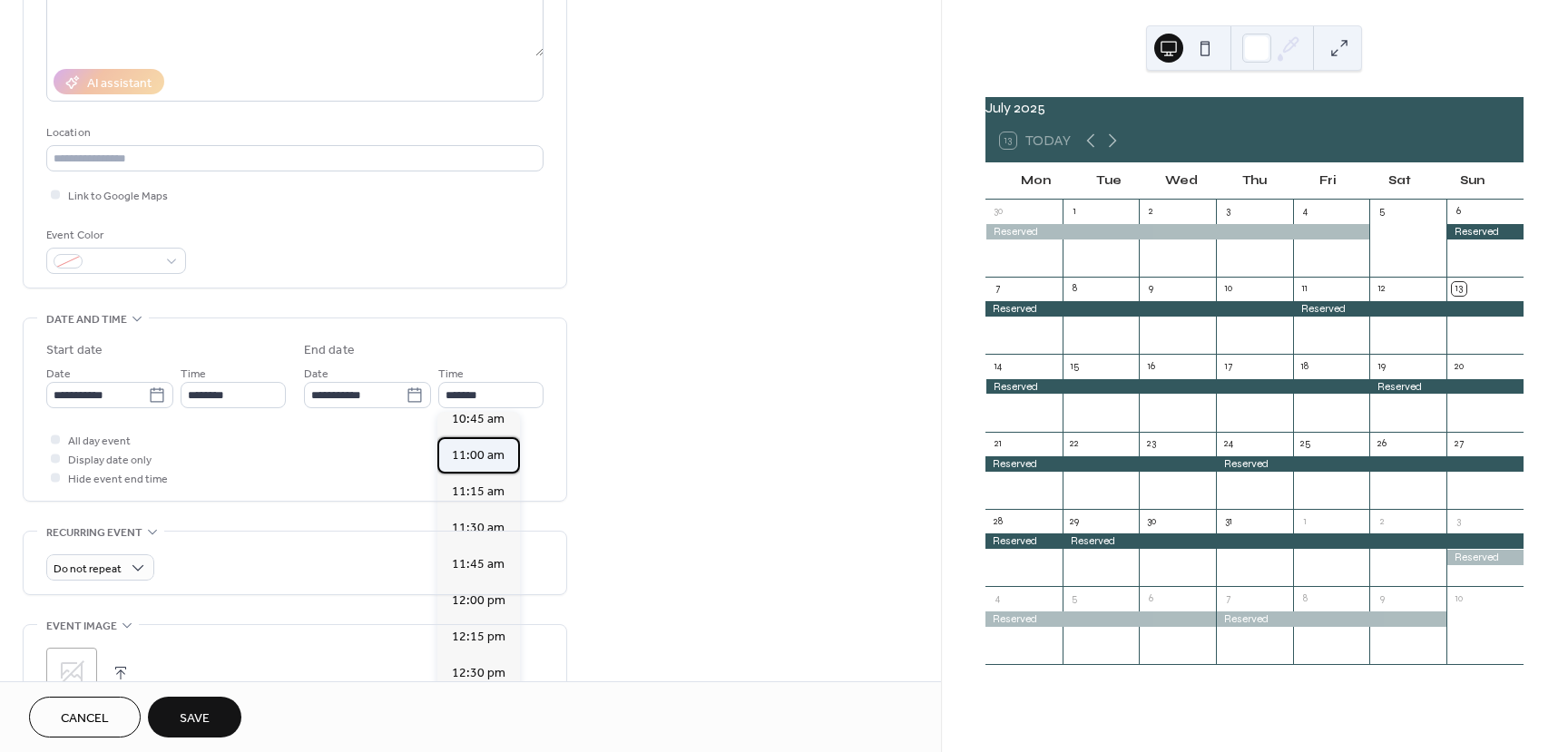click on "11:00 am" at bounding box center (478, 455) 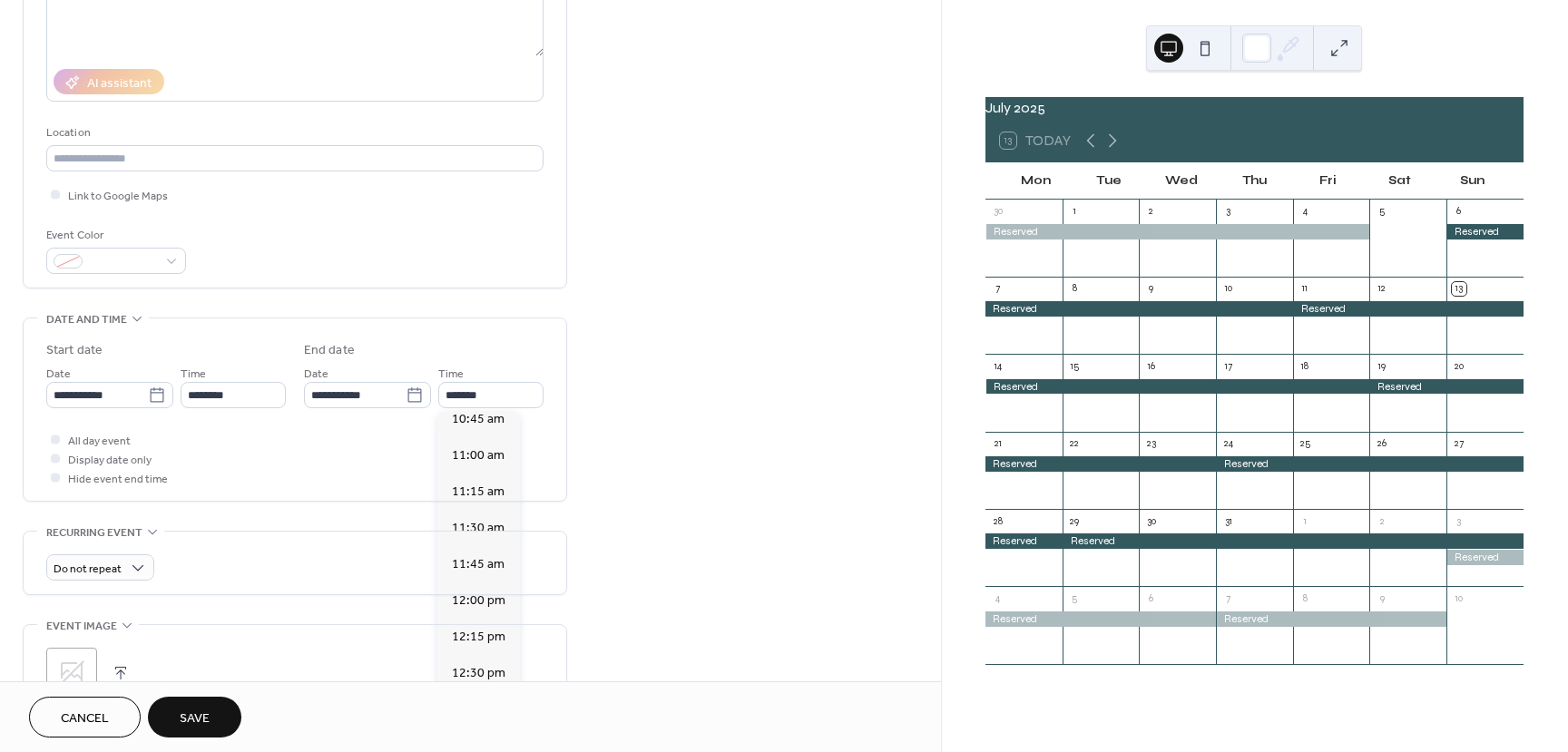 type on "********" 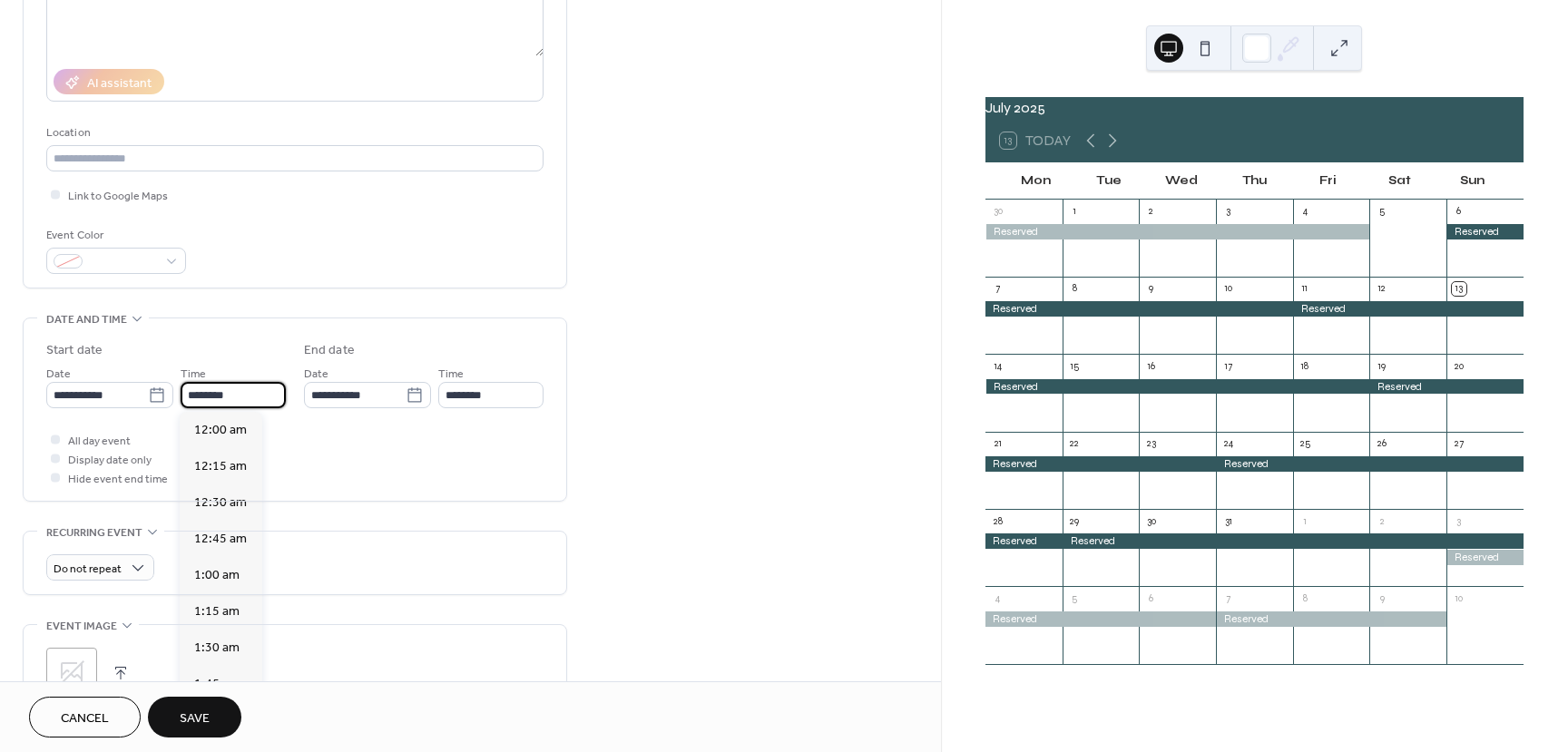click on "********" at bounding box center (233, 395) 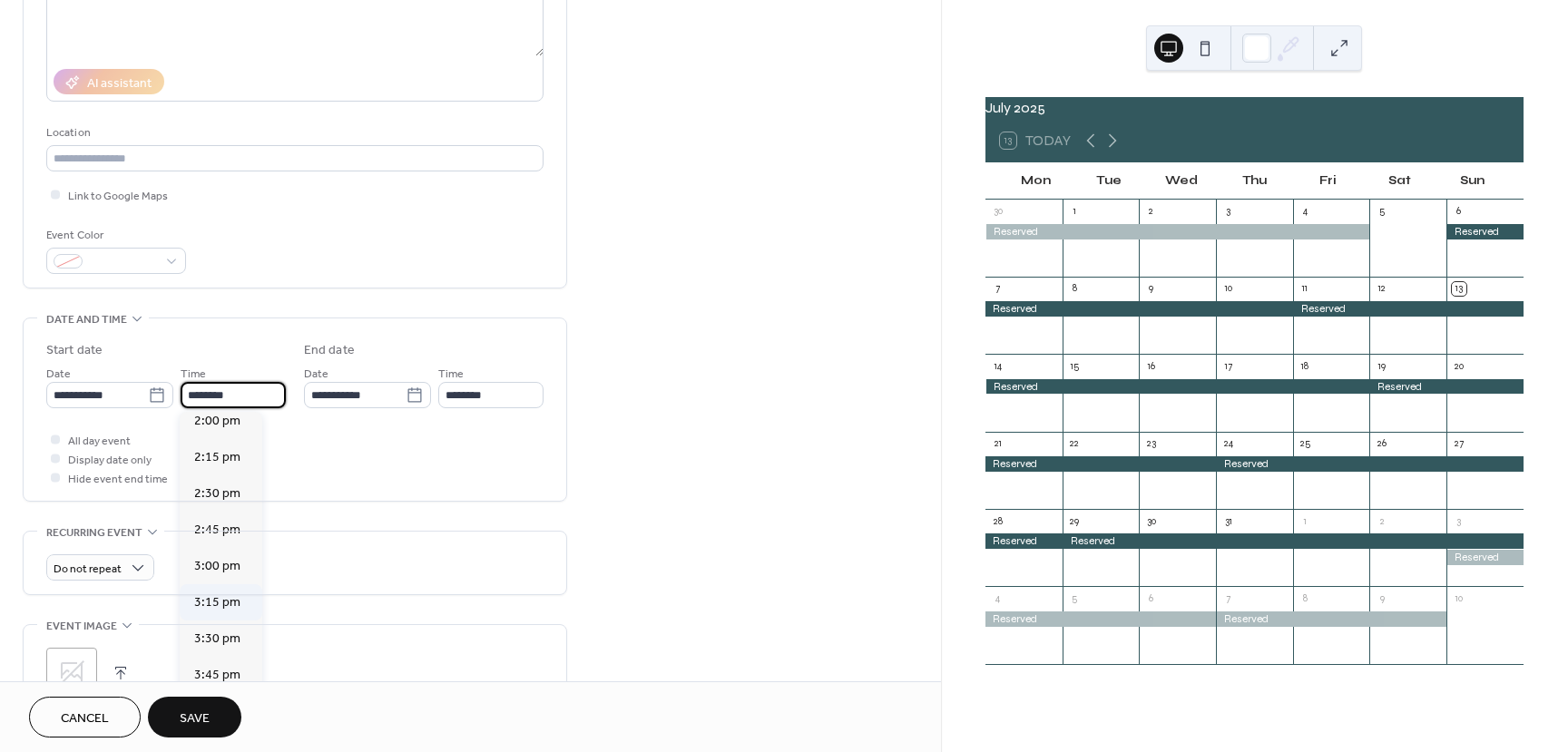 scroll, scrollTop: 2148, scrollLeft: 0, axis: vertical 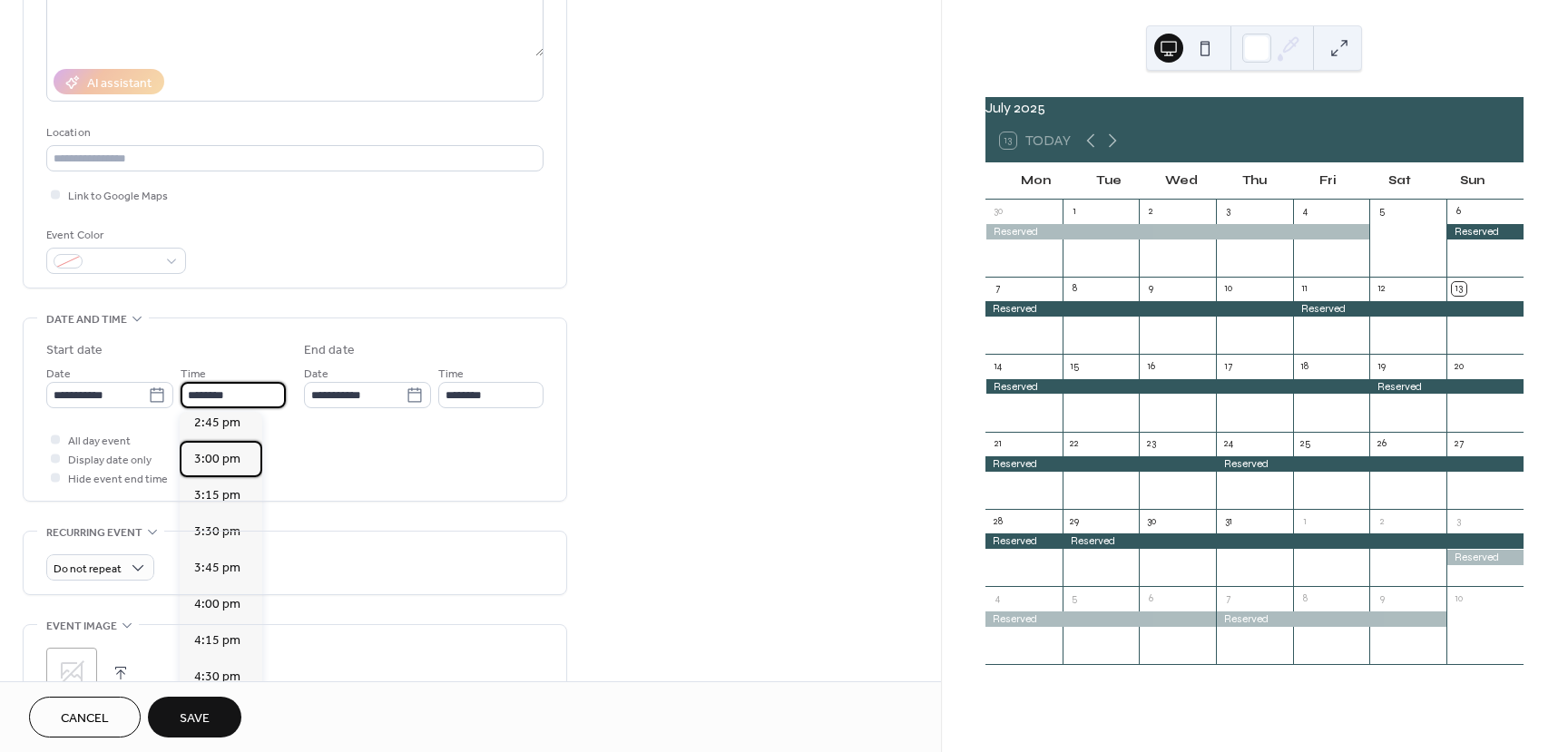click on "3:00 pm" at bounding box center [217, 459] 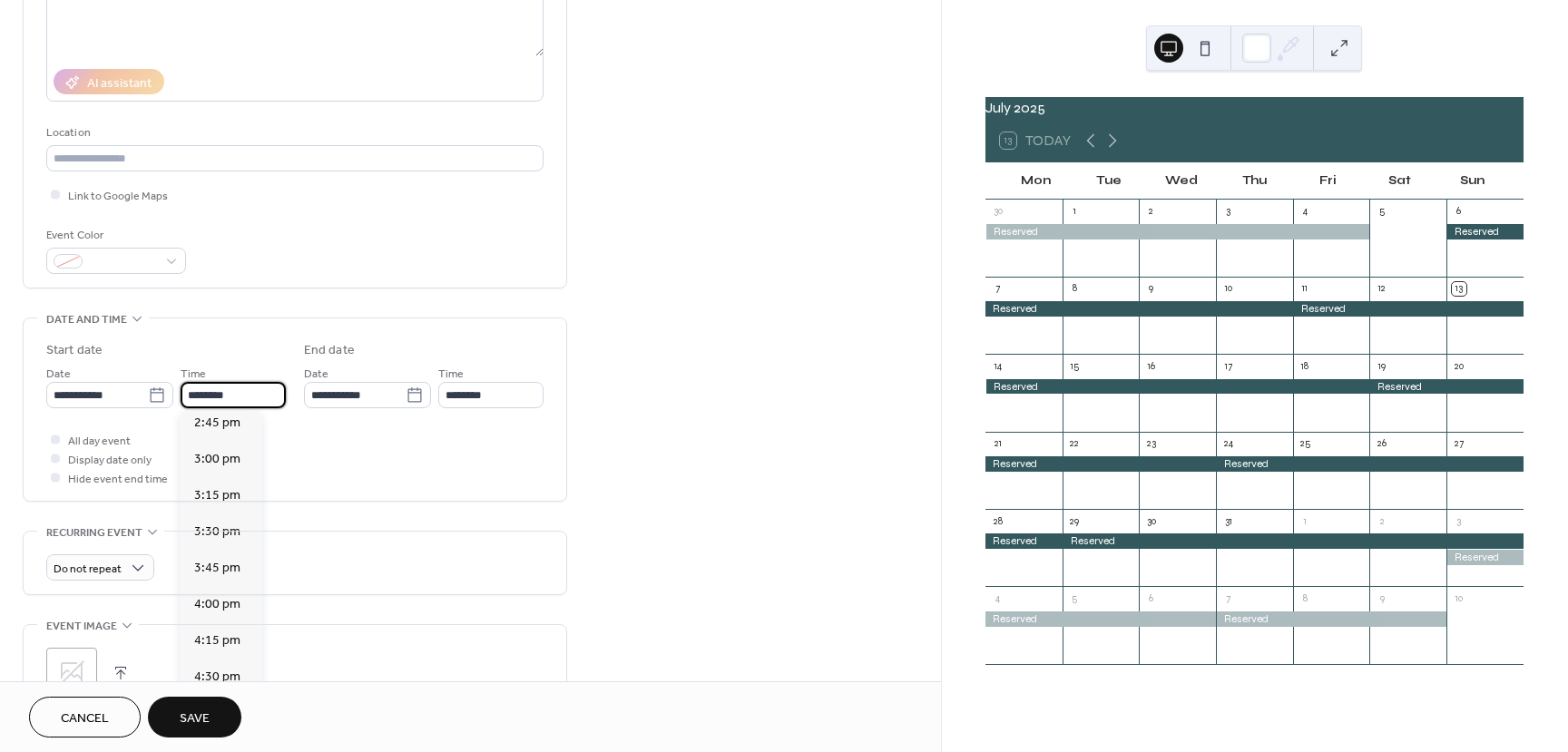 type on "*******" 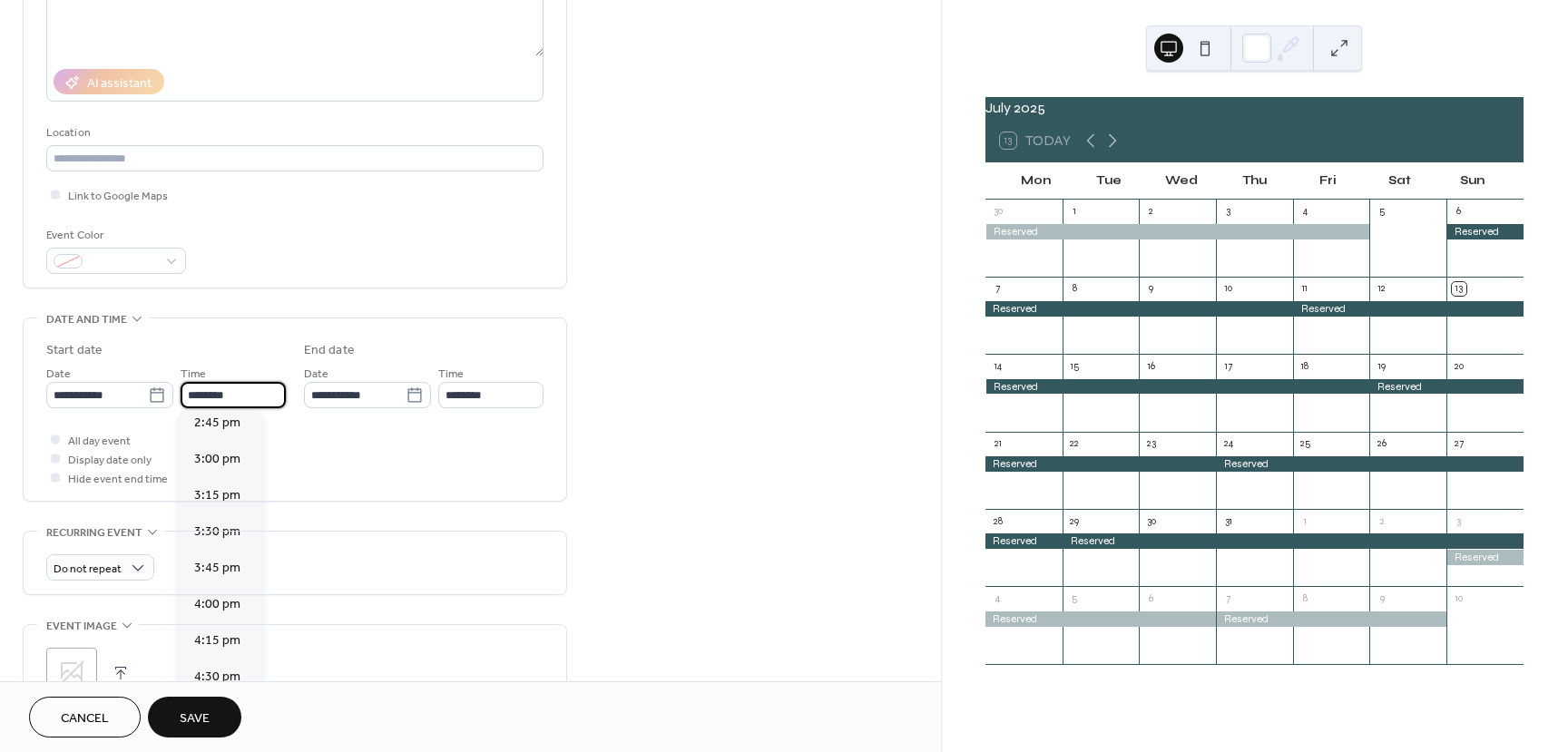 type on "*******" 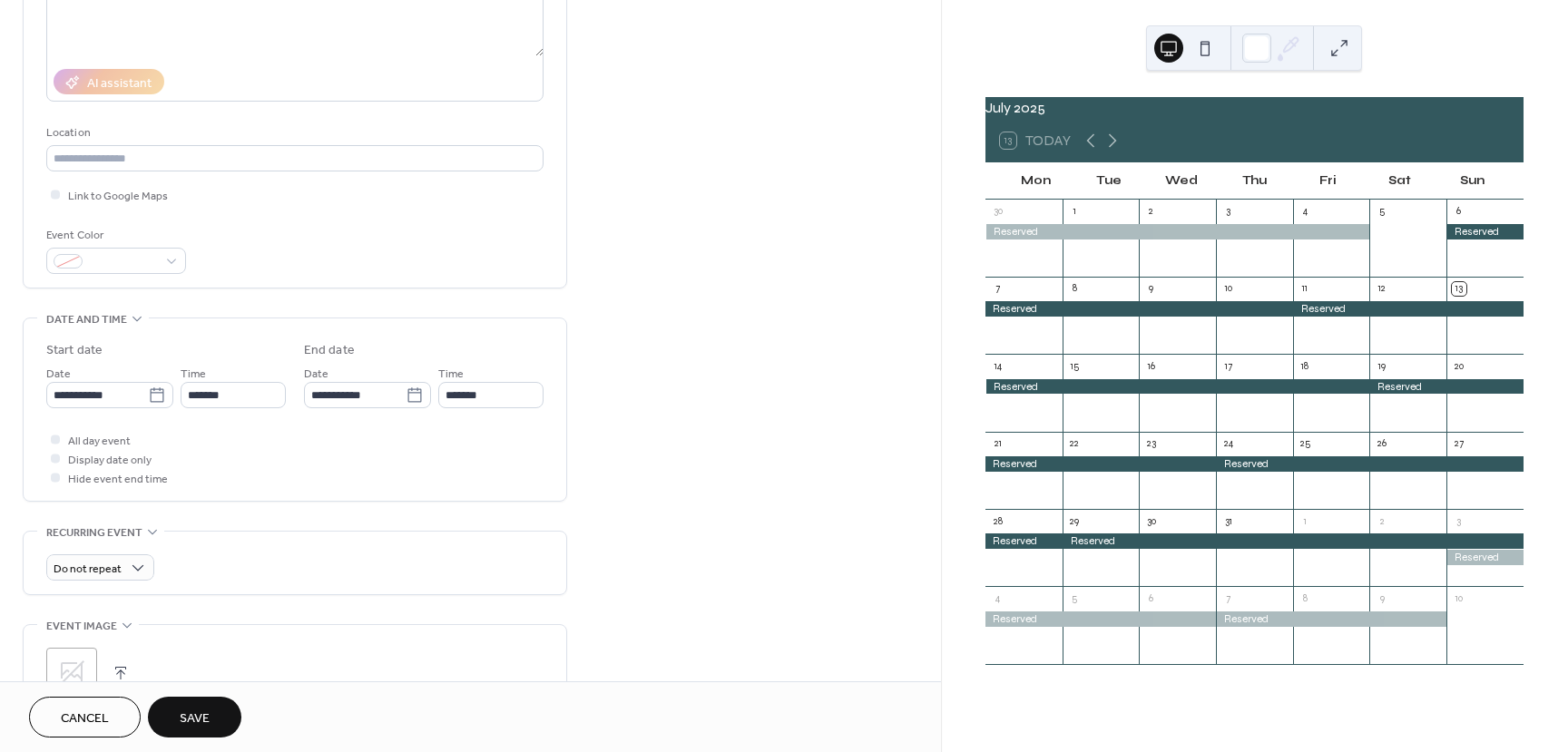 click on "Save" at bounding box center (194, 718) 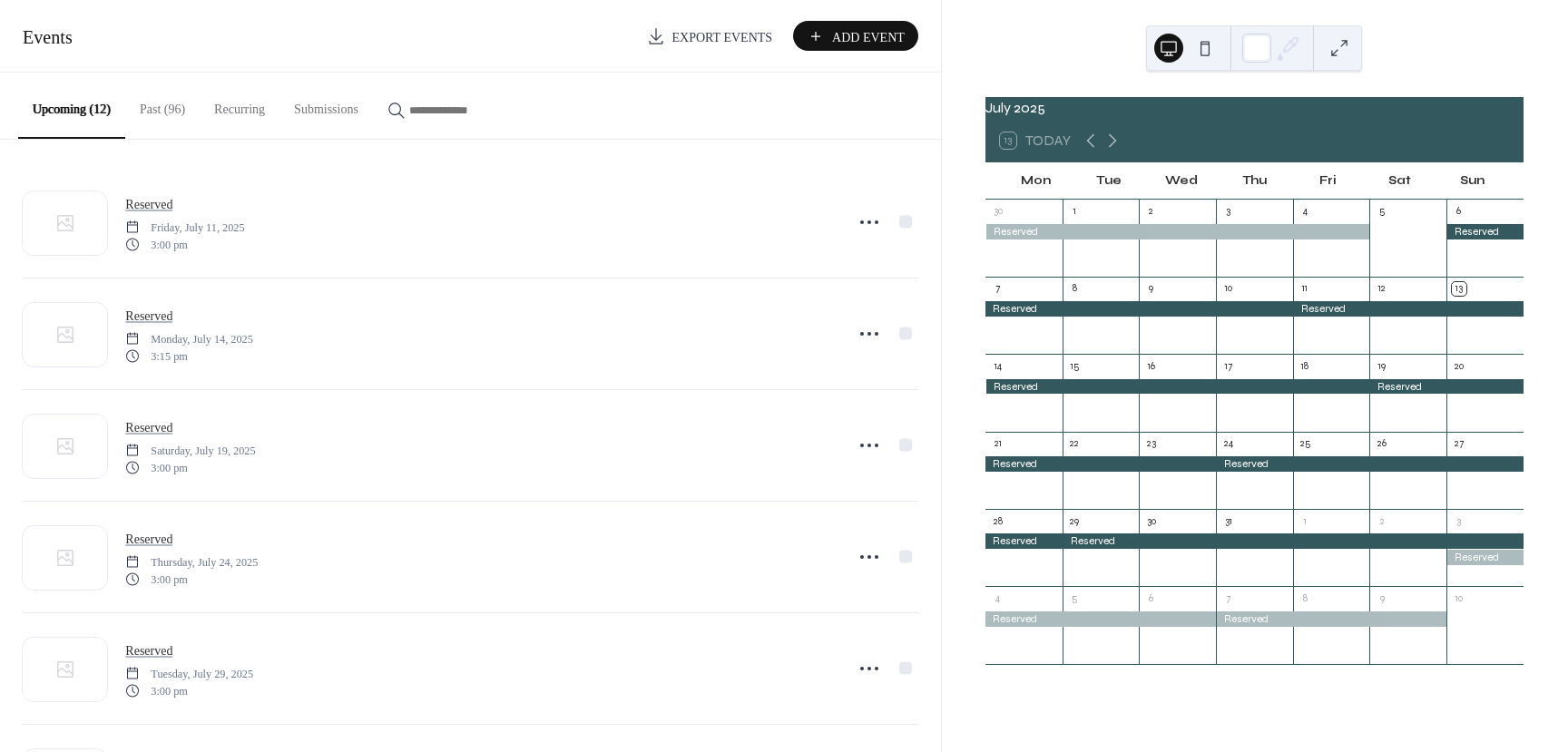 scroll, scrollTop: 0, scrollLeft: 0, axis: both 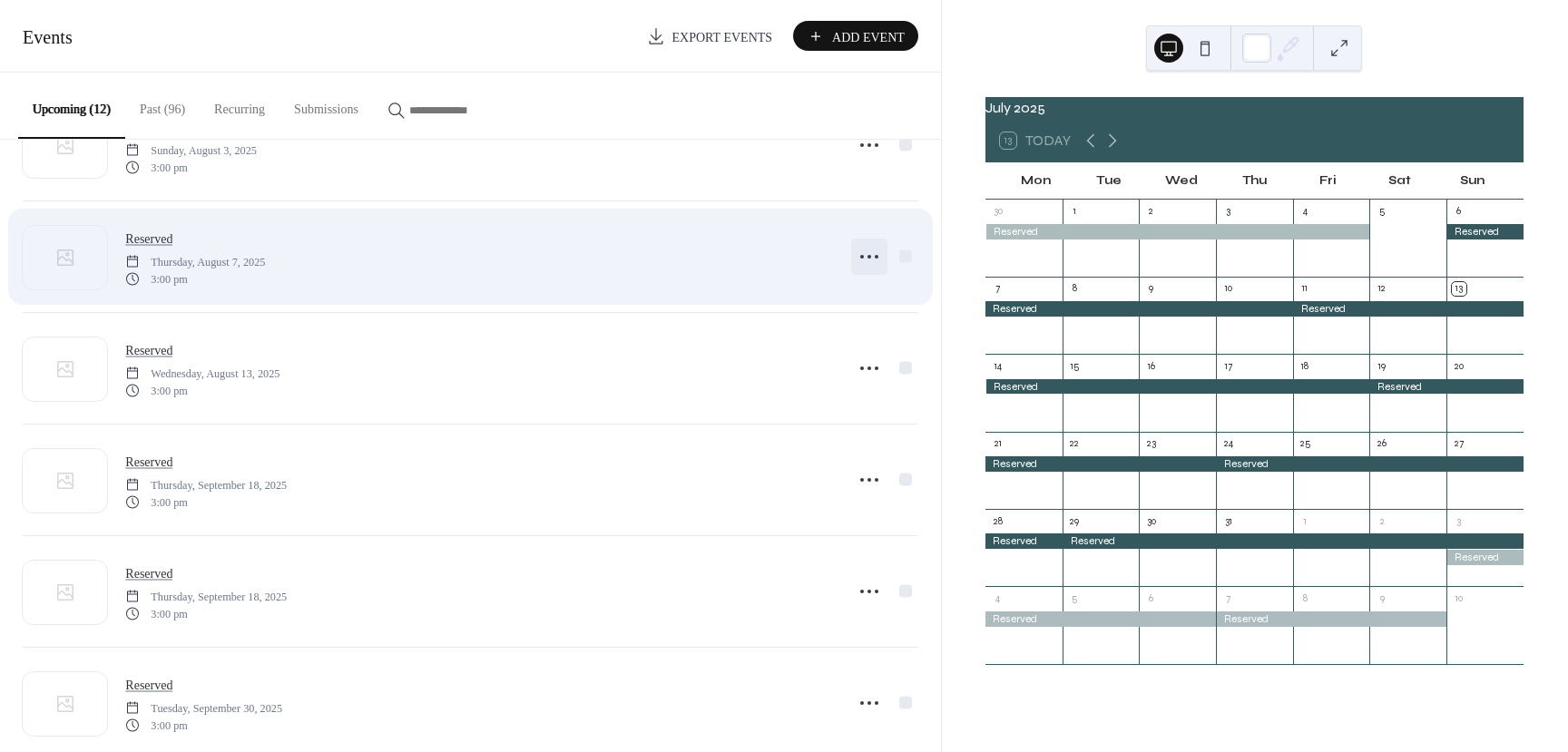 click 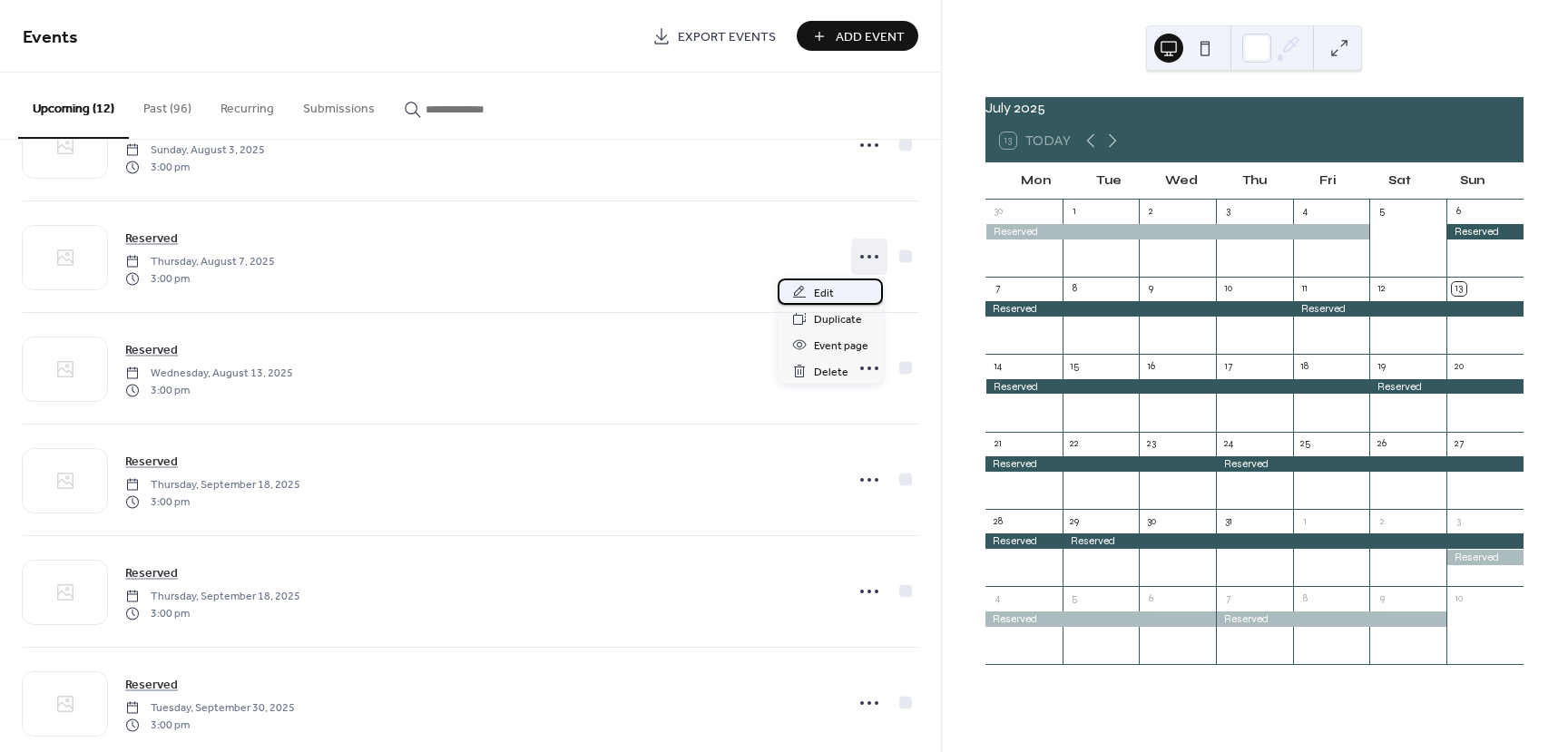 click on "Edit" at bounding box center (824, 293) 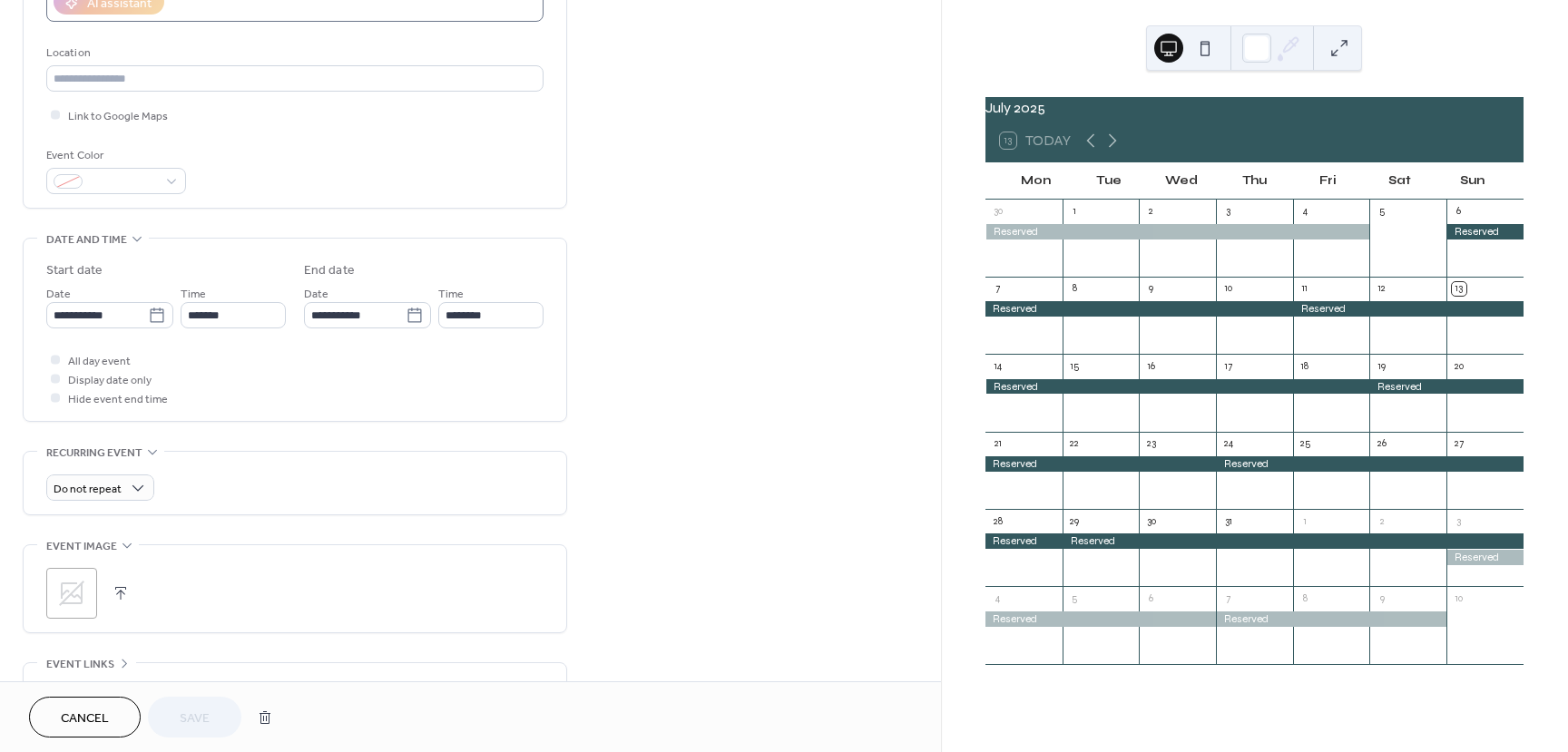 scroll, scrollTop: 342, scrollLeft: 0, axis: vertical 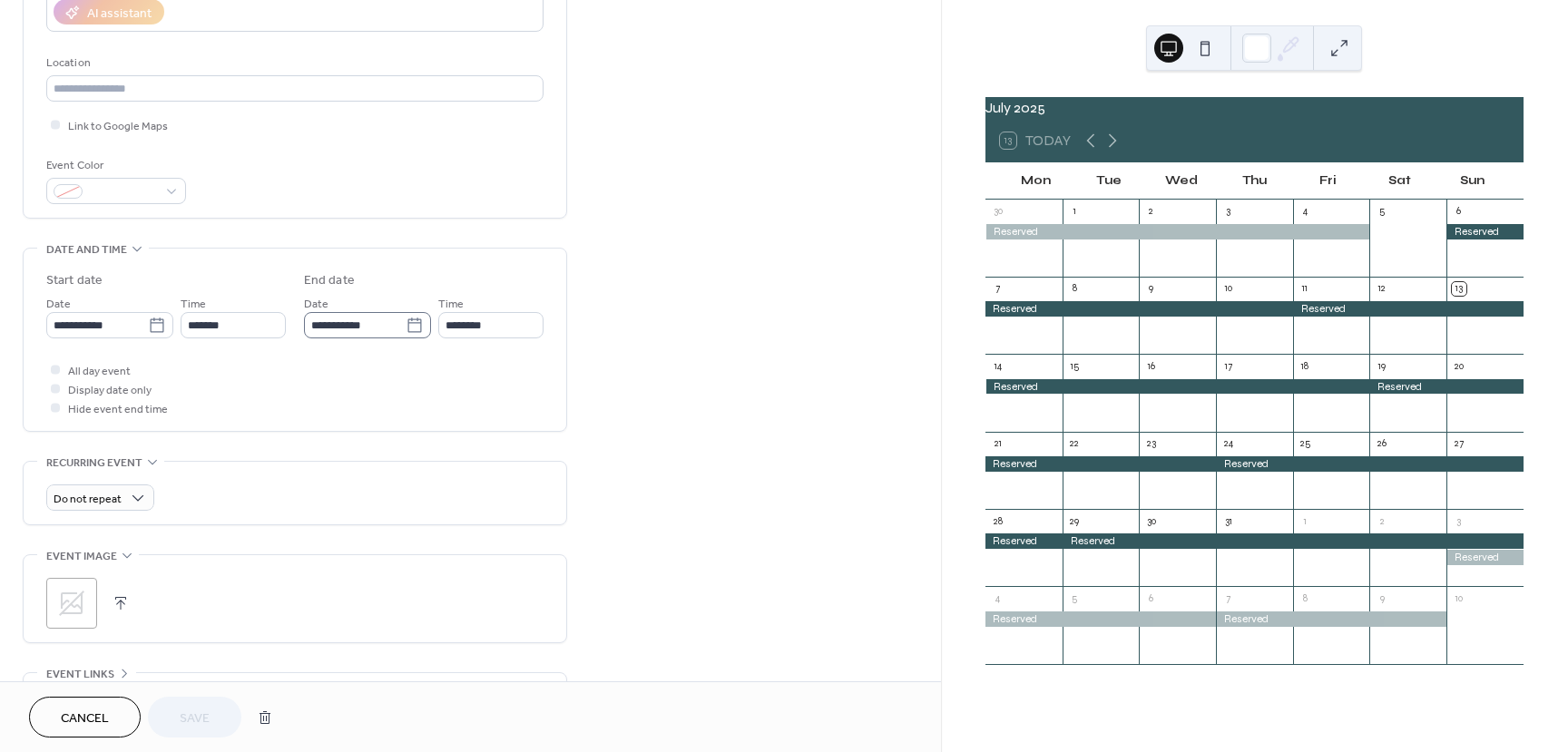 click 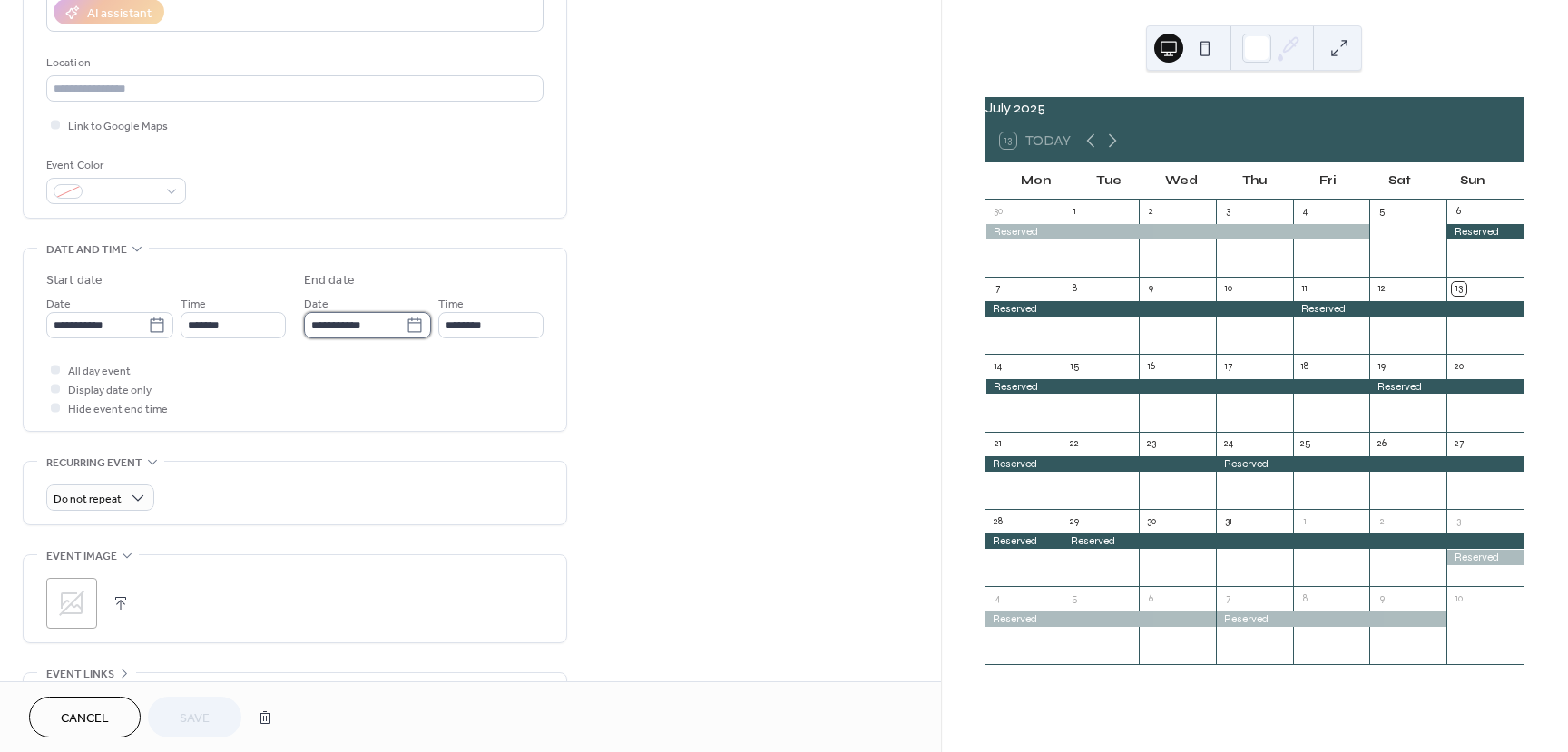 click on "**********" at bounding box center (355, 325) 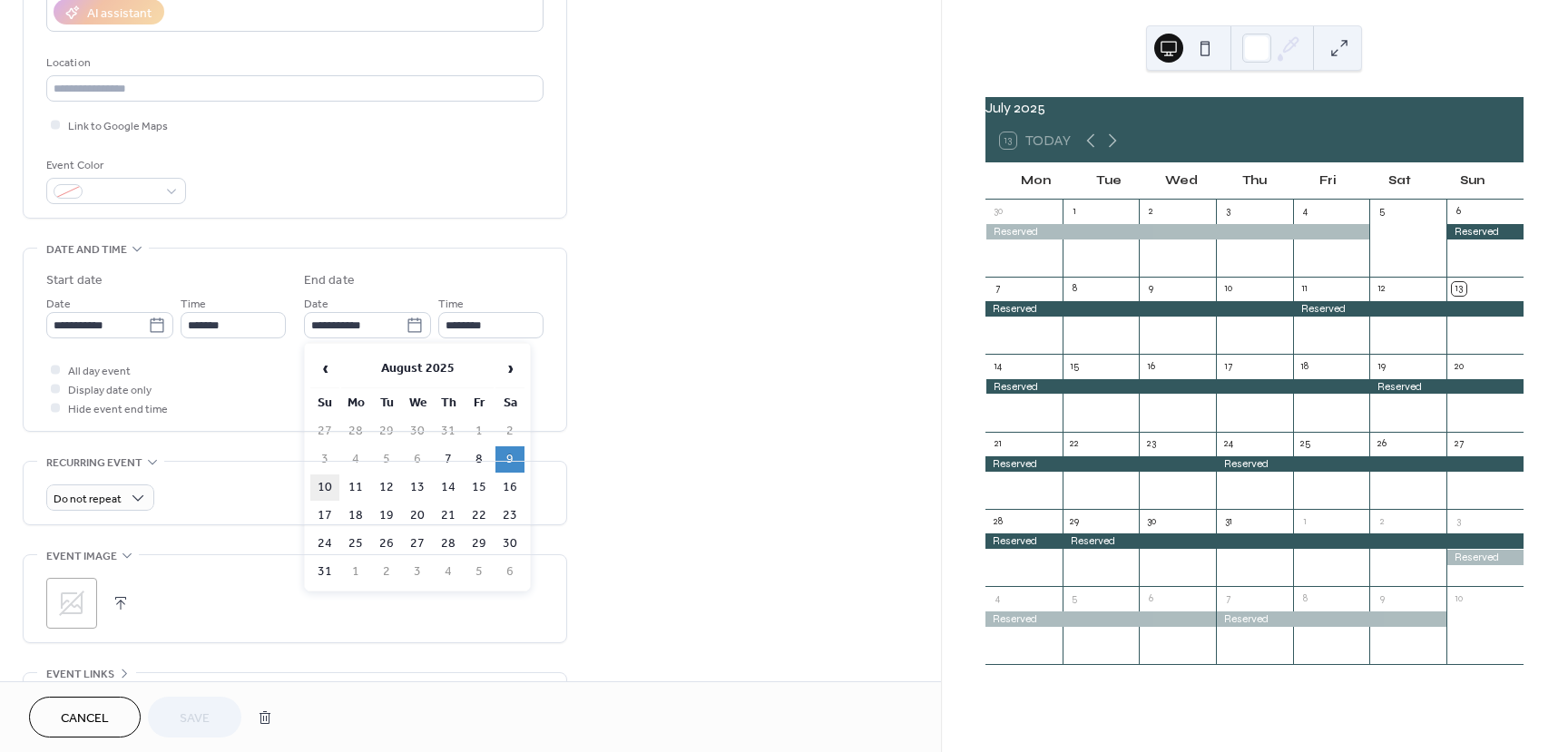 click on "10" at bounding box center [325, 487] 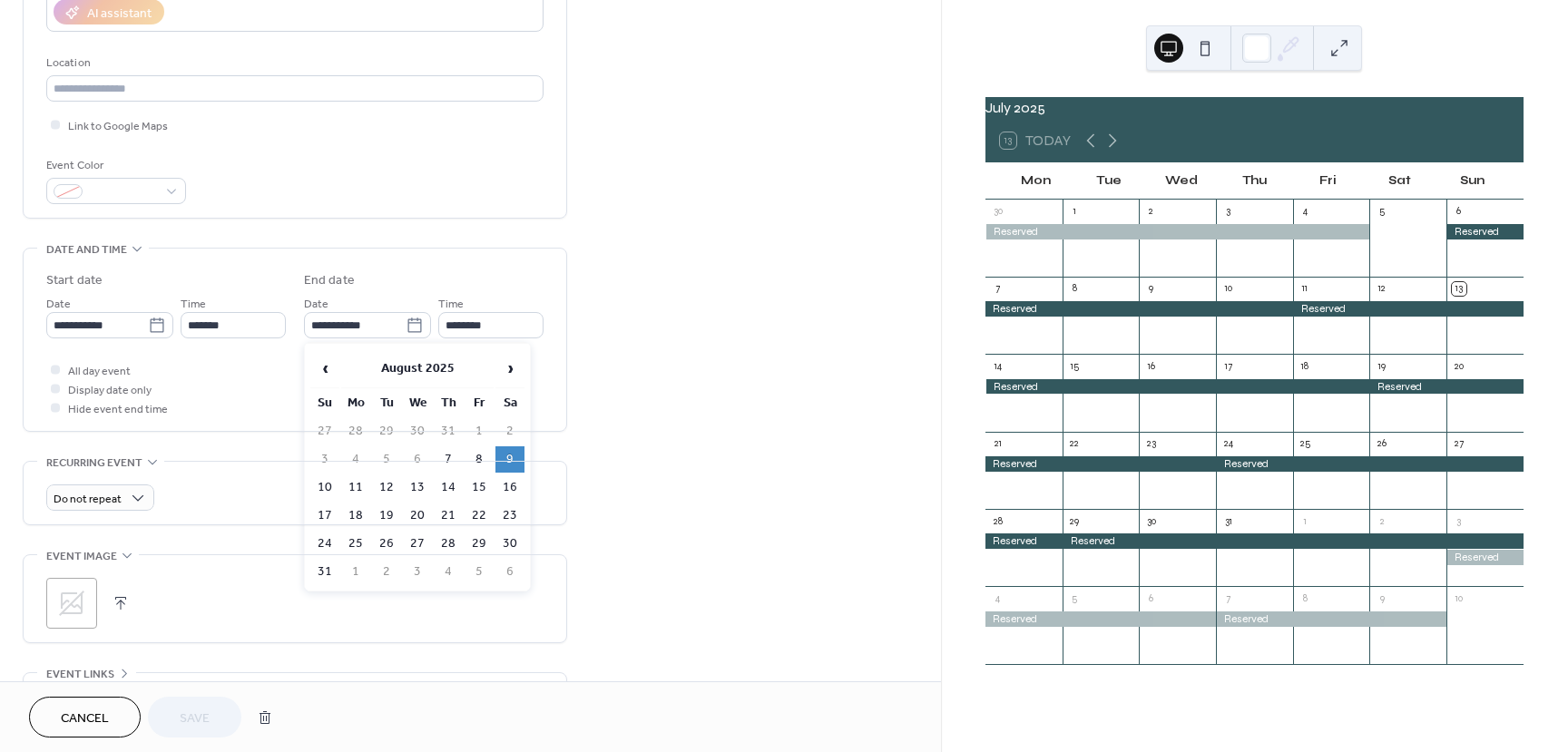 type on "**********" 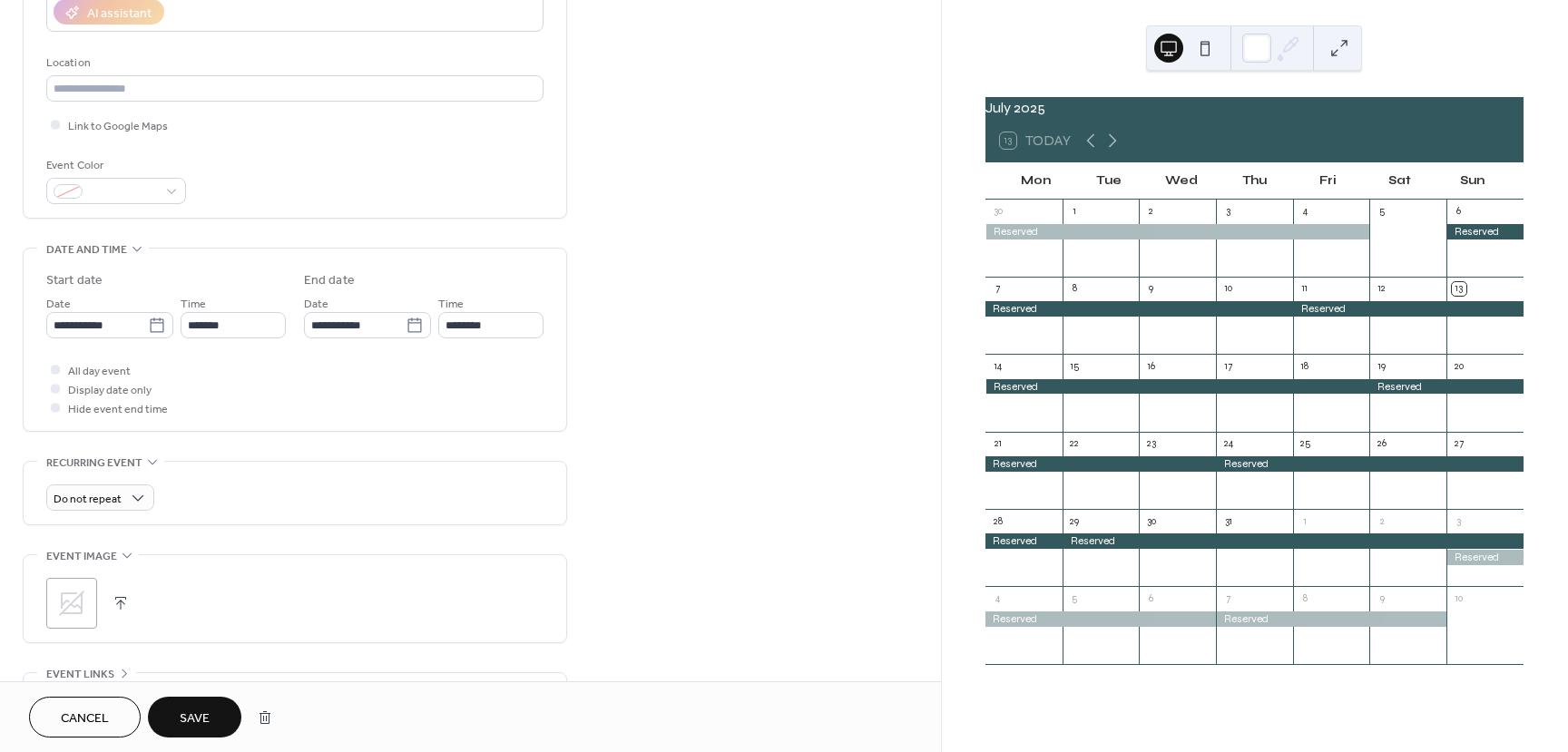 drag, startPoint x: 215, startPoint y: 716, endPoint x: 289, endPoint y: 696, distance: 76.65507 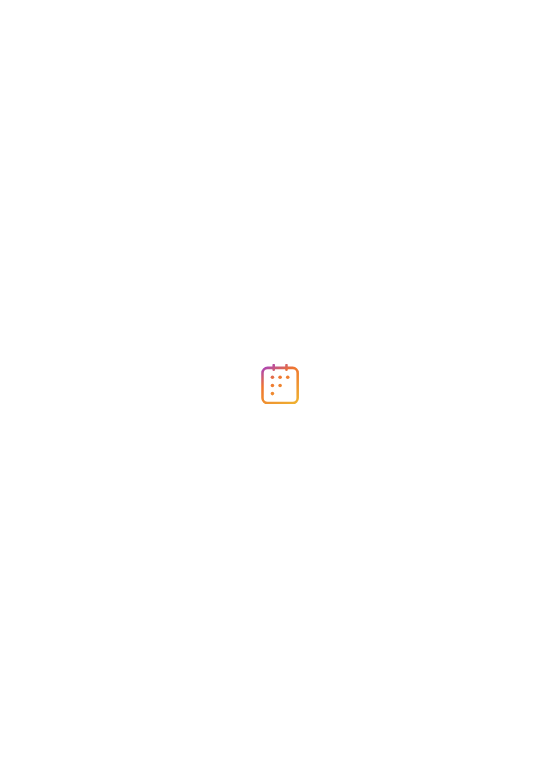 scroll, scrollTop: 0, scrollLeft: 0, axis: both 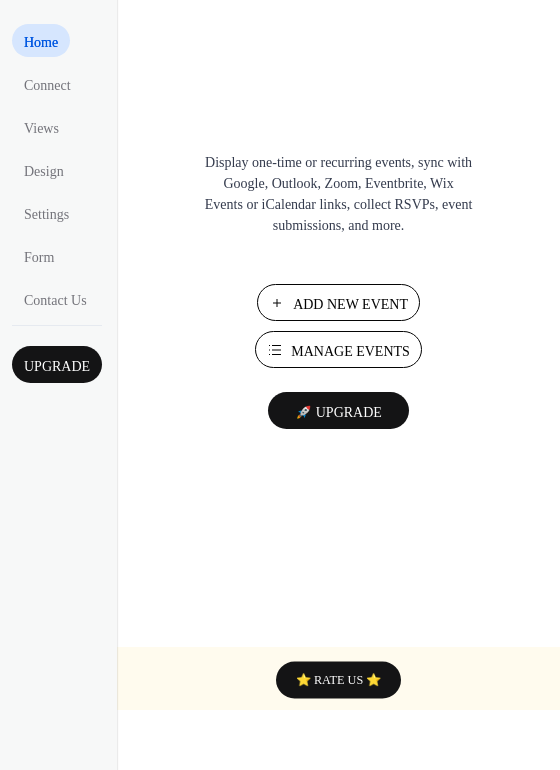 click on "Manage Events" at bounding box center [350, 351] 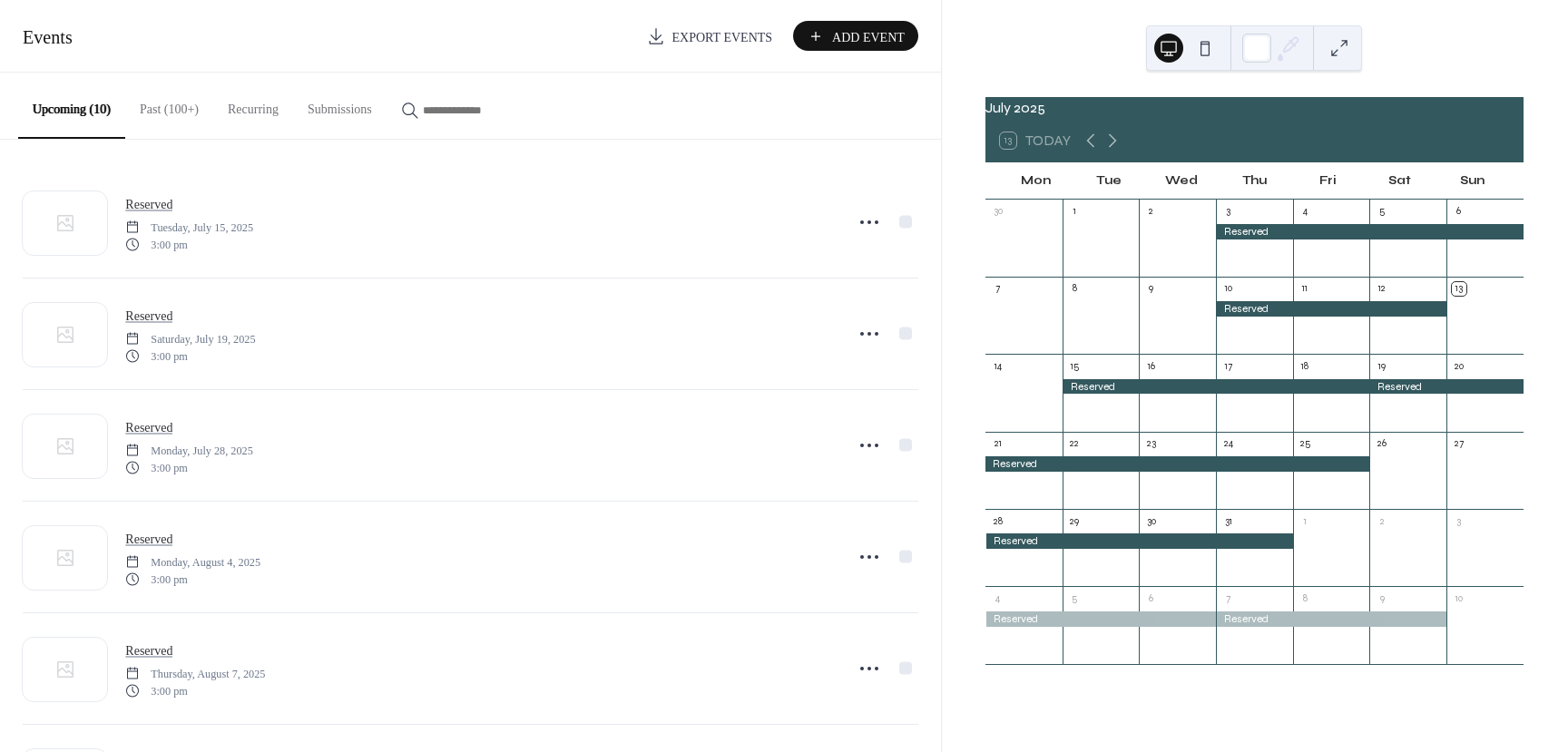 scroll, scrollTop: 0, scrollLeft: 0, axis: both 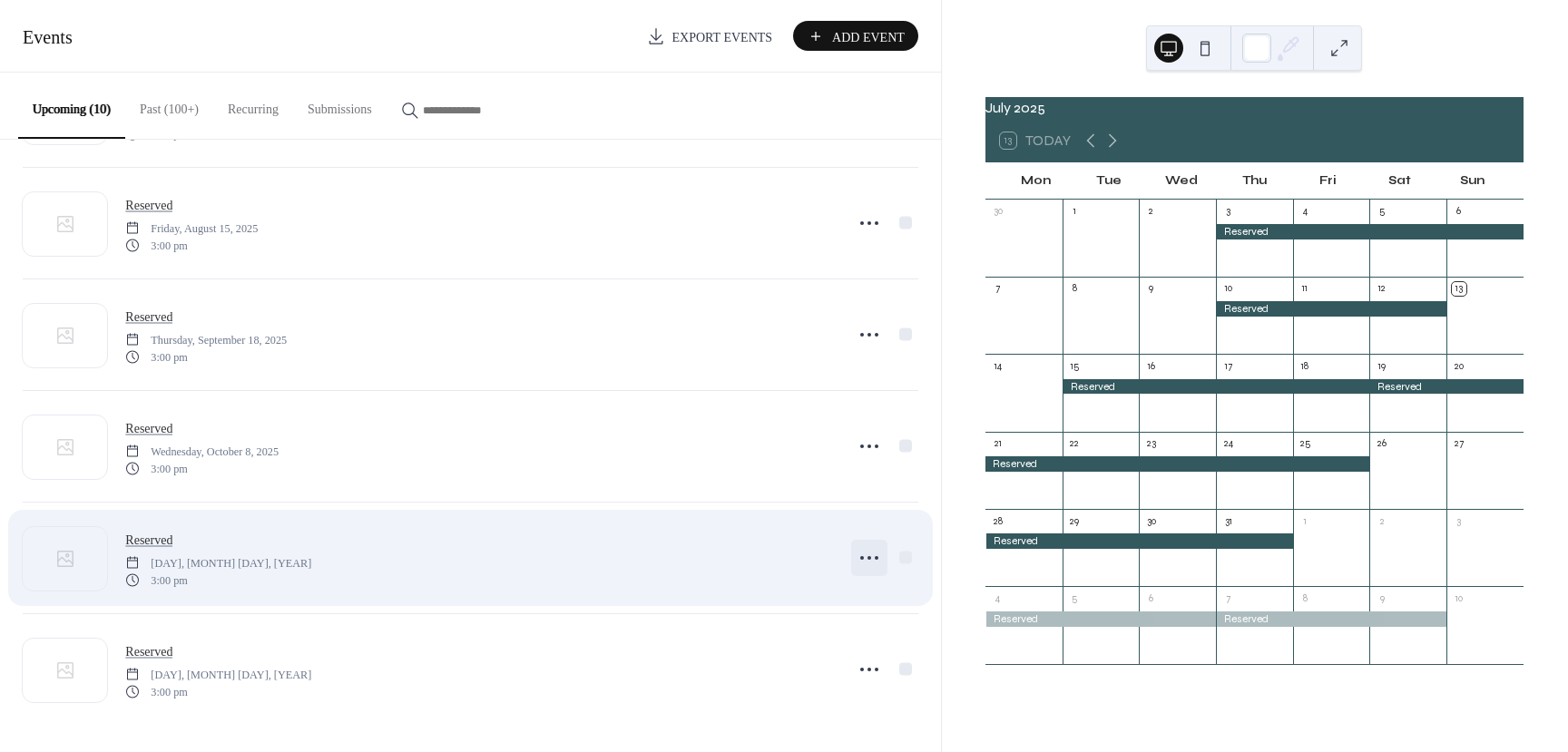 click 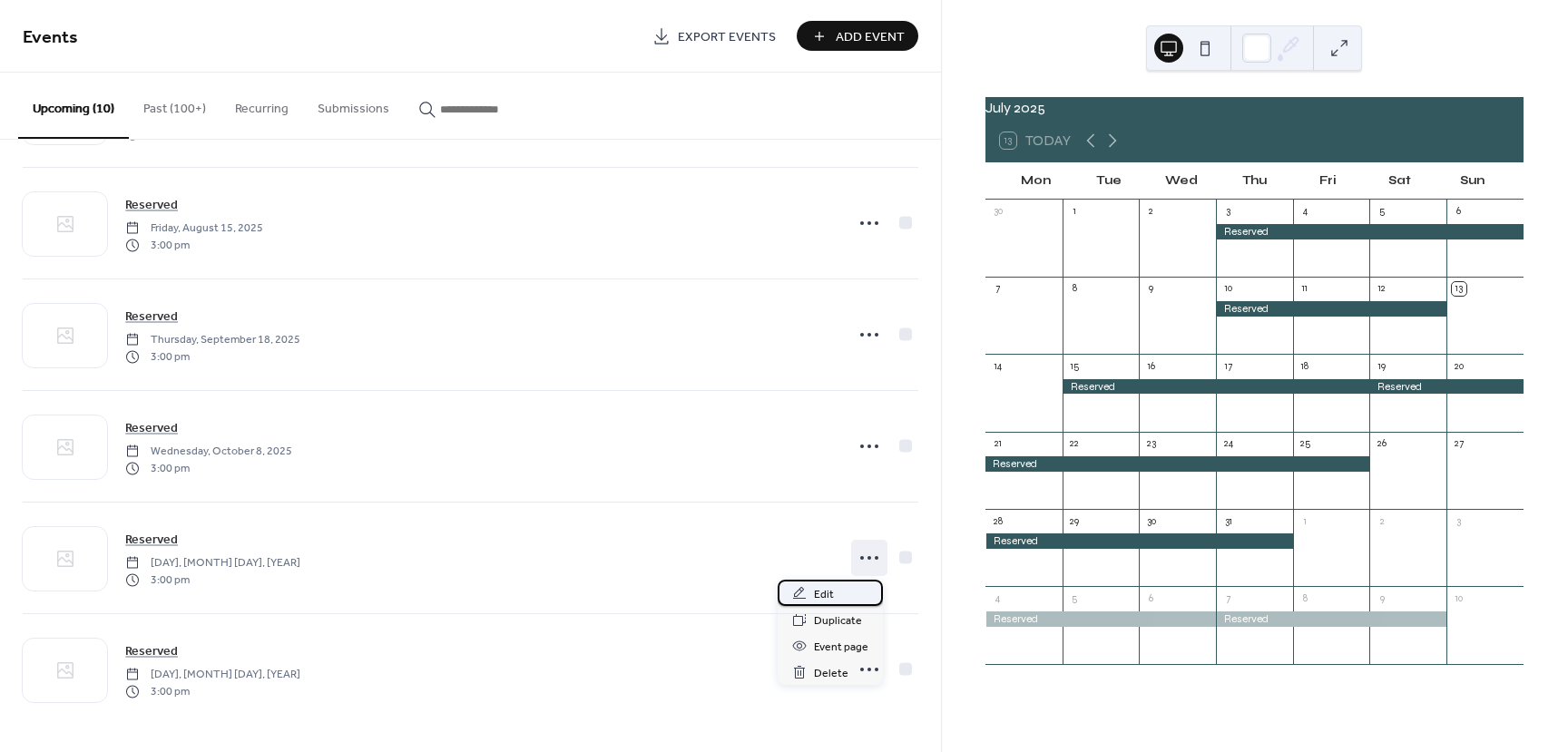 click 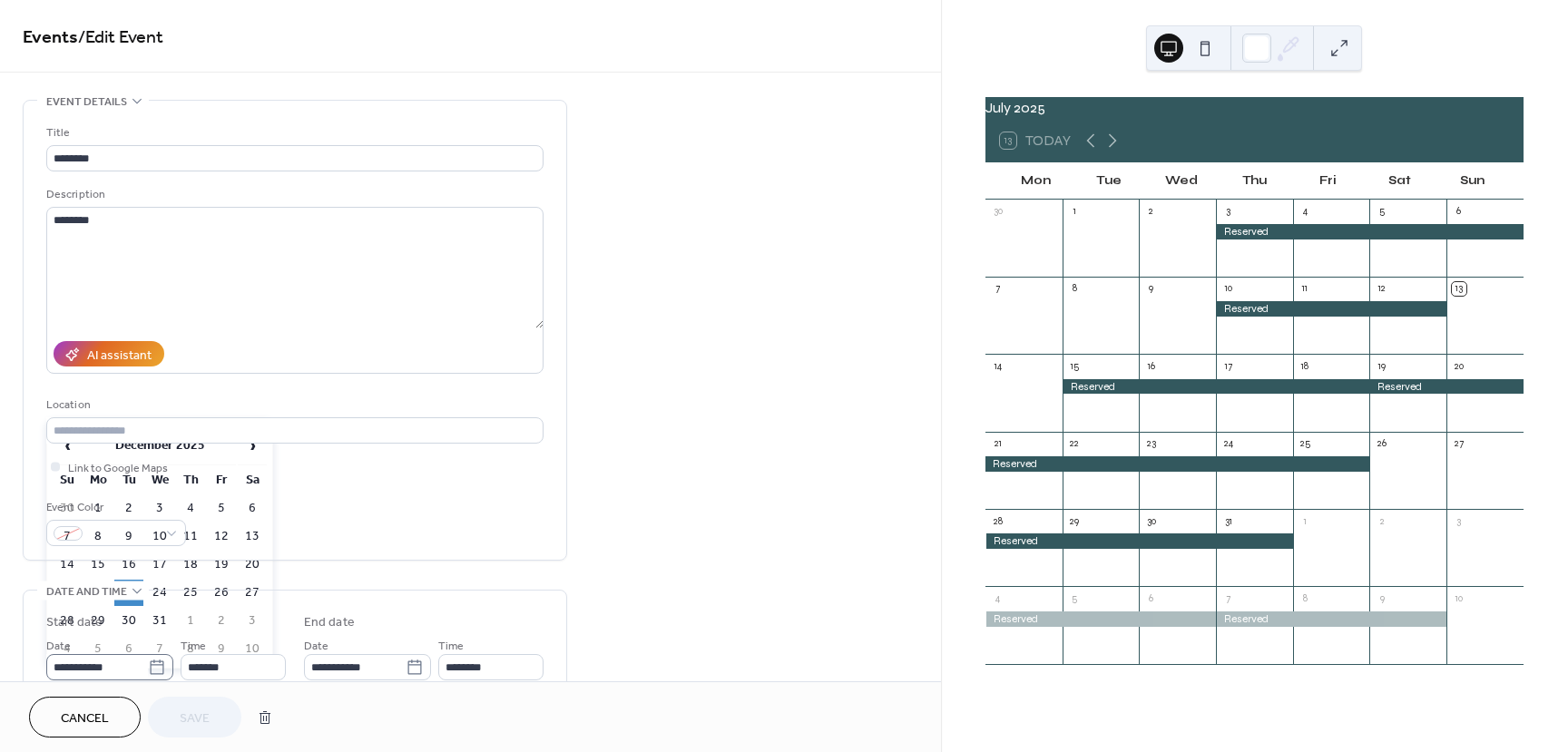 click 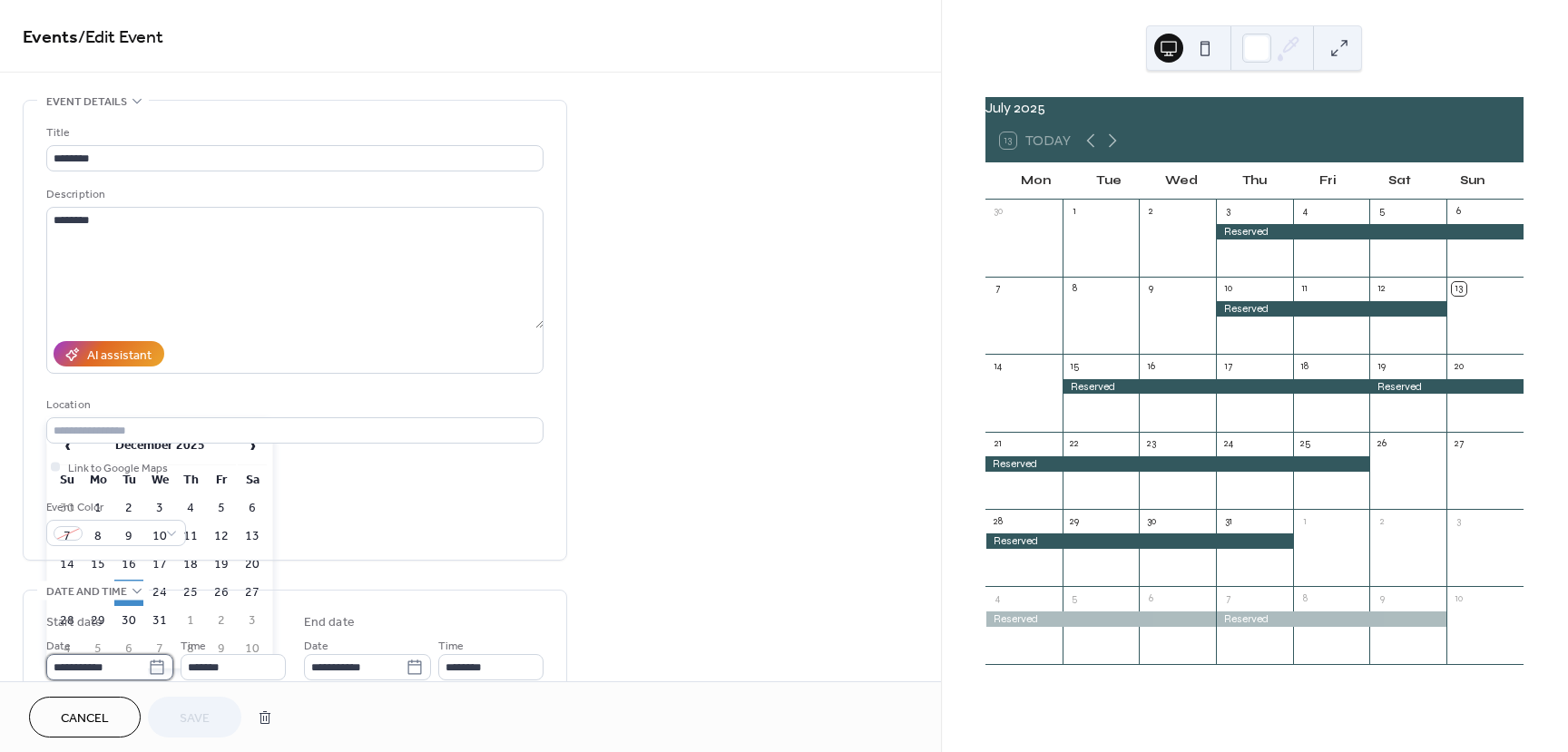 click on "**********" at bounding box center (97, 667) 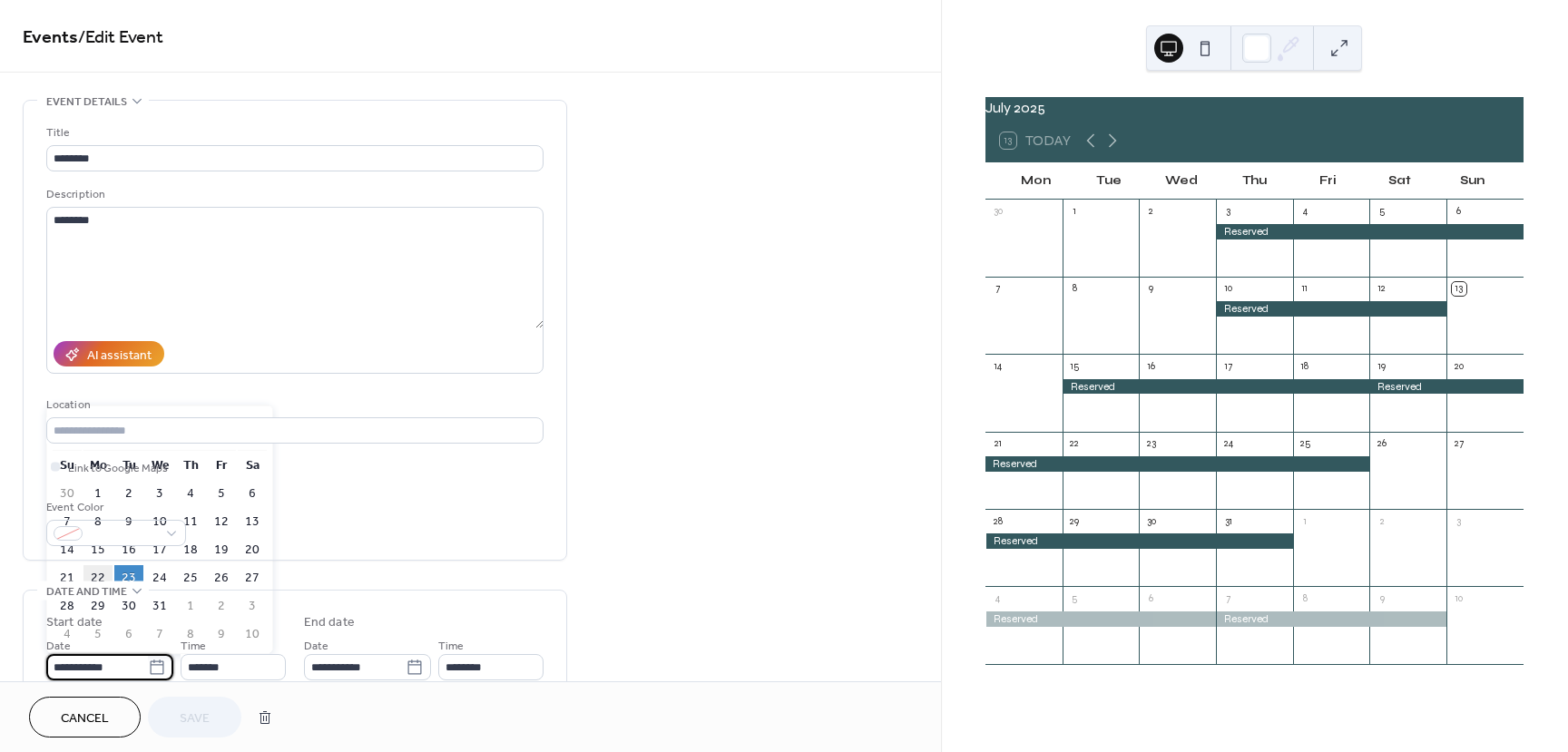 click on "22" at bounding box center [98, 578] 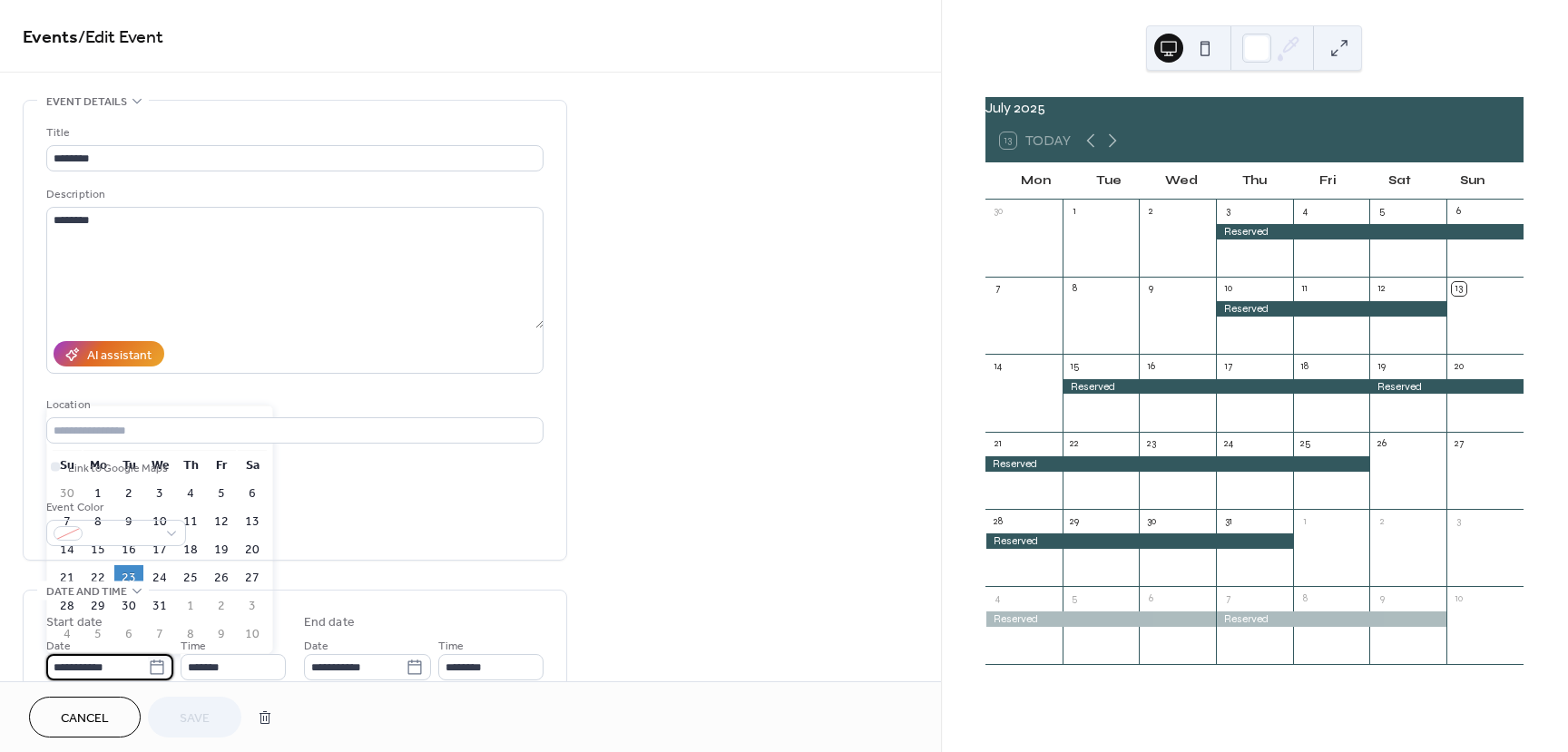 type on "**********" 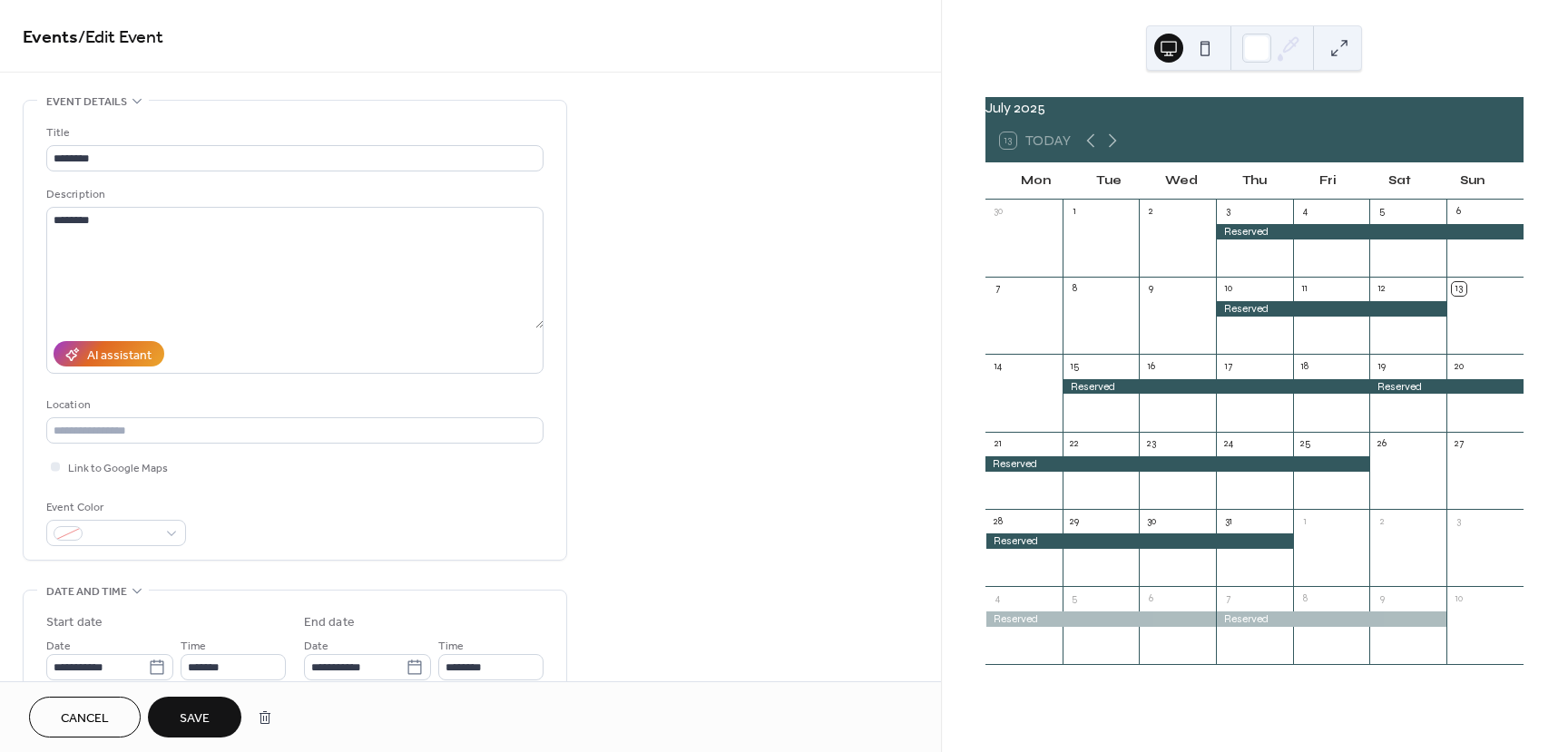 click on "Save" at bounding box center (194, 718) 